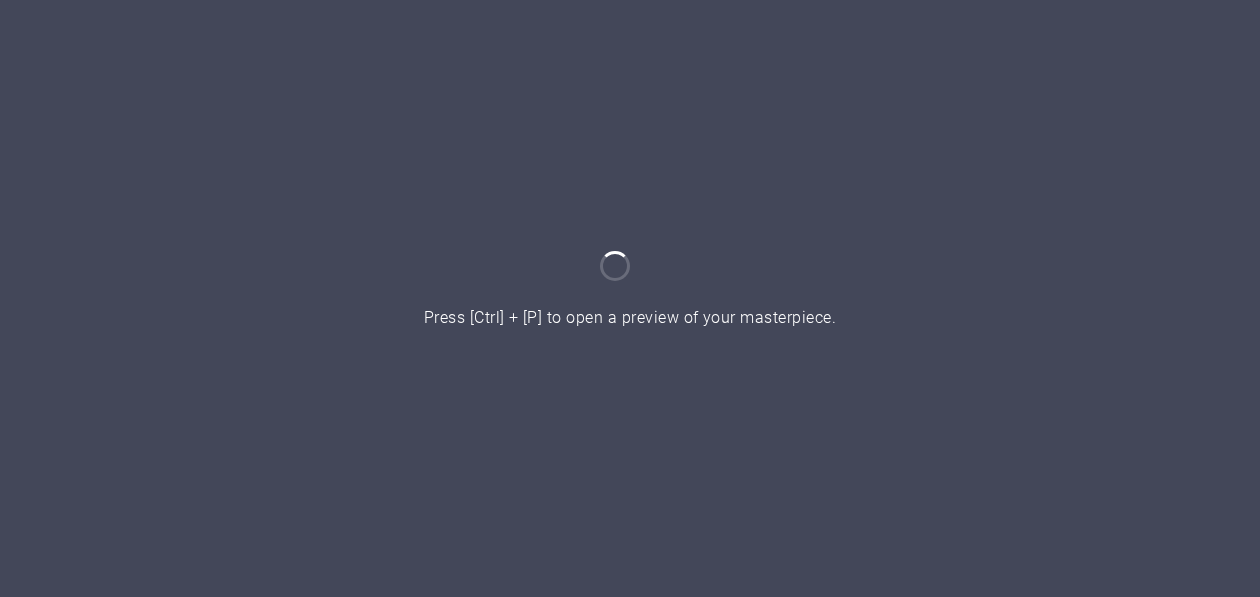 scroll, scrollTop: 0, scrollLeft: 0, axis: both 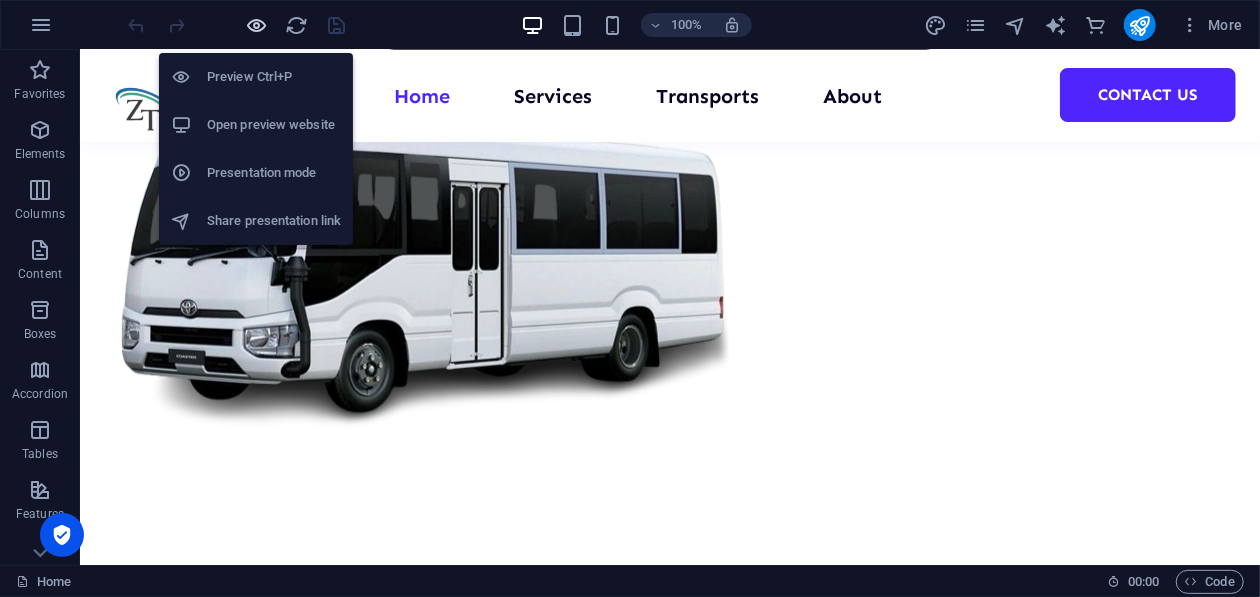 click at bounding box center [257, 25] 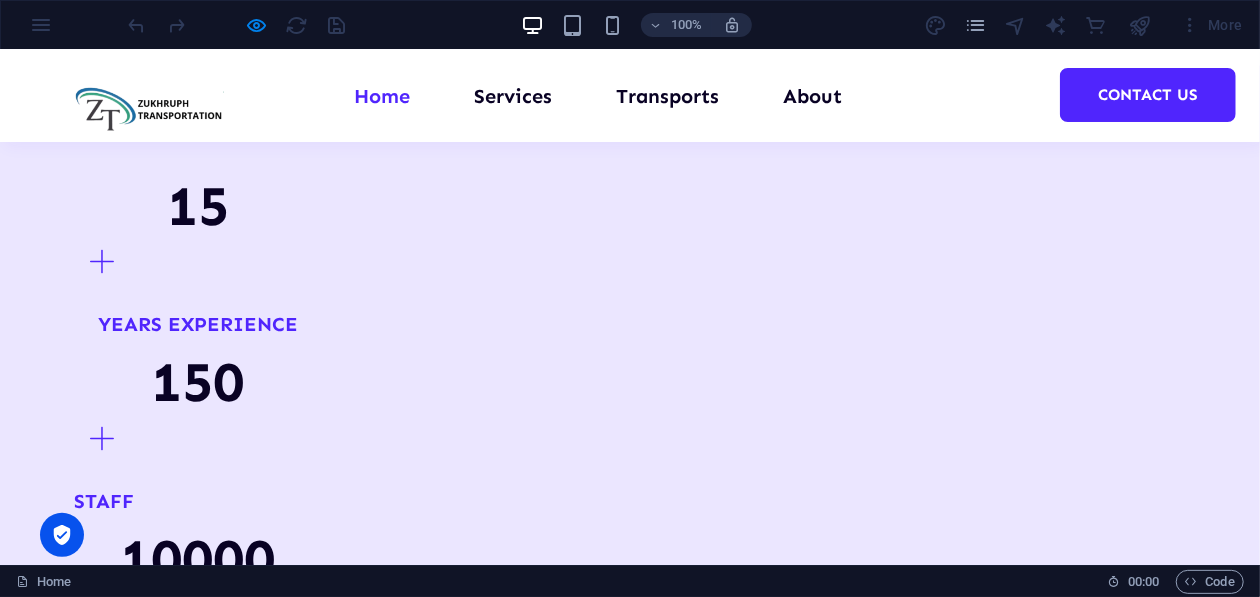 scroll, scrollTop: 1799, scrollLeft: 0, axis: vertical 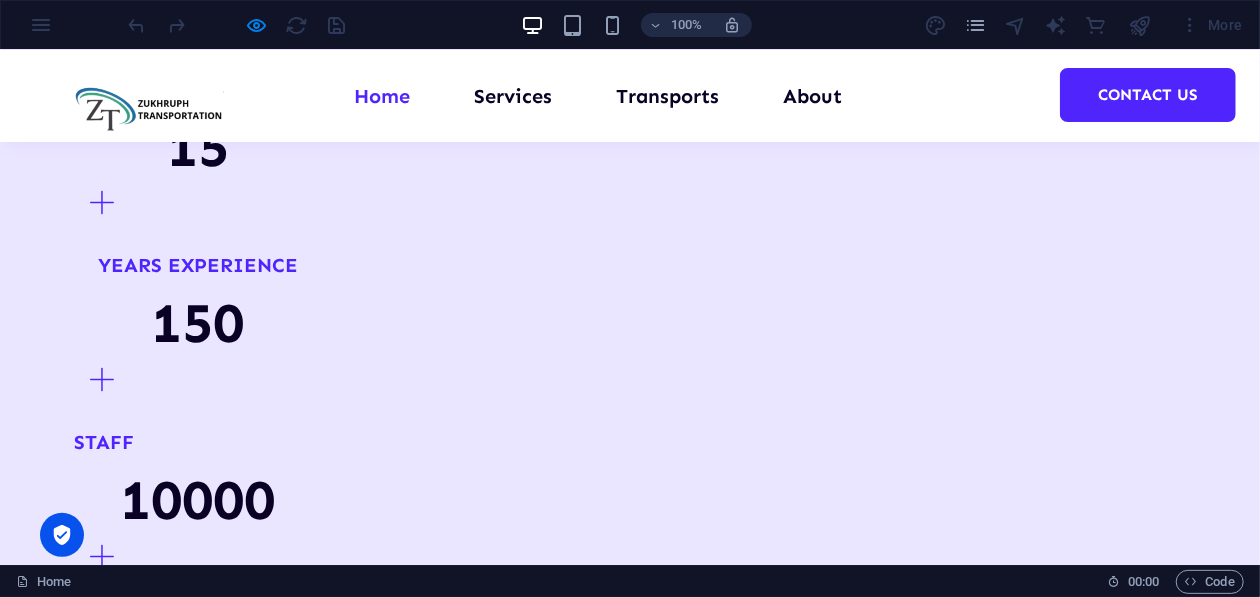 click at bounding box center (198, 2551) 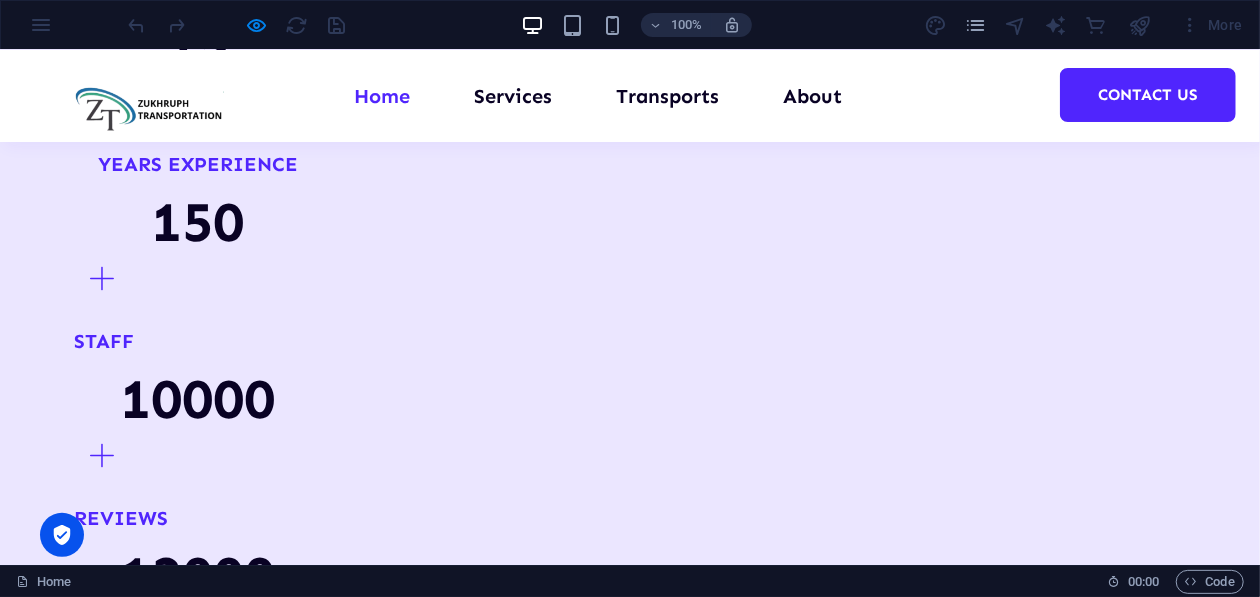 click at bounding box center (198, 3299) 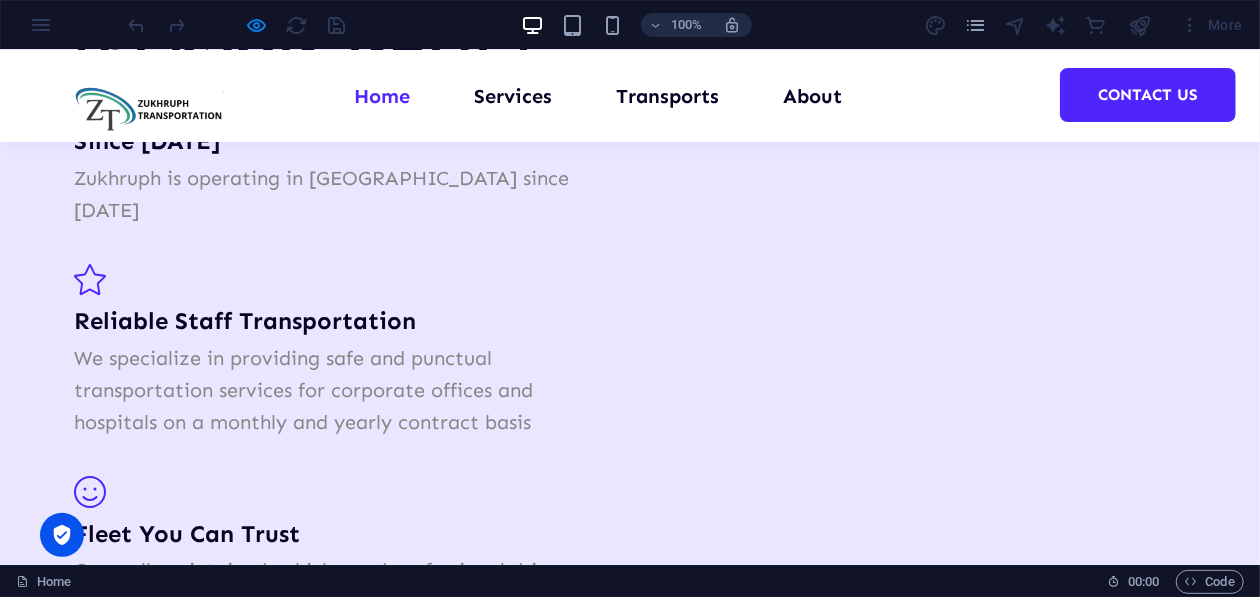 scroll, scrollTop: 3500, scrollLeft: 0, axis: vertical 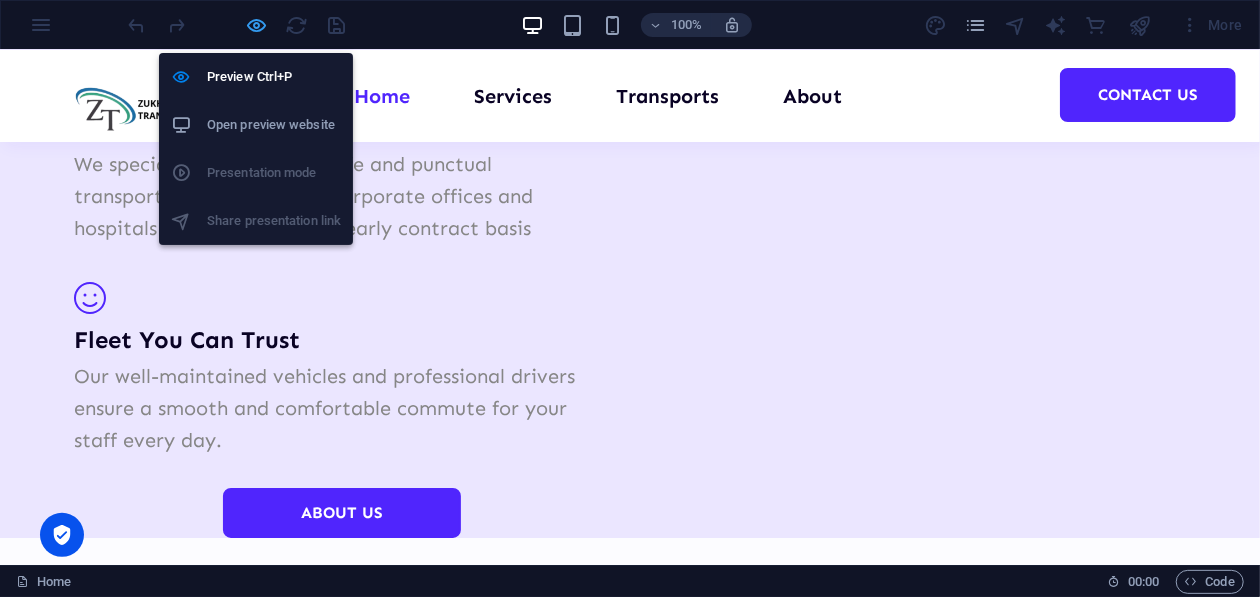 click at bounding box center [257, 25] 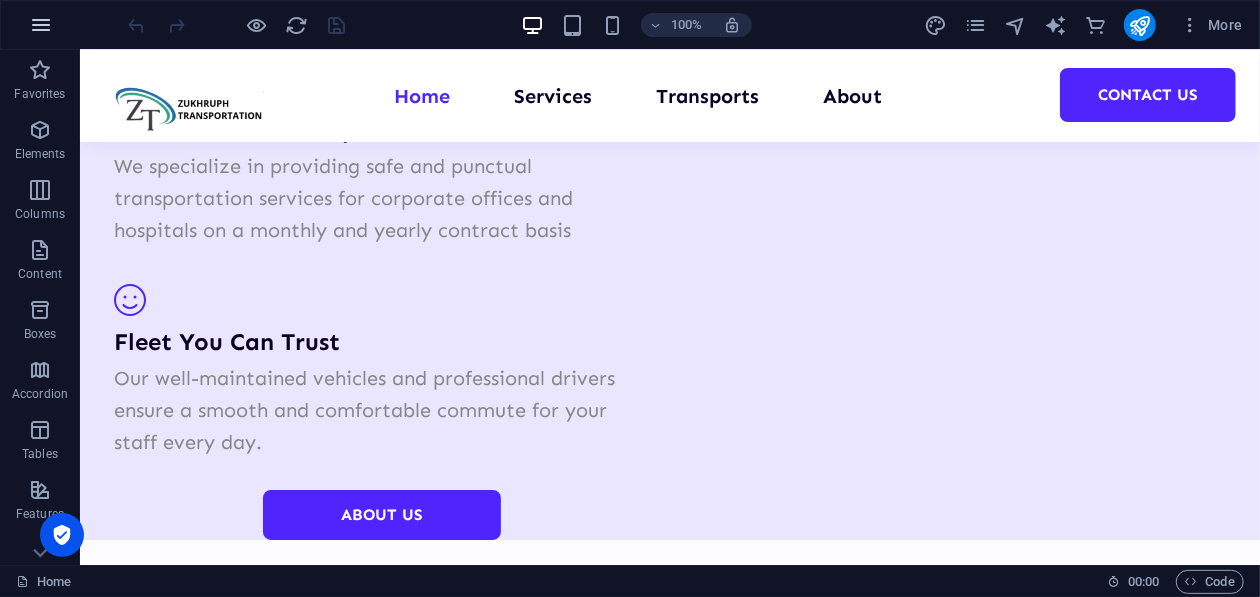 click at bounding box center [41, 25] 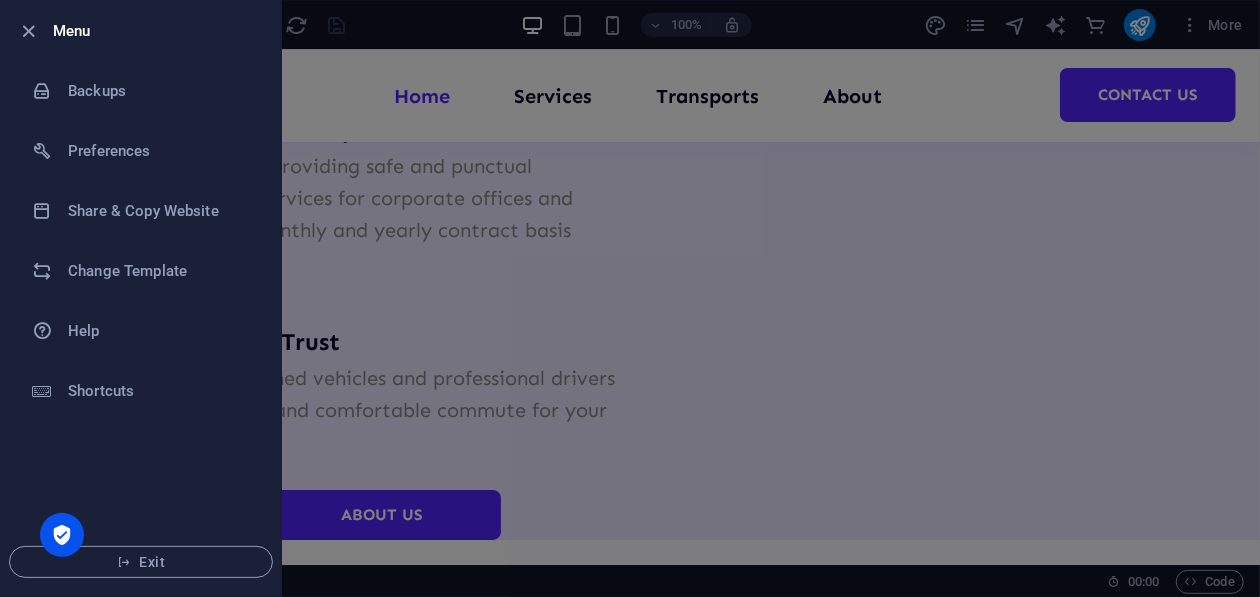 click at bounding box center [630, 298] 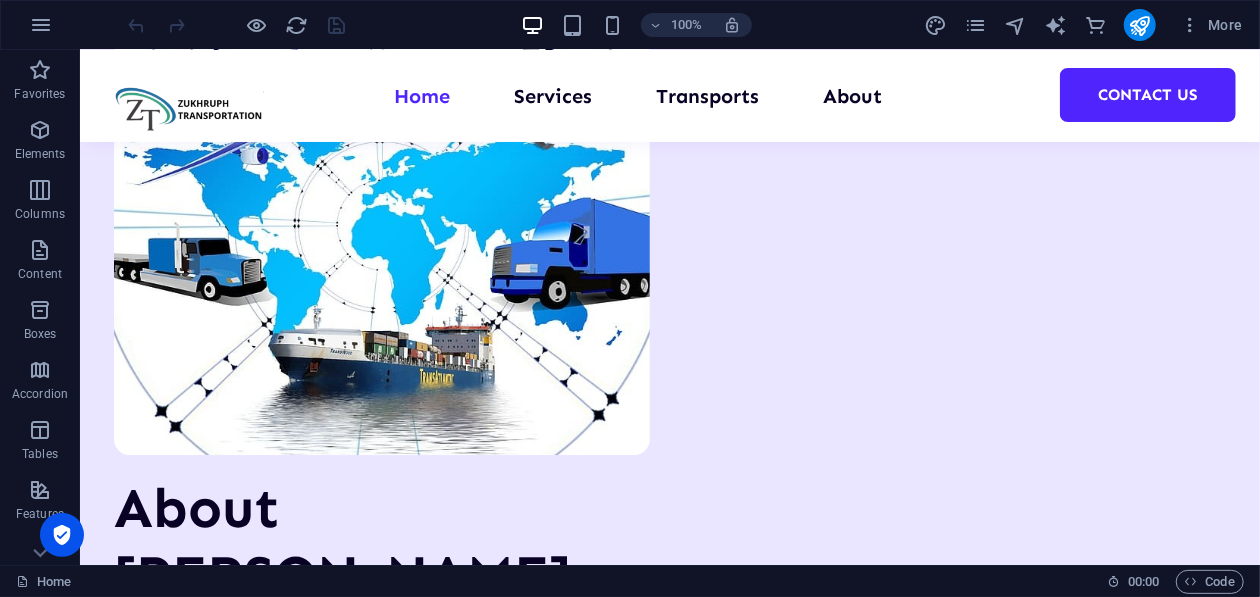 scroll, scrollTop: 2700, scrollLeft: 0, axis: vertical 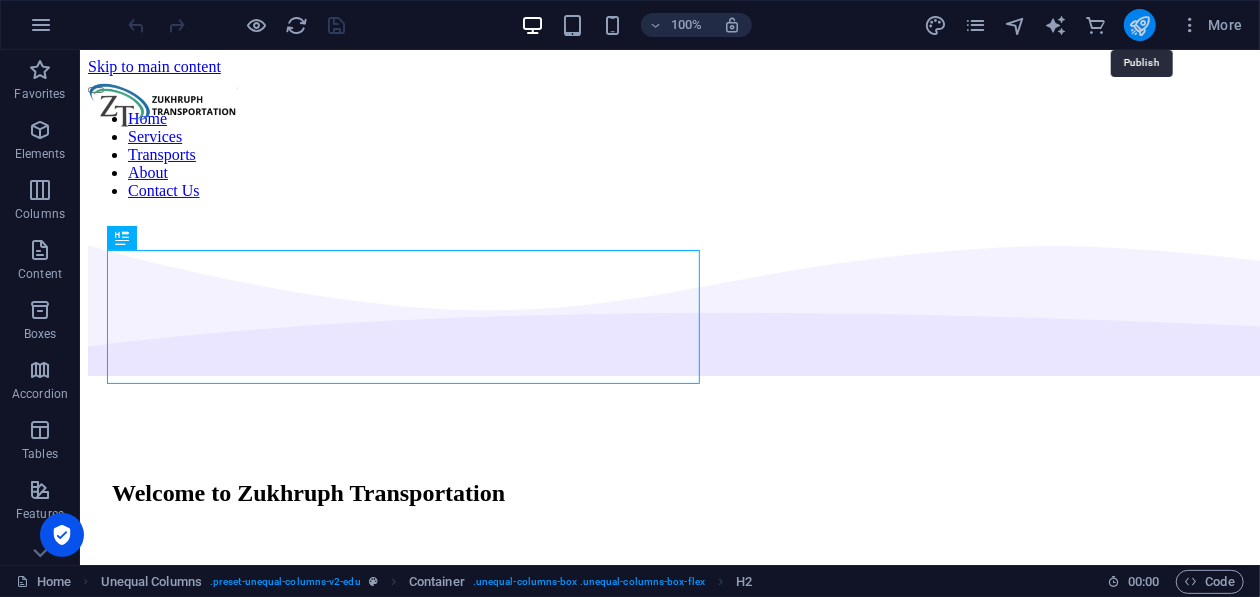 click at bounding box center (1139, 25) 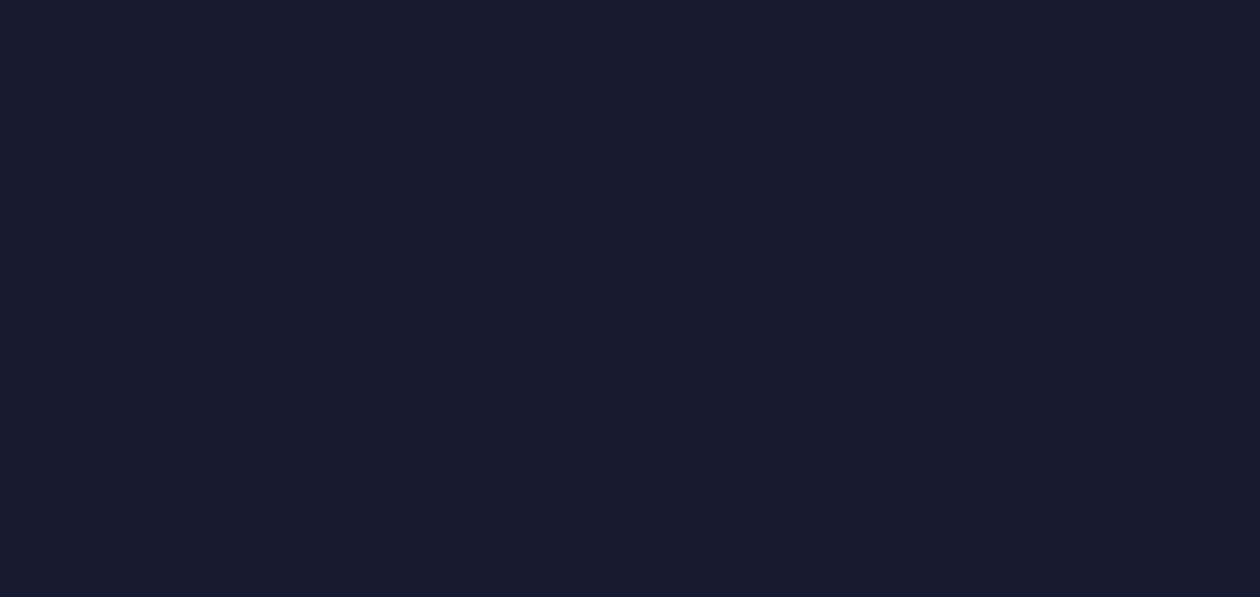 scroll, scrollTop: 0, scrollLeft: 0, axis: both 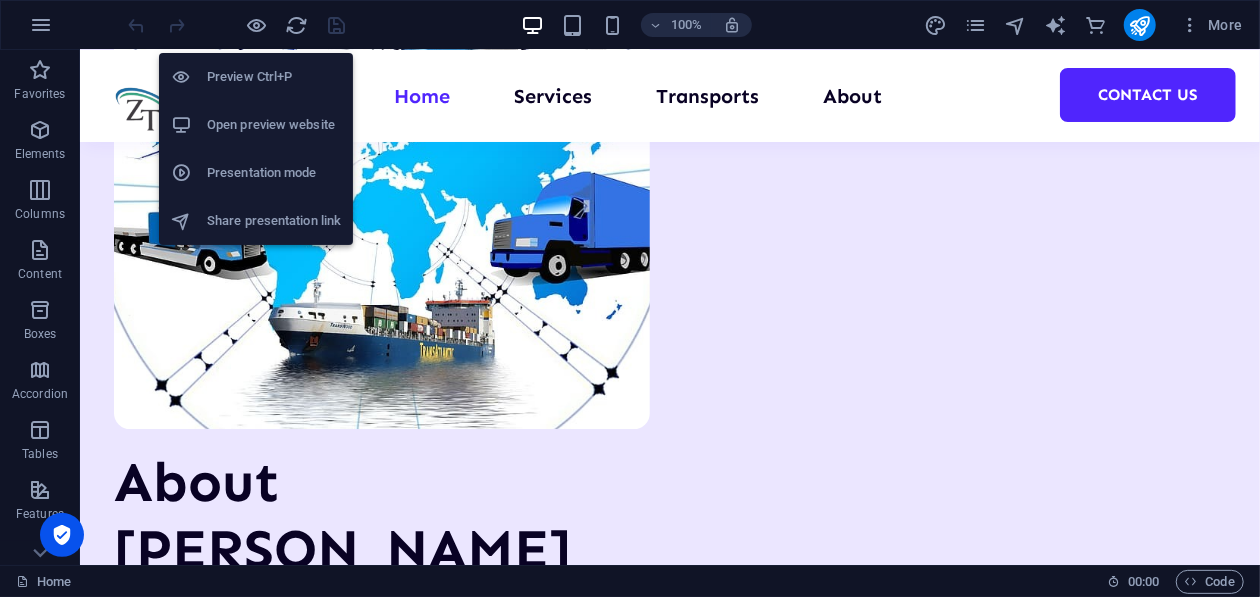 click on "Preview Ctrl+P" at bounding box center (274, 77) 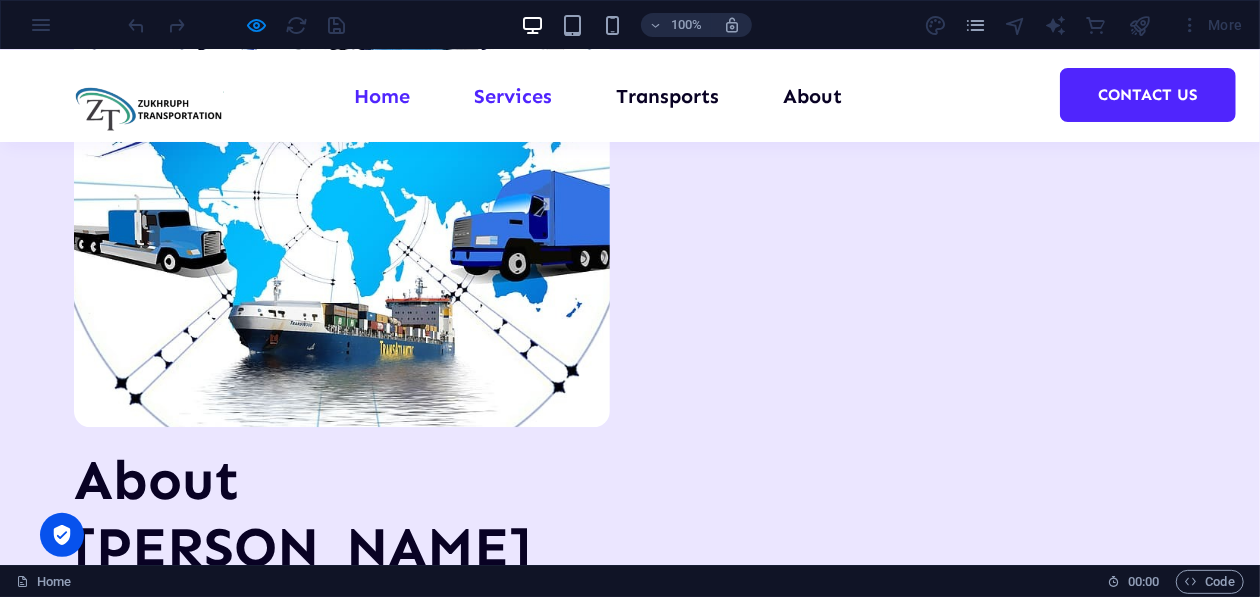 click on "Services" at bounding box center (513, 95) 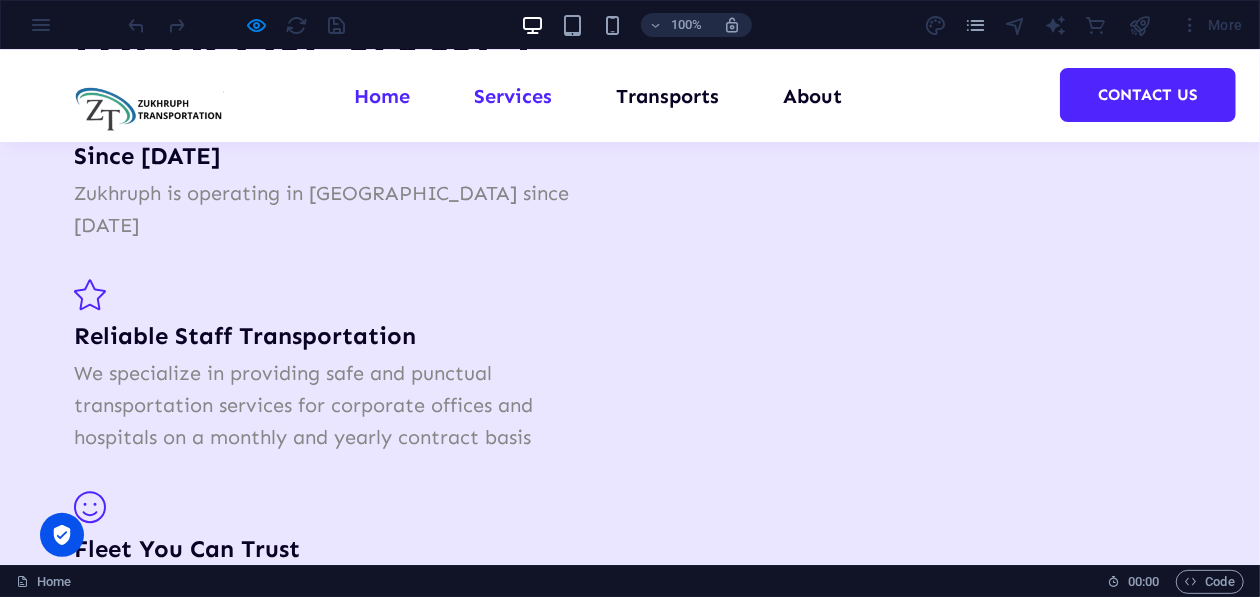 scroll, scrollTop: 0, scrollLeft: 0, axis: both 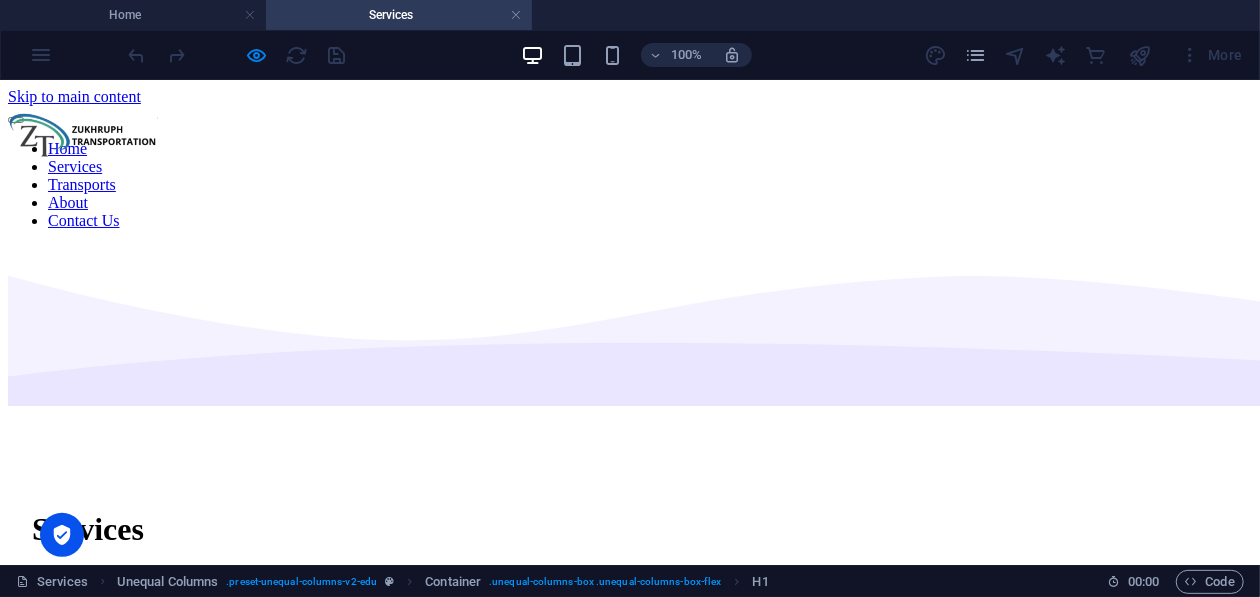 click on "100% More" at bounding box center (630, 55) 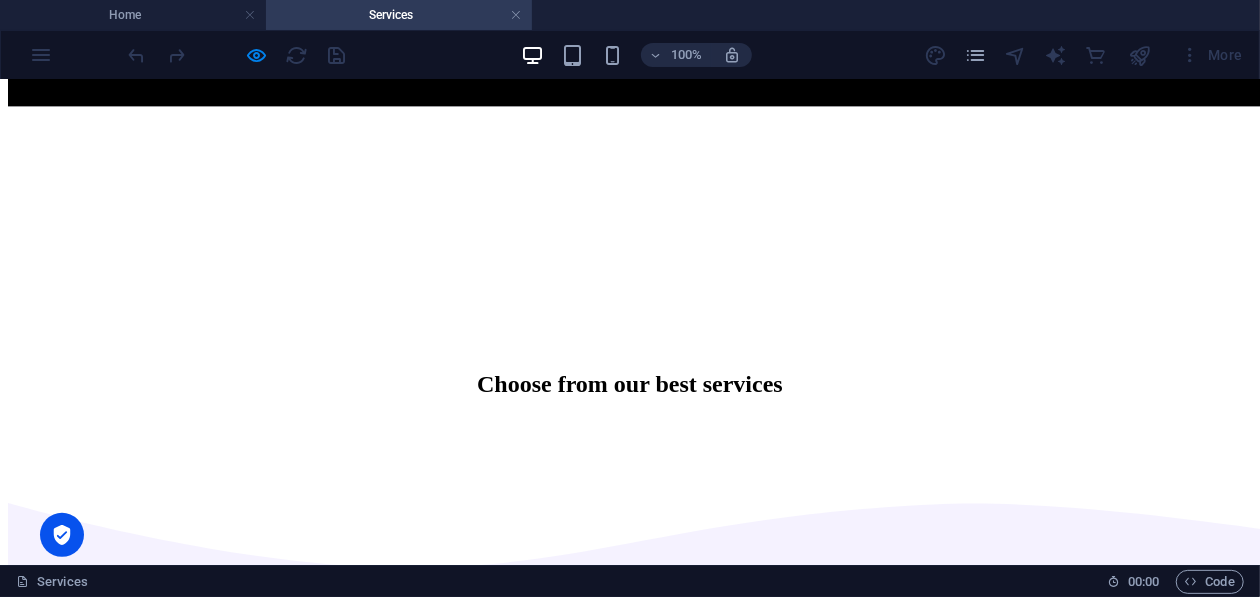 scroll, scrollTop: 1199, scrollLeft: 0, axis: vertical 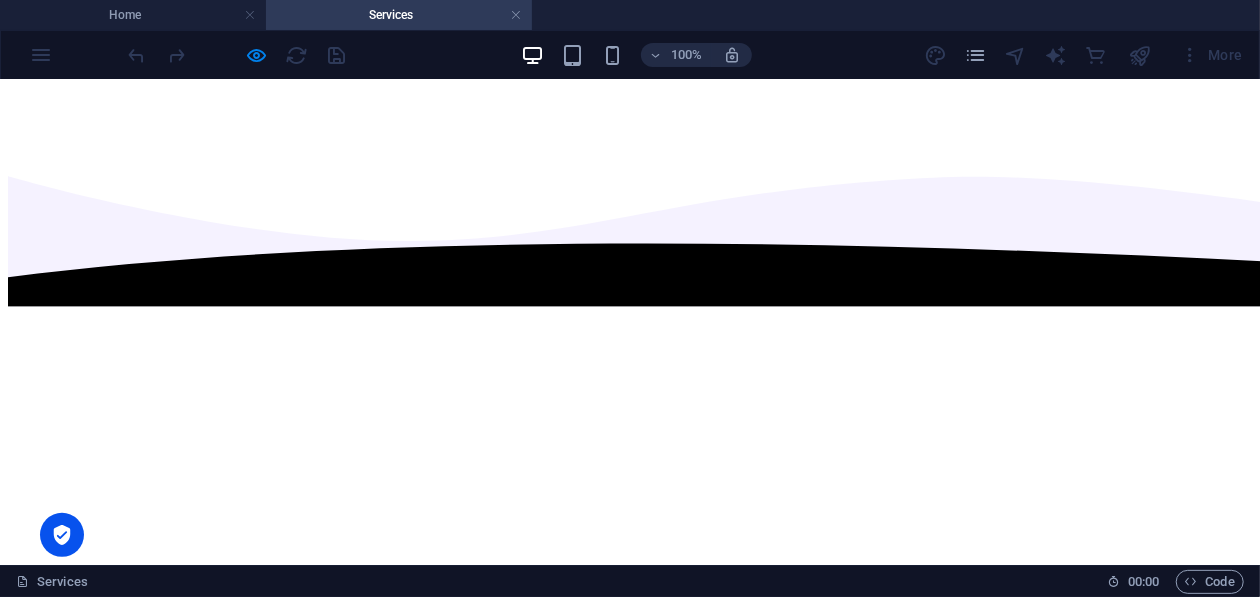 click at bounding box center [630, 1996] 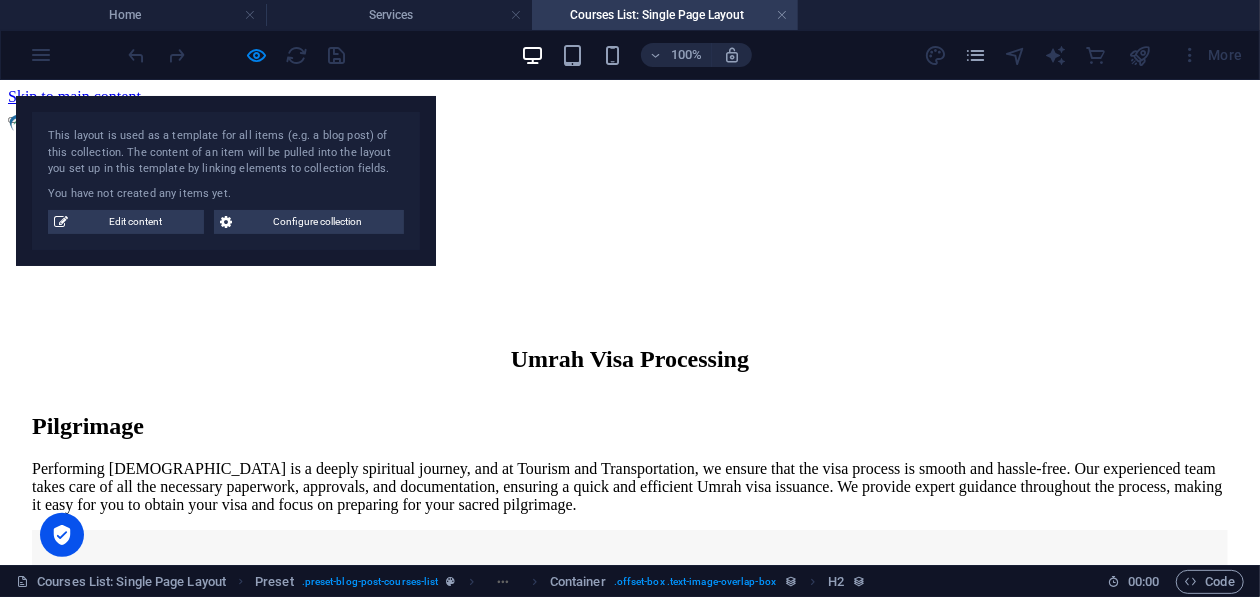 scroll, scrollTop: 0, scrollLeft: 0, axis: both 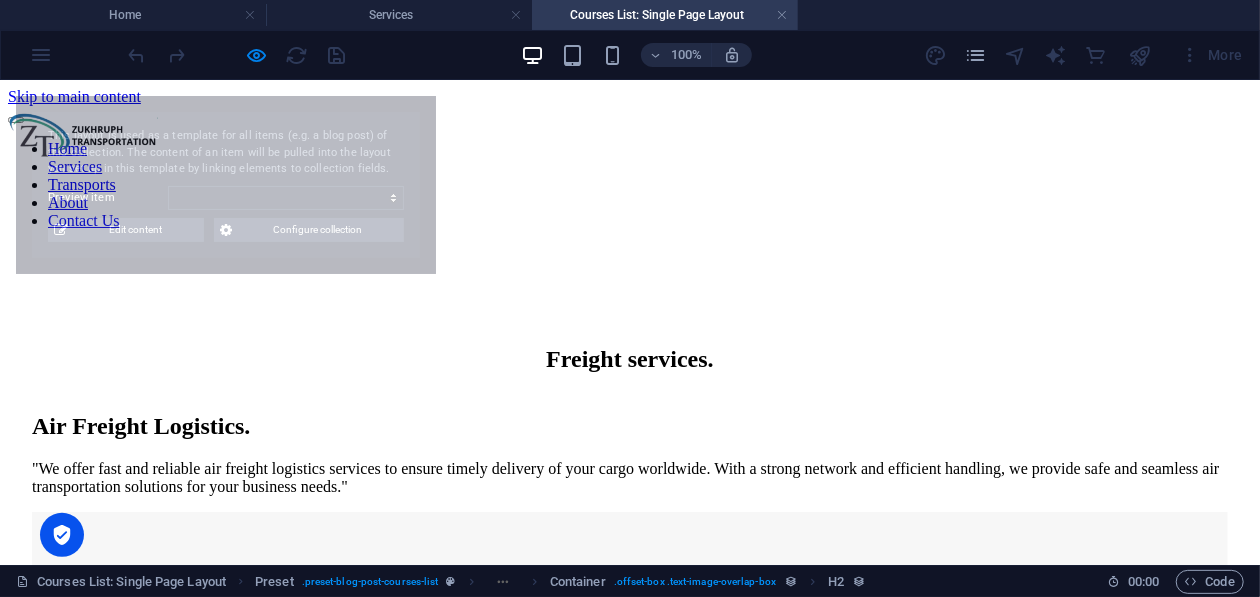 select on "68699b4173c4b648a50df198" 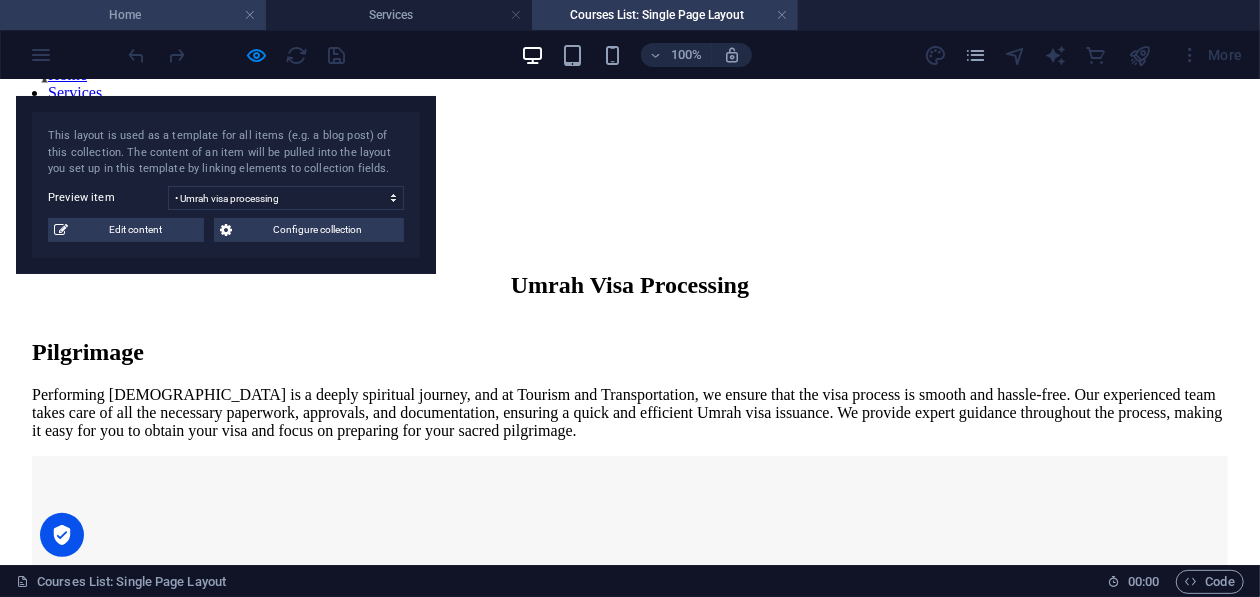 scroll, scrollTop: 0, scrollLeft: 0, axis: both 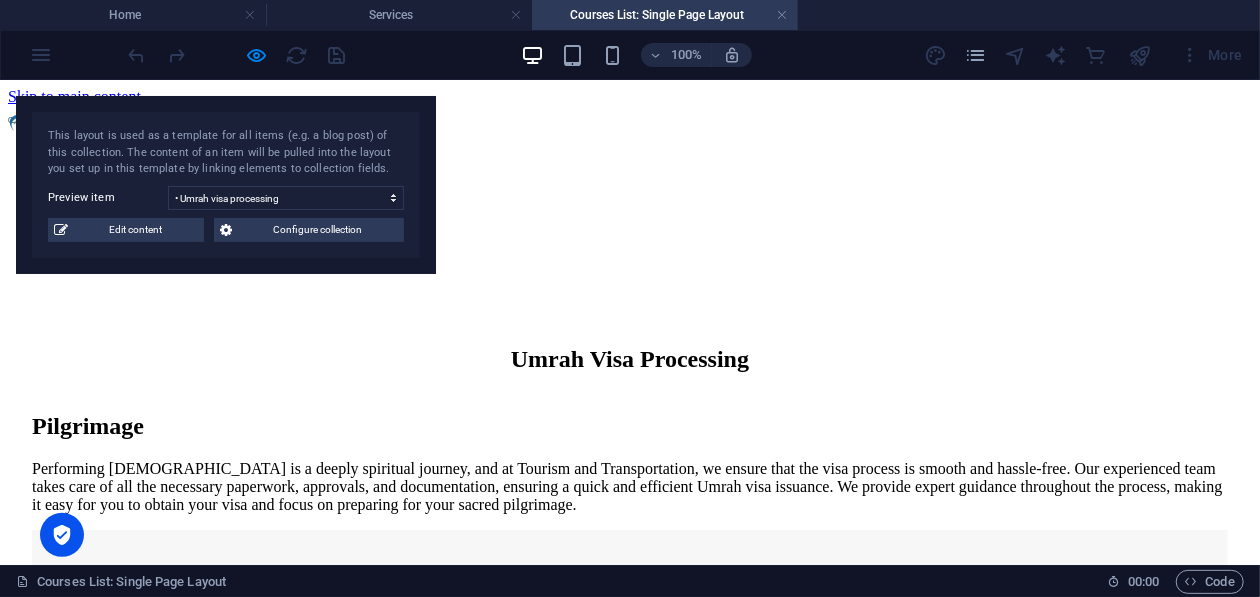 click on "Configure collection" at bounding box center (318, 230) 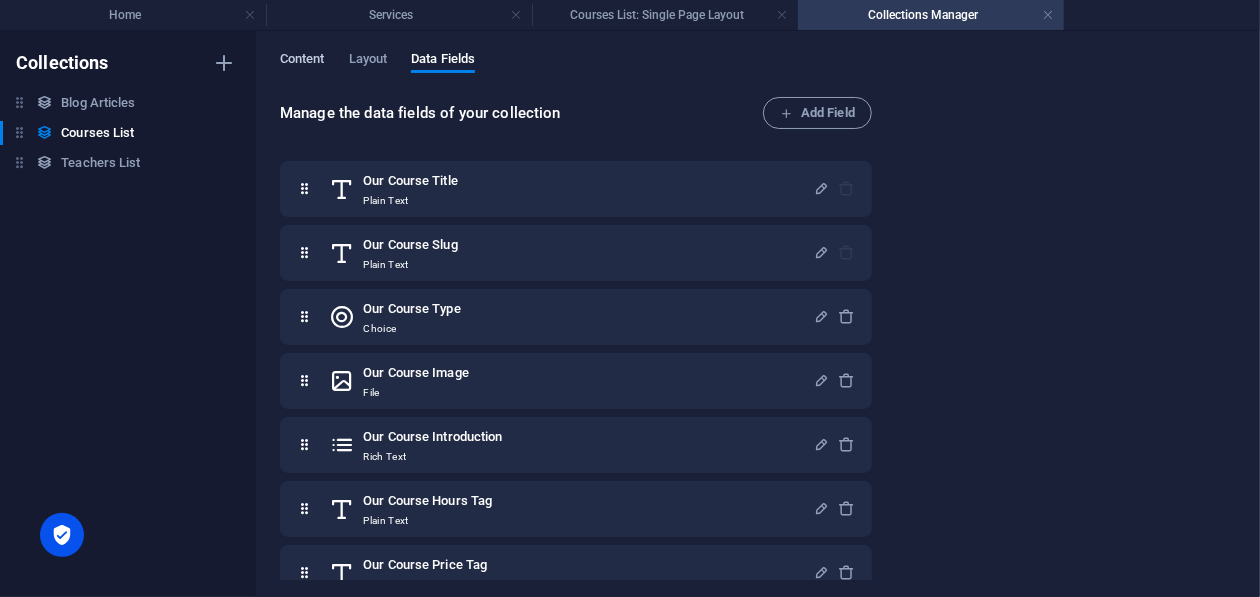 click on "Content" at bounding box center [302, 61] 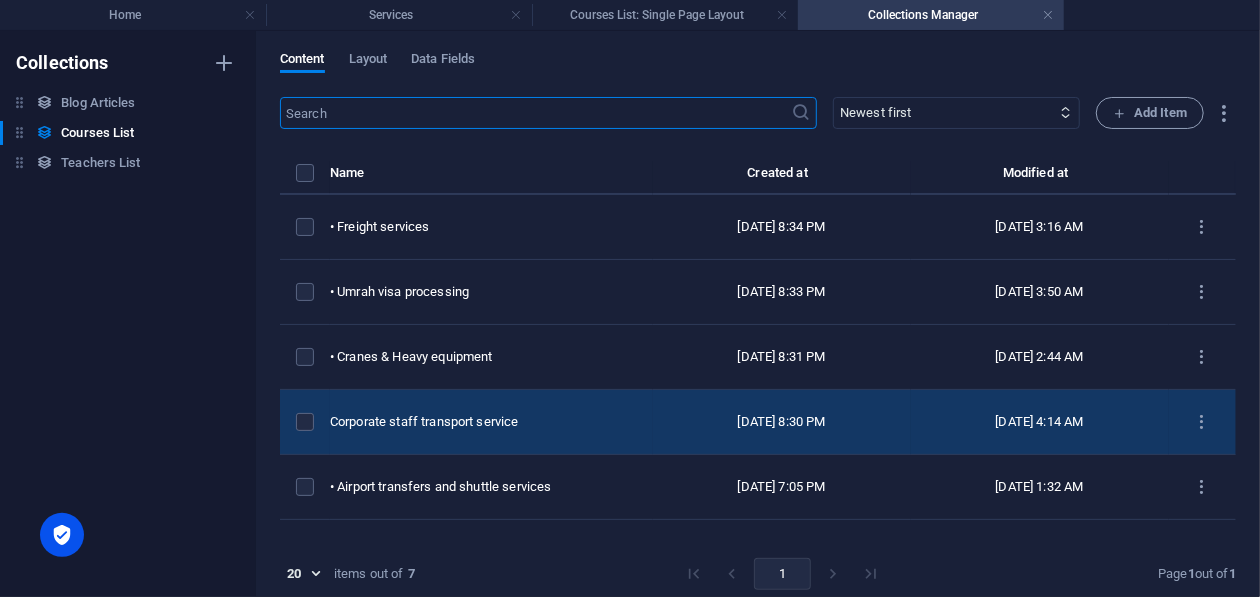 scroll, scrollTop: 104, scrollLeft: 0, axis: vertical 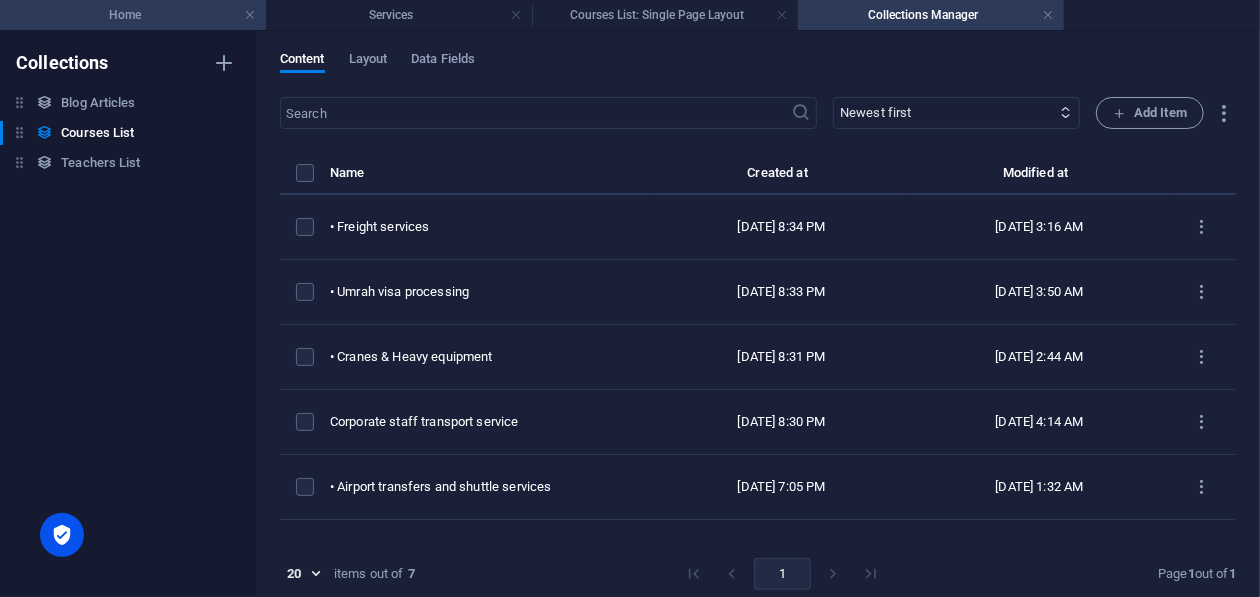 click on "Home" at bounding box center [133, 15] 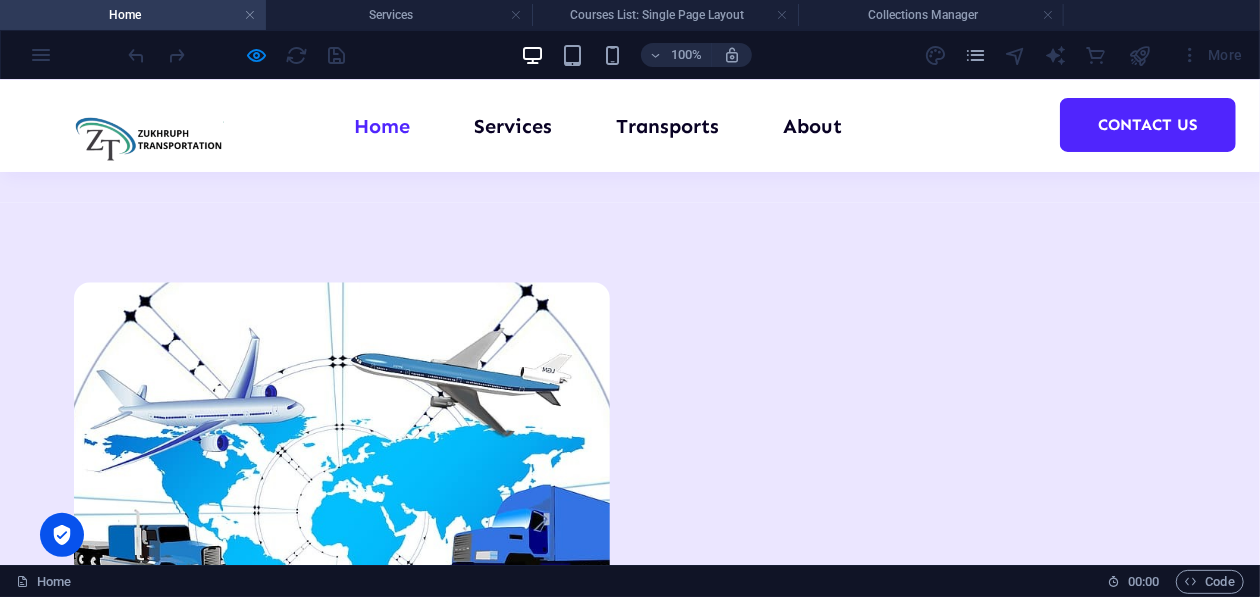 scroll, scrollTop: 2399, scrollLeft: 0, axis: vertical 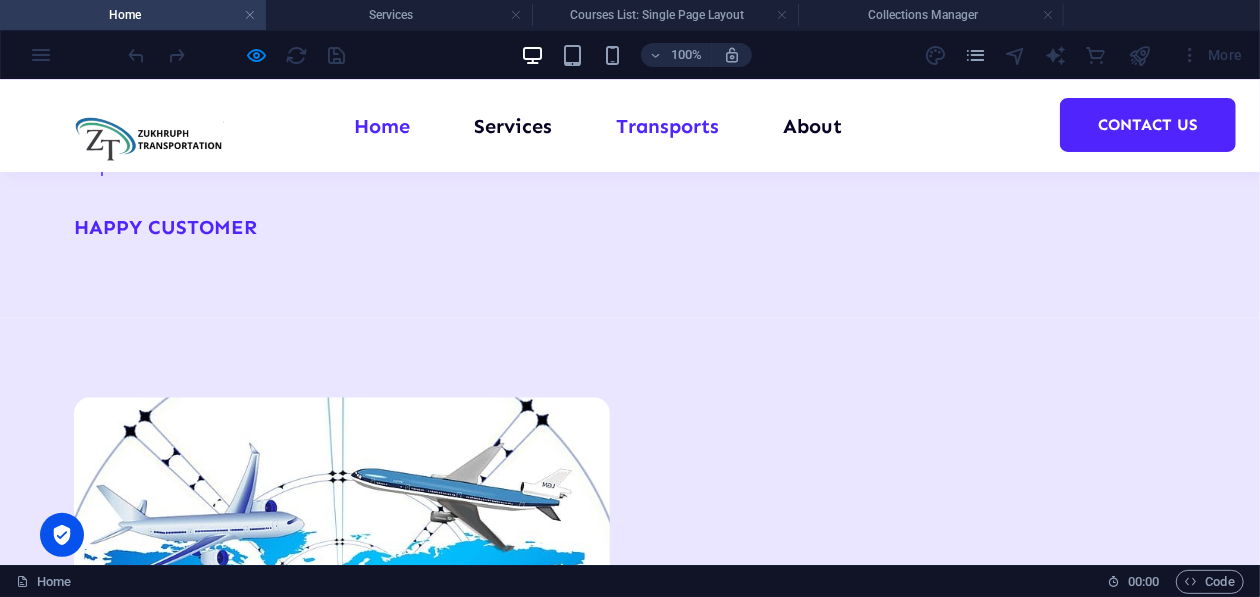 click on "Transports" at bounding box center (667, 125) 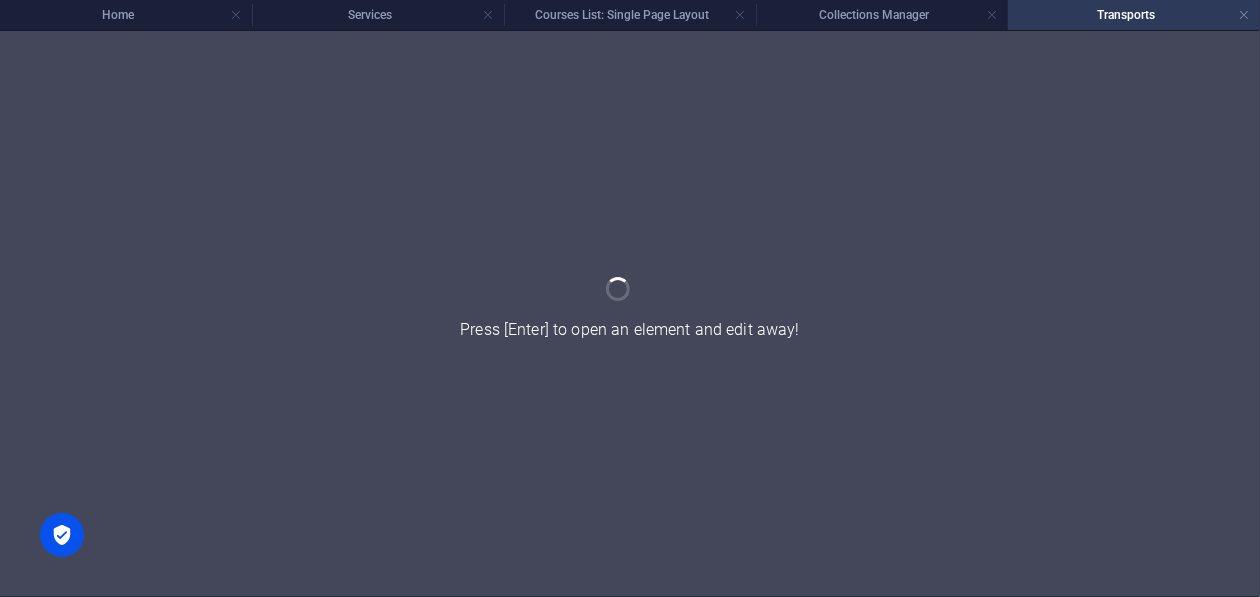 scroll, scrollTop: 0, scrollLeft: 0, axis: both 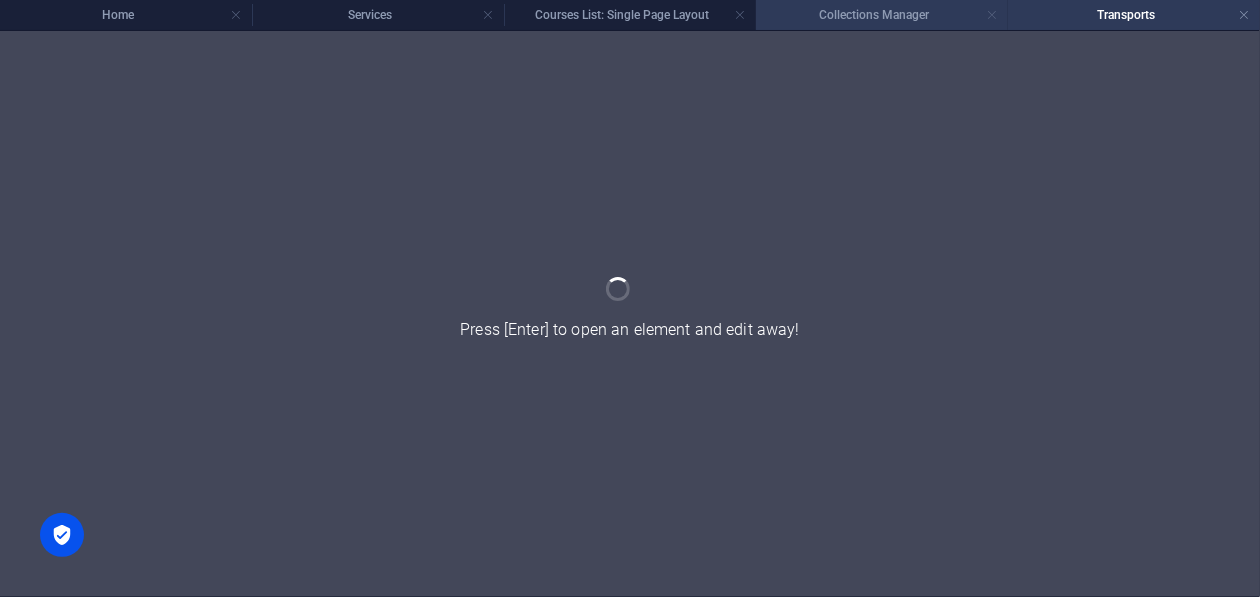 click at bounding box center (992, 15) 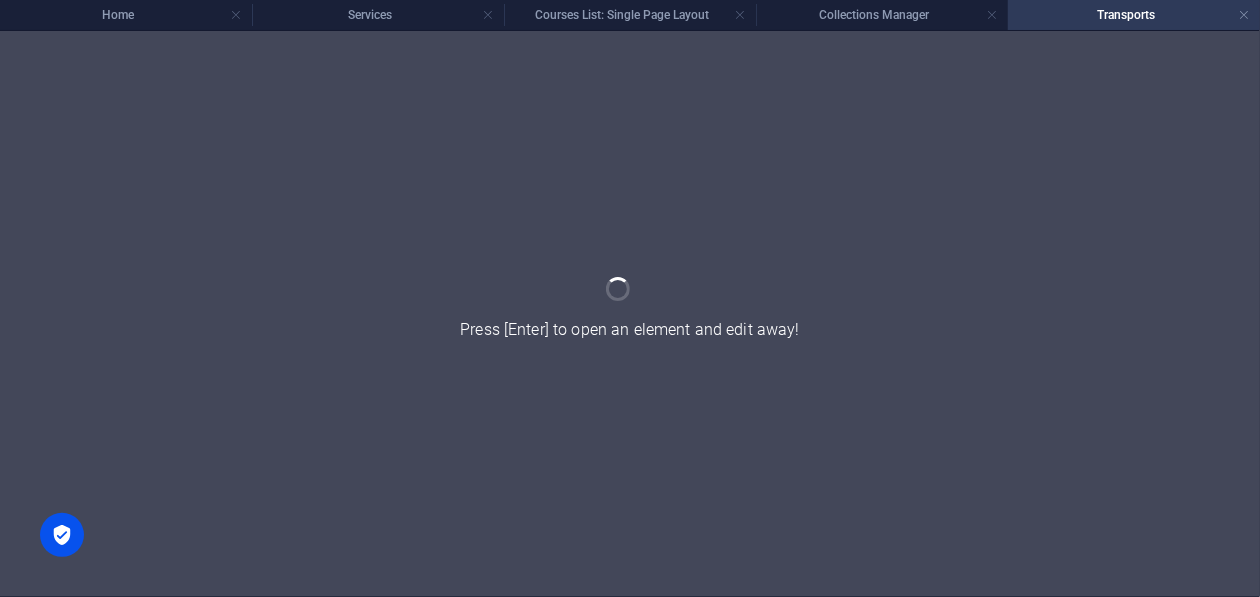 click on "Transports" at bounding box center (1134, 15) 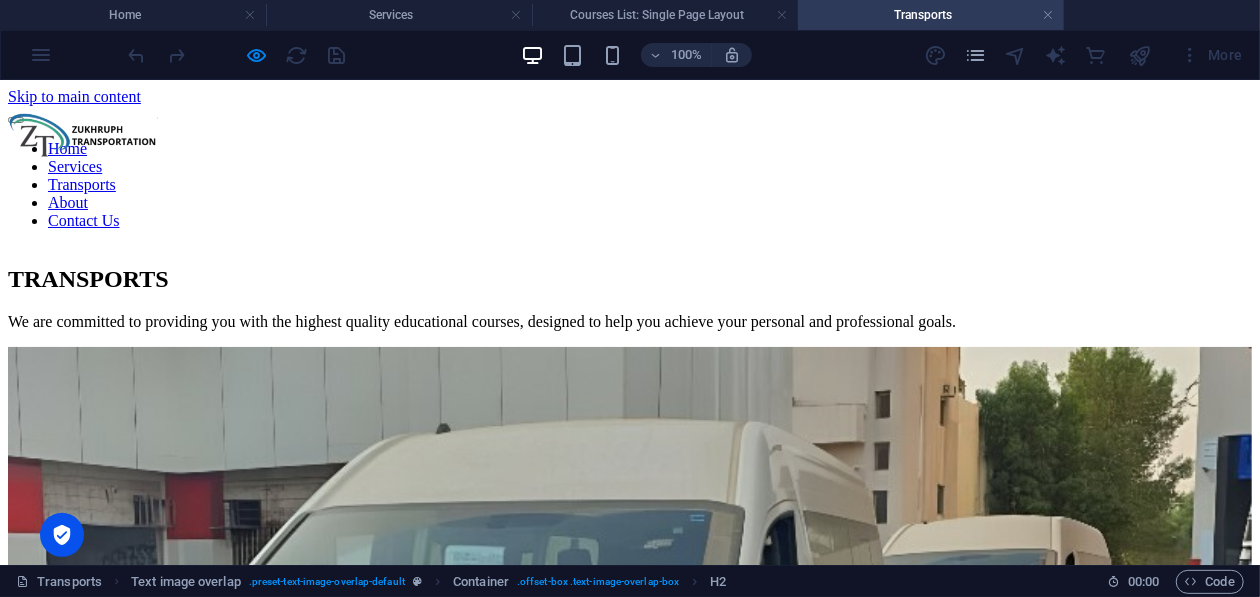 scroll, scrollTop: 0, scrollLeft: 0, axis: both 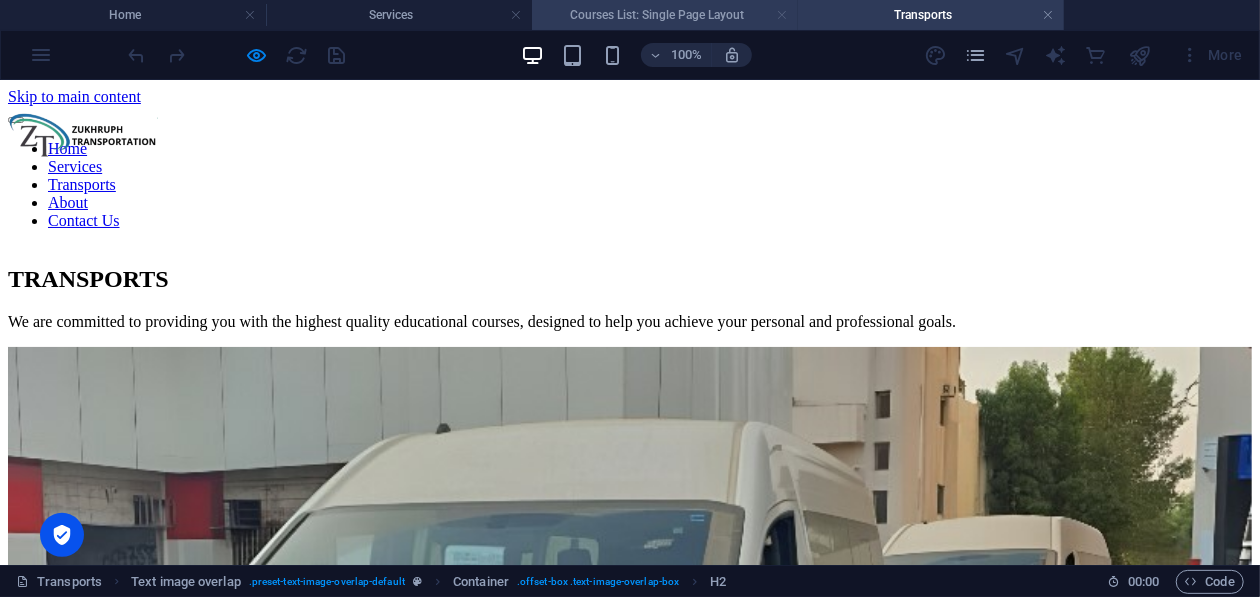 click at bounding box center [782, 15] 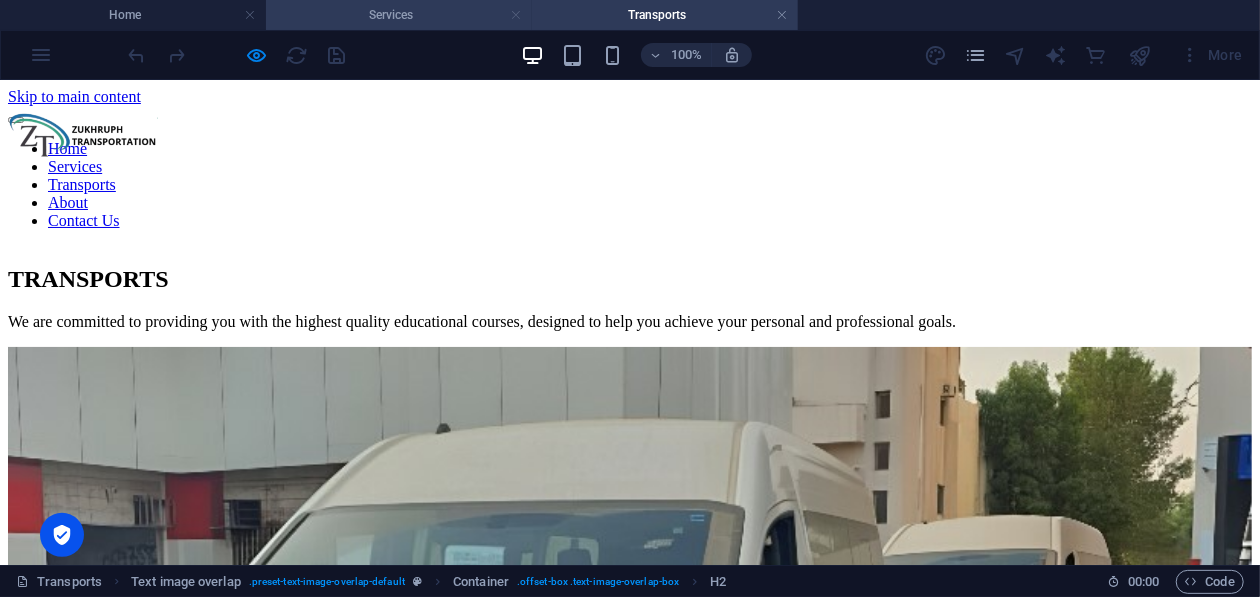 drag, startPoint x: 516, startPoint y: 17, endPoint x: 1236, endPoint y: 341, distance: 789.5416 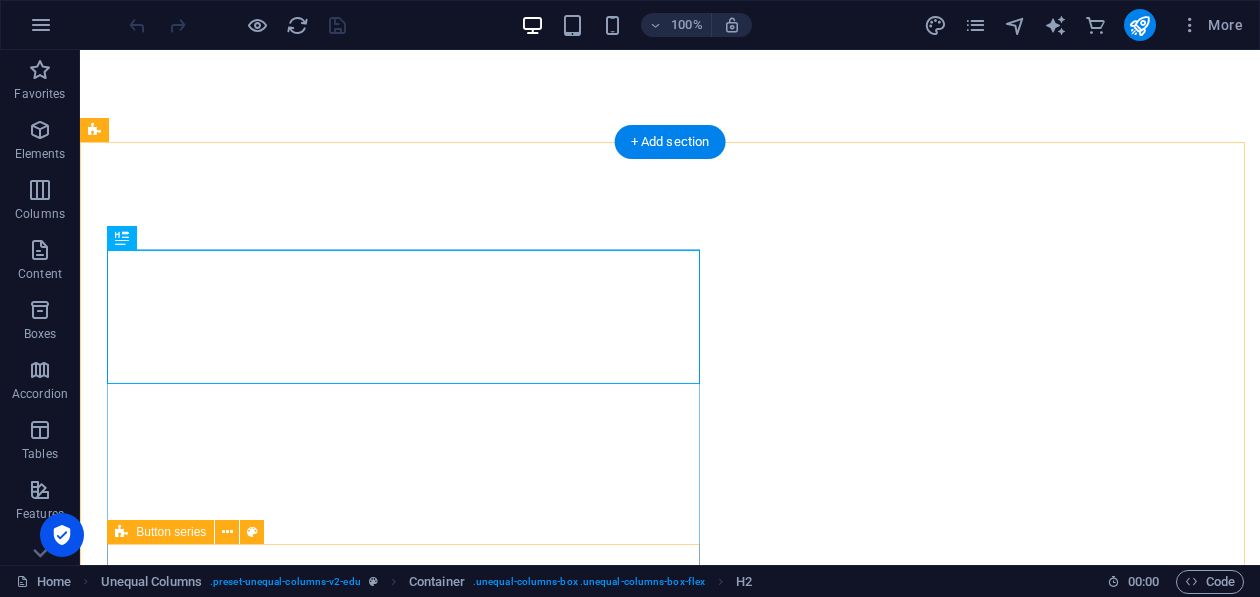 scroll, scrollTop: 0, scrollLeft: 0, axis: both 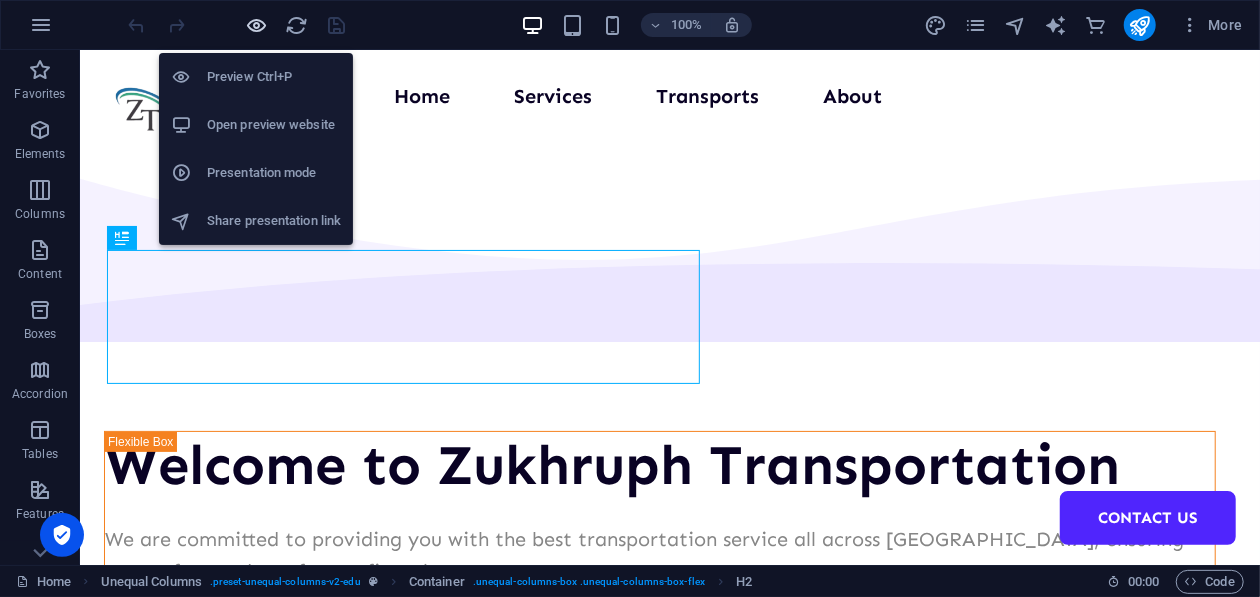 click at bounding box center (257, 25) 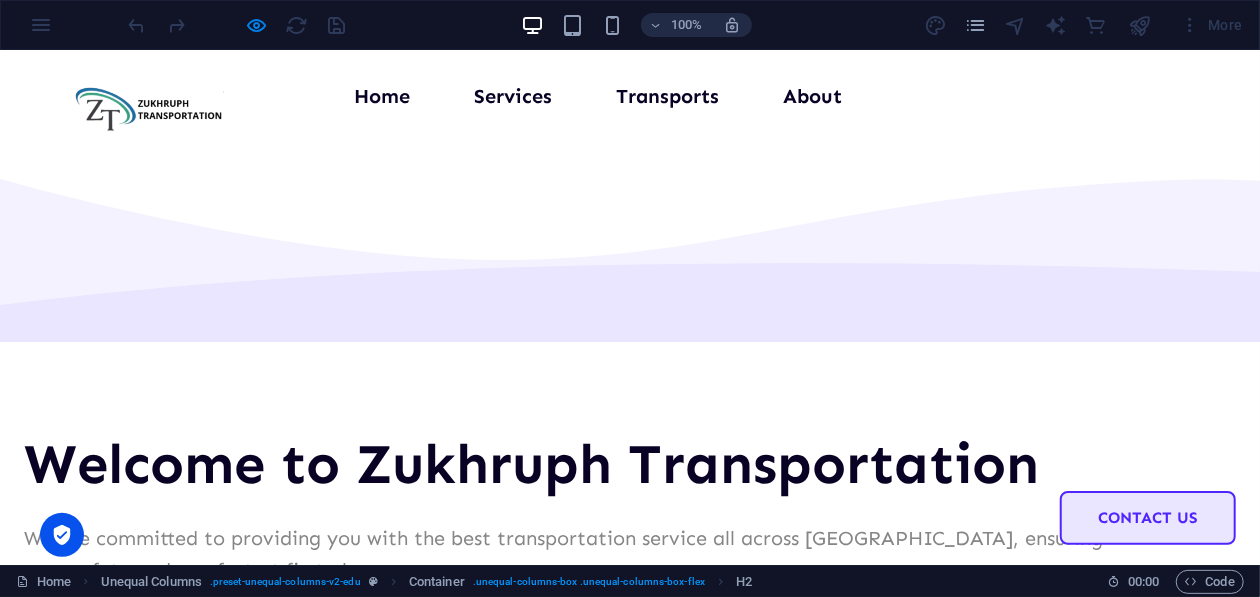 click on "Contact Us" at bounding box center (1148, 517) 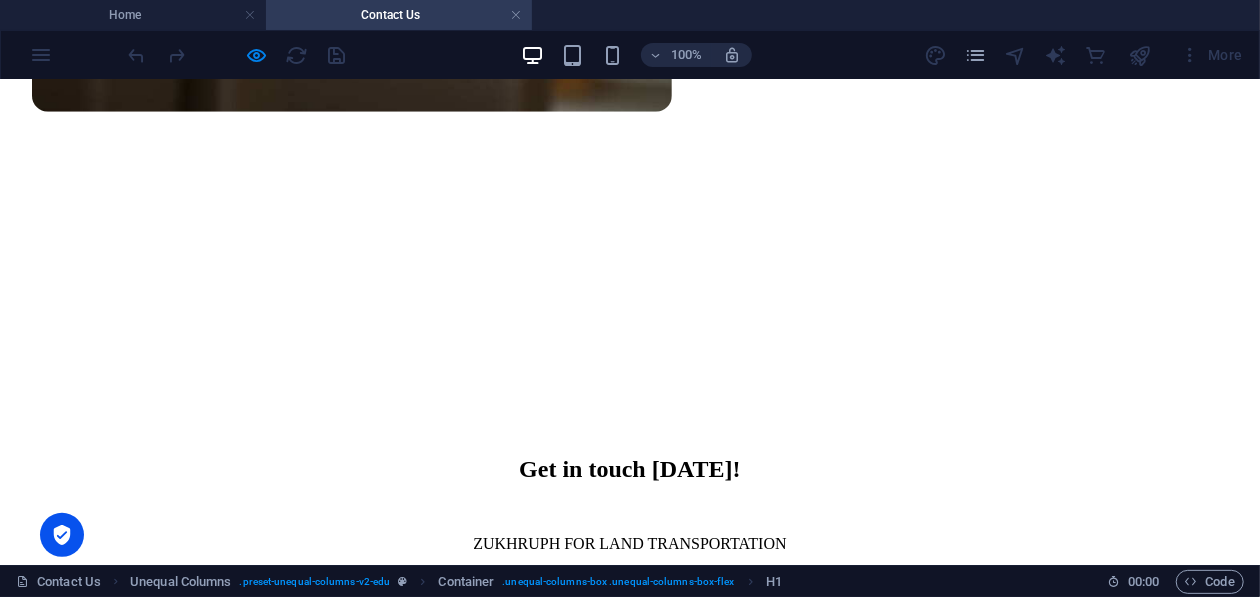 scroll, scrollTop: 900, scrollLeft: 0, axis: vertical 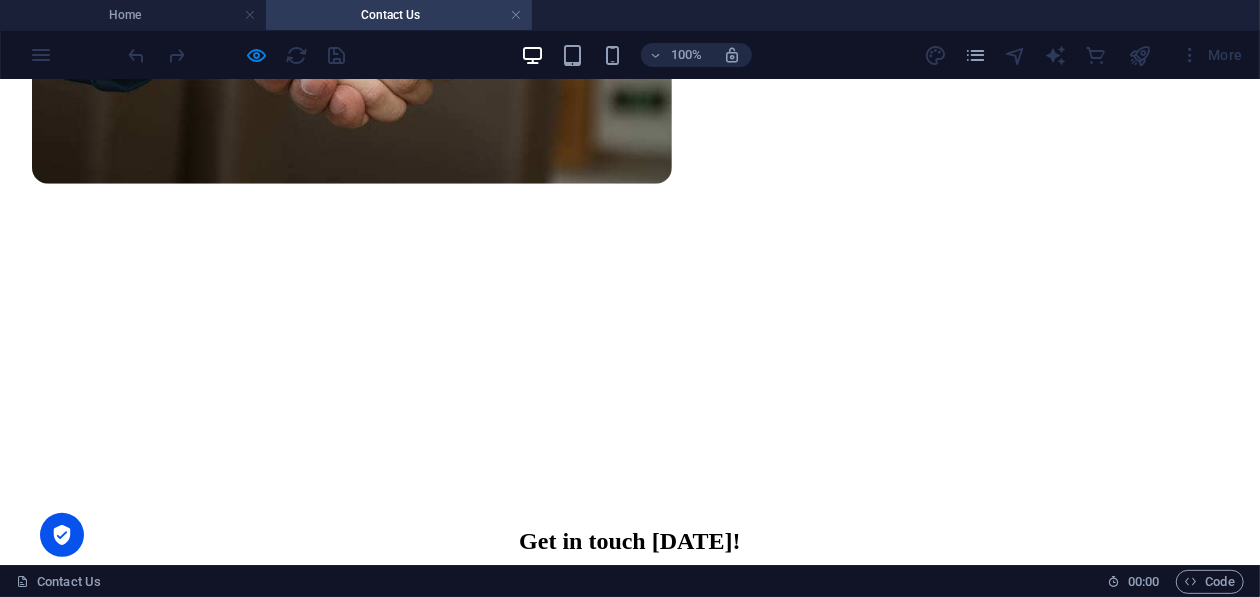 click on "Choose a service Choose one Airport transfers & shuttle services Hajj & Umrah transport City tours and landmarks visits Freight services Umrah visa processing Cranes & heavy equipment Corporate staff transport service Others" at bounding box center [630, 752] 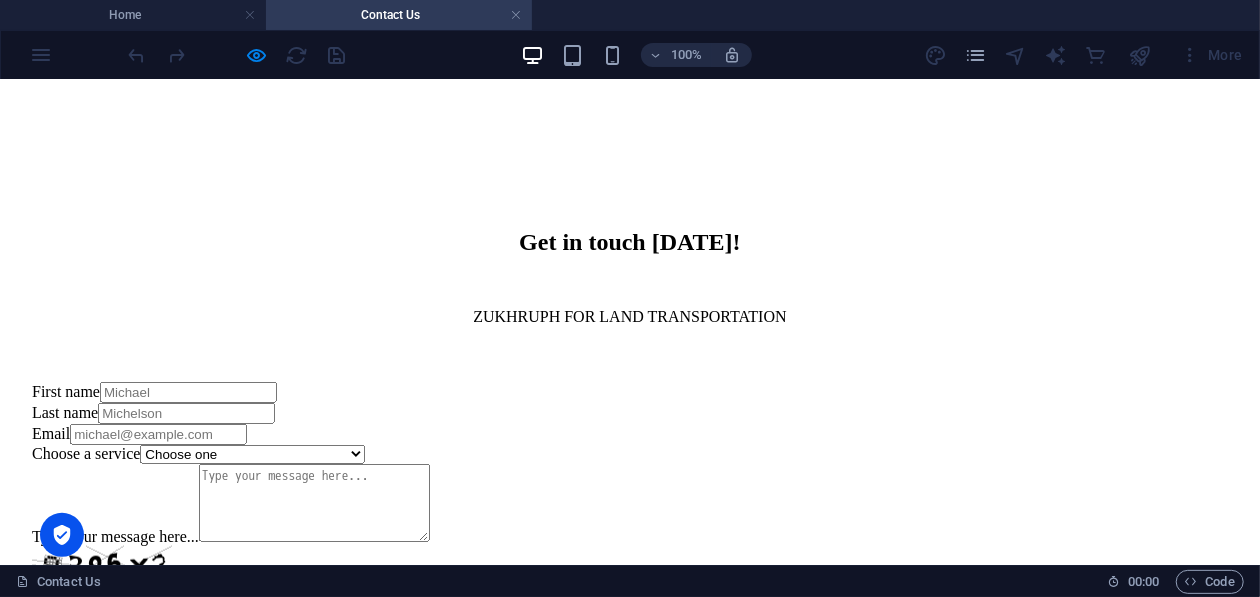 scroll, scrollTop: 1300, scrollLeft: 0, axis: vertical 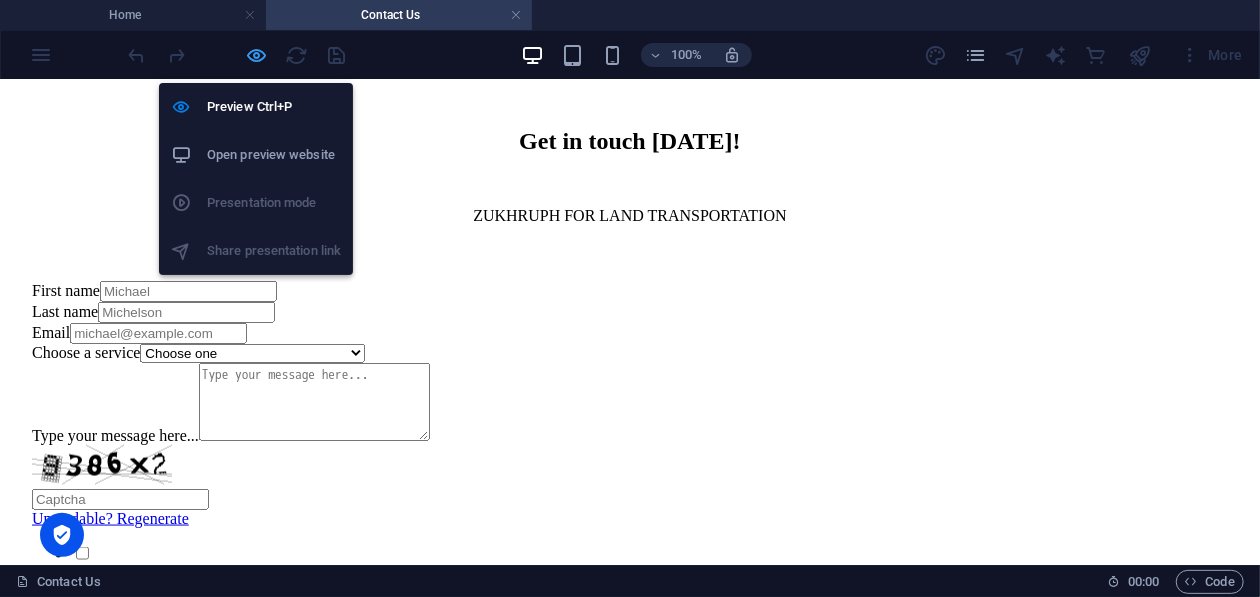 click at bounding box center [257, 55] 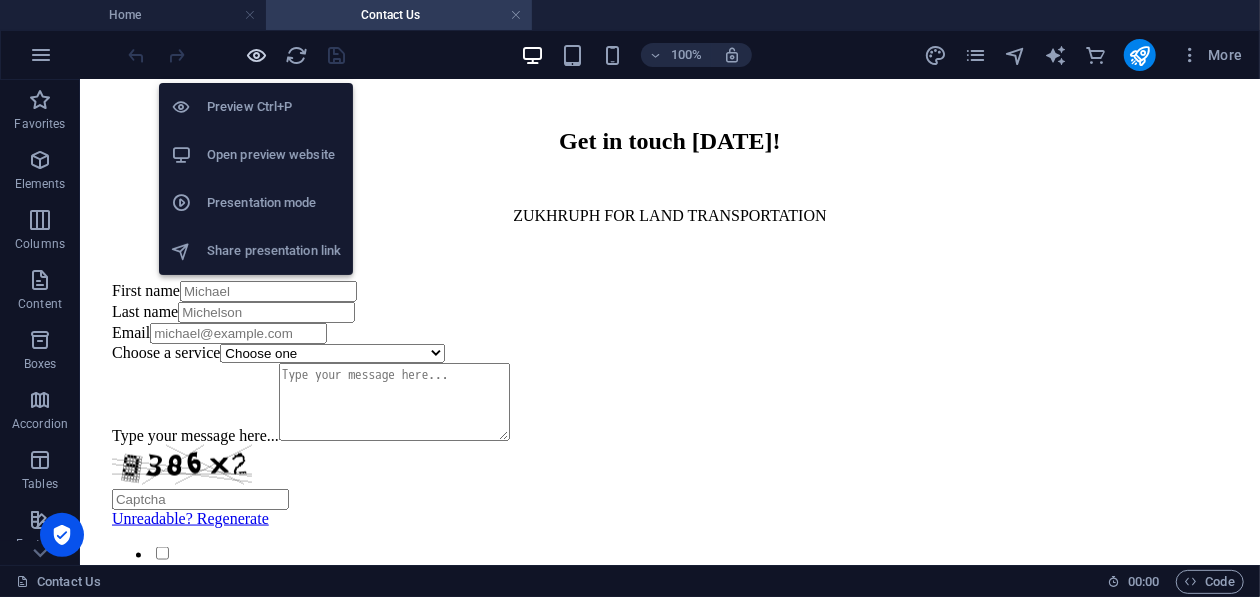 click at bounding box center [257, 55] 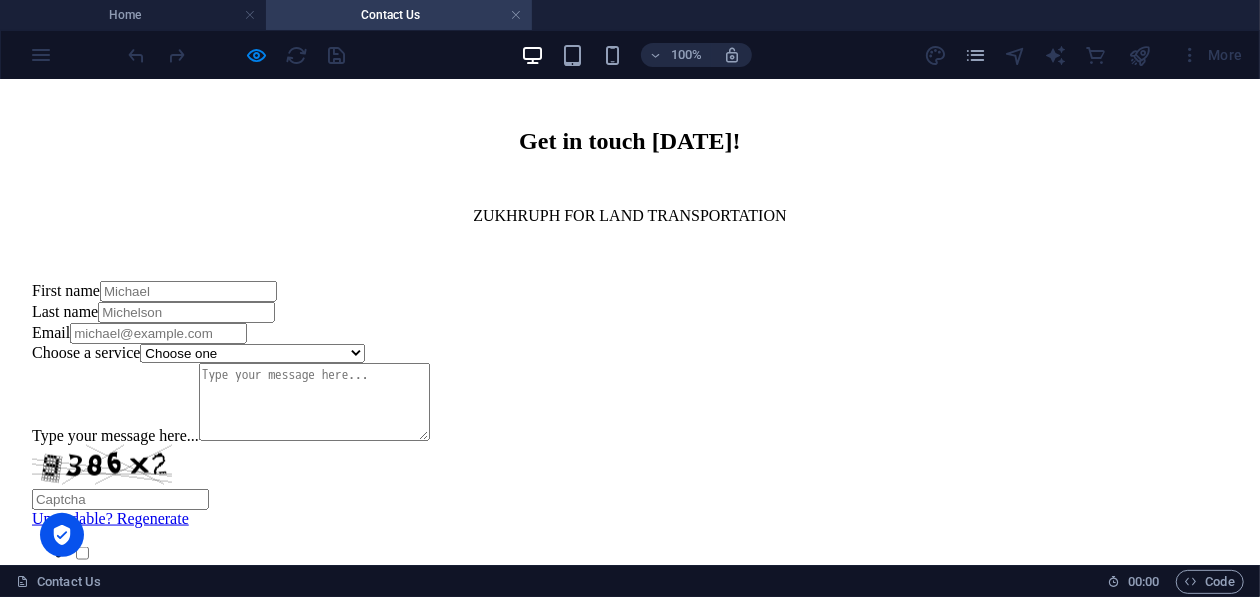 click on "Submit" at bounding box center (630, 633) 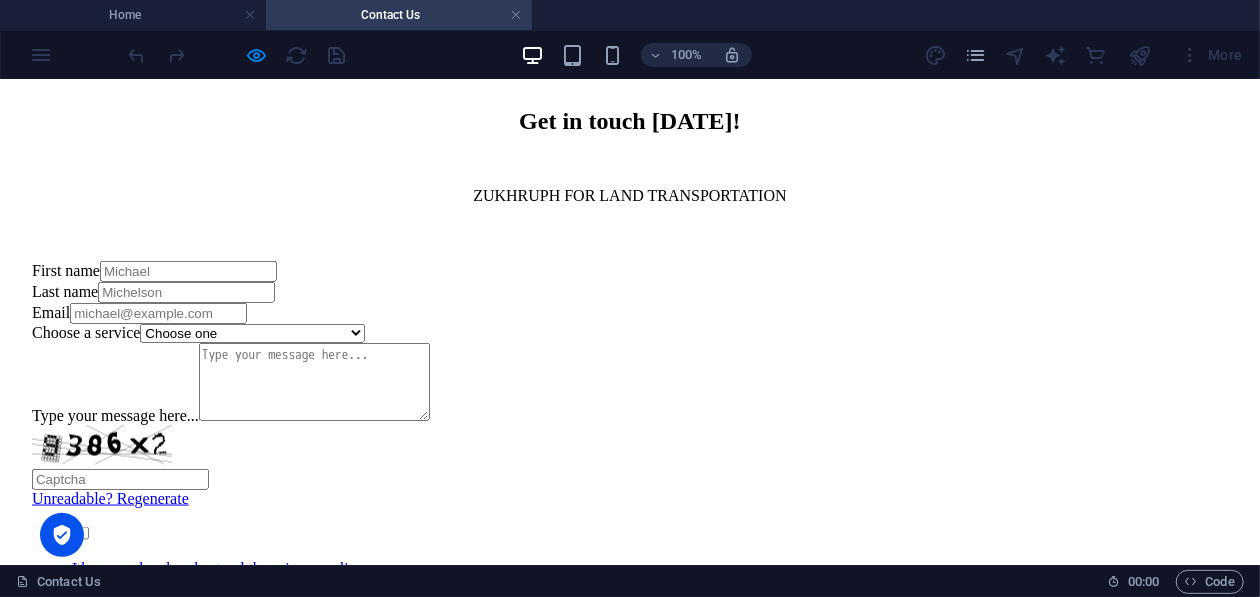 scroll, scrollTop: 1406, scrollLeft: 0, axis: vertical 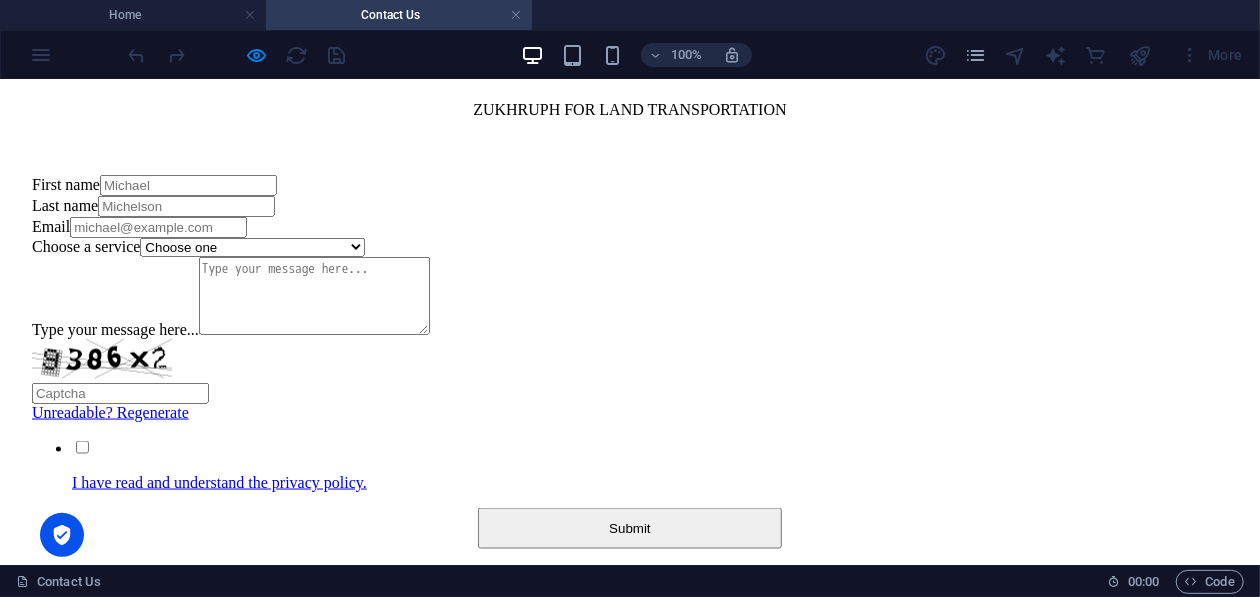click on "Submit" at bounding box center (630, 527) 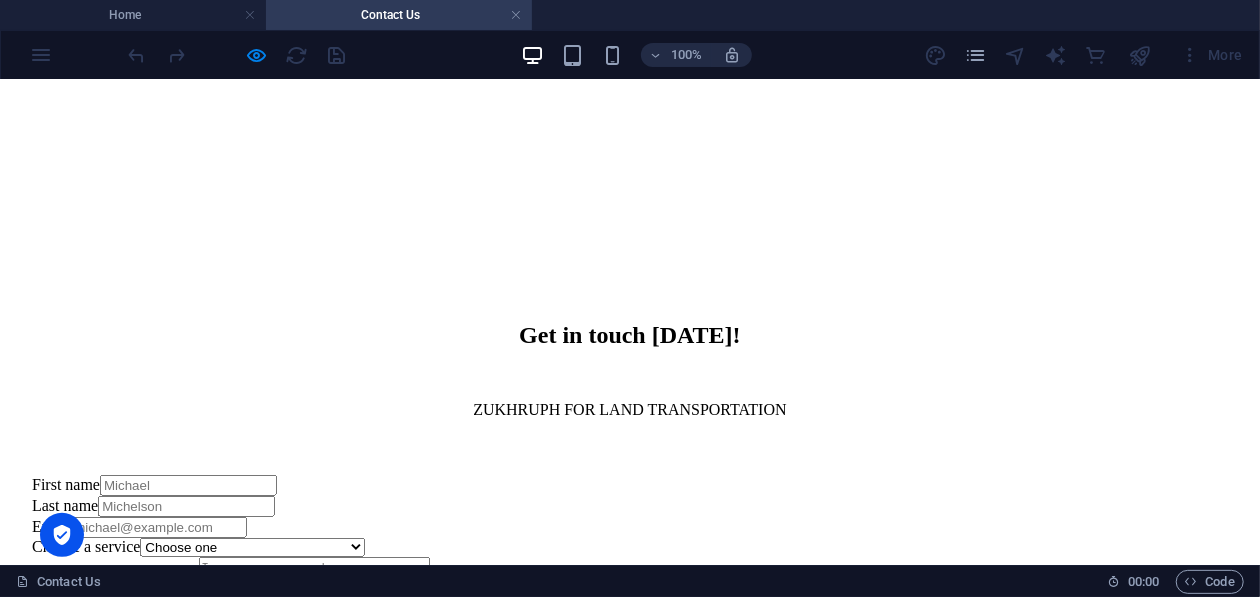 click on "Type your message here..." at bounding box center [630, 597] 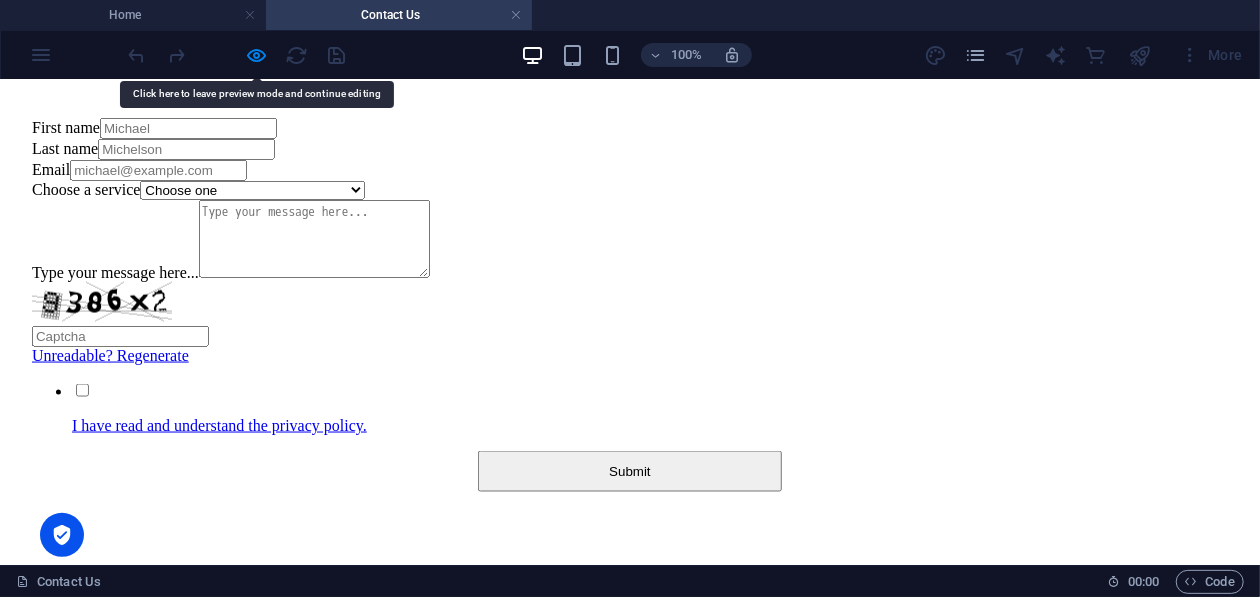scroll, scrollTop: 1506, scrollLeft: 0, axis: vertical 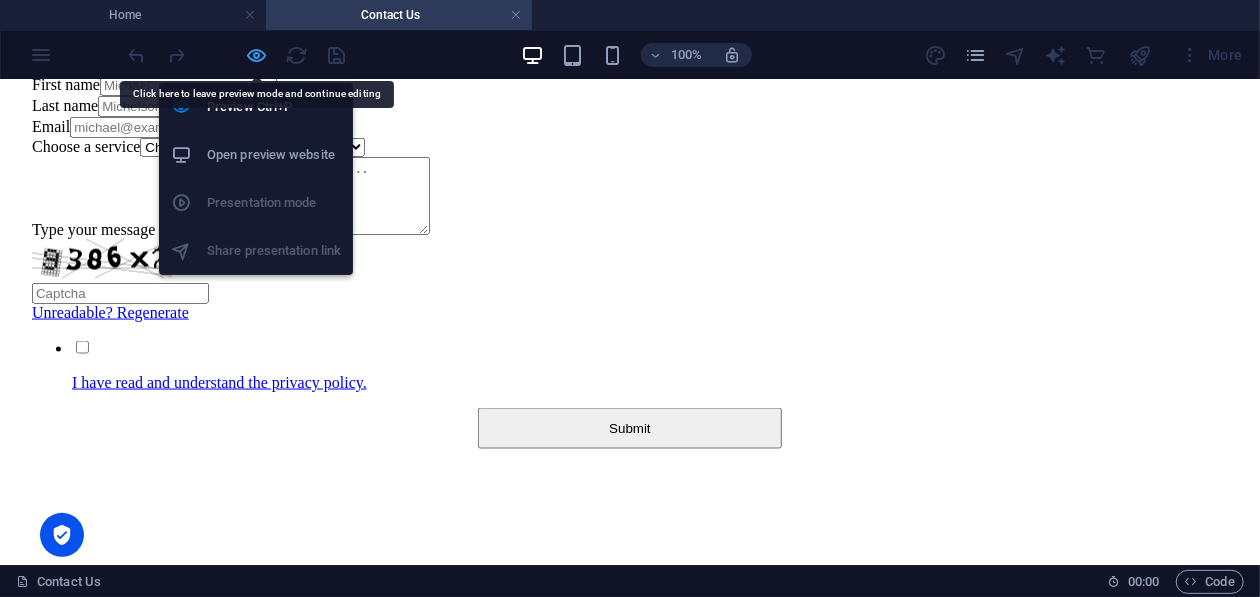click at bounding box center (257, 55) 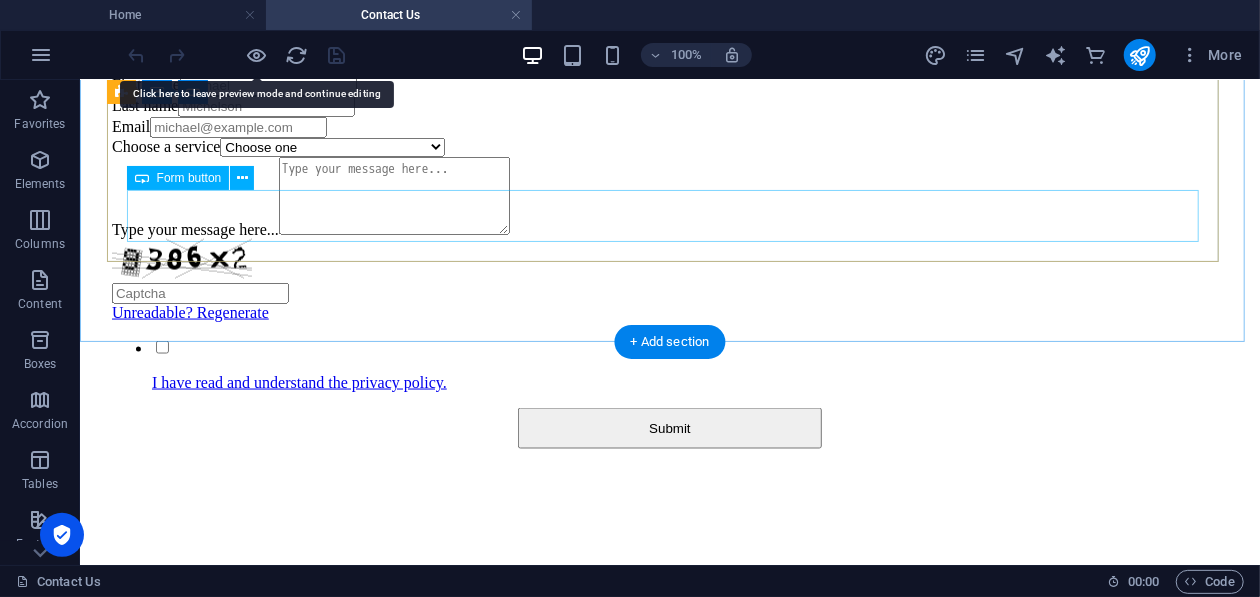 click on "Submit" at bounding box center [669, 427] 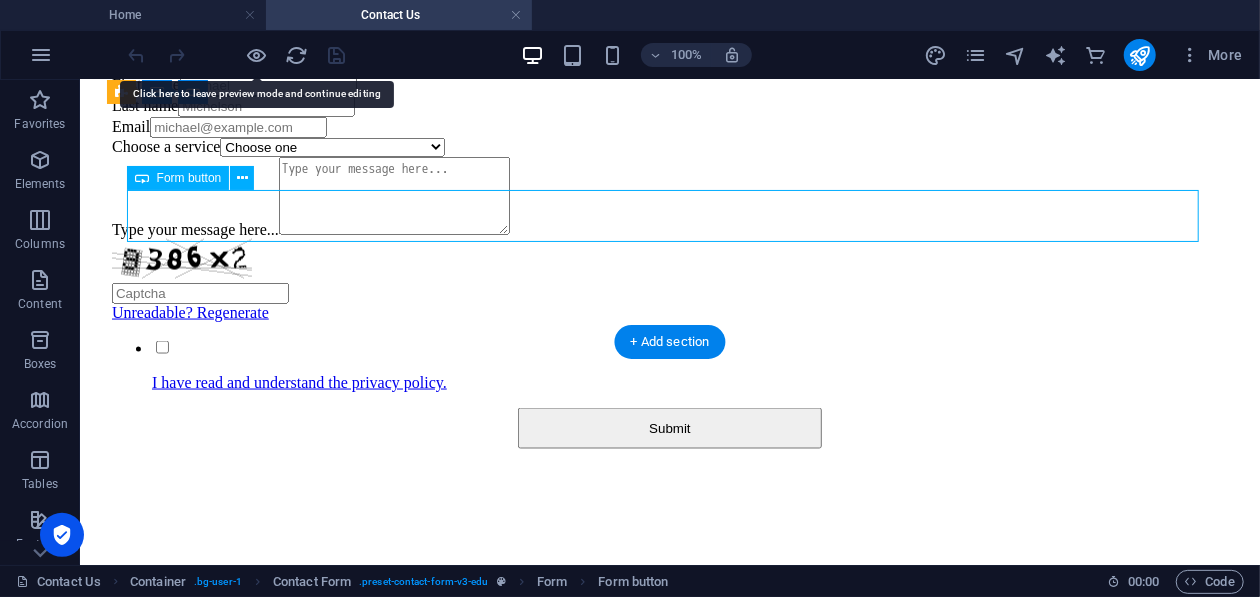 click on "Submit" at bounding box center [669, 427] 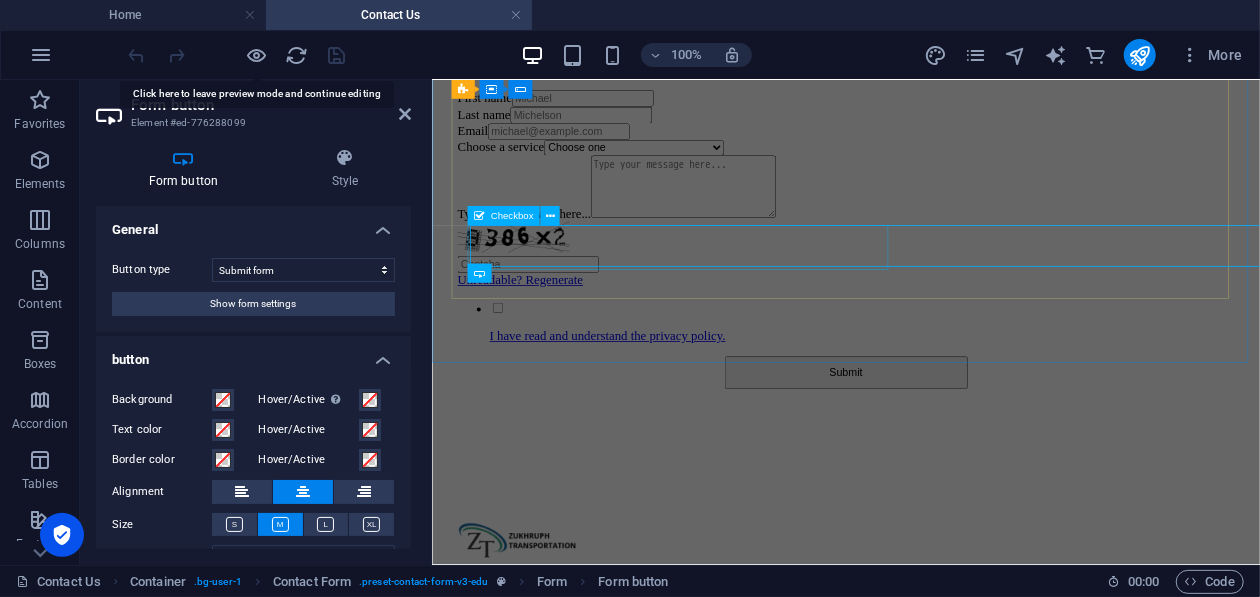 scroll, scrollTop: 1434, scrollLeft: 0, axis: vertical 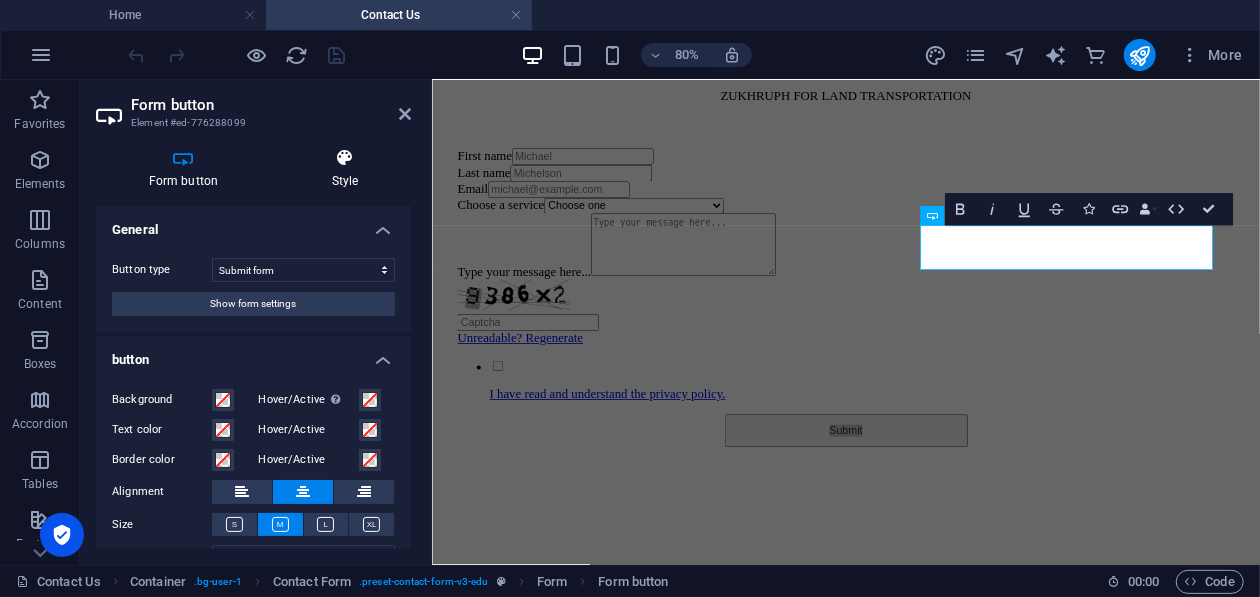 click on "Style" at bounding box center [345, 169] 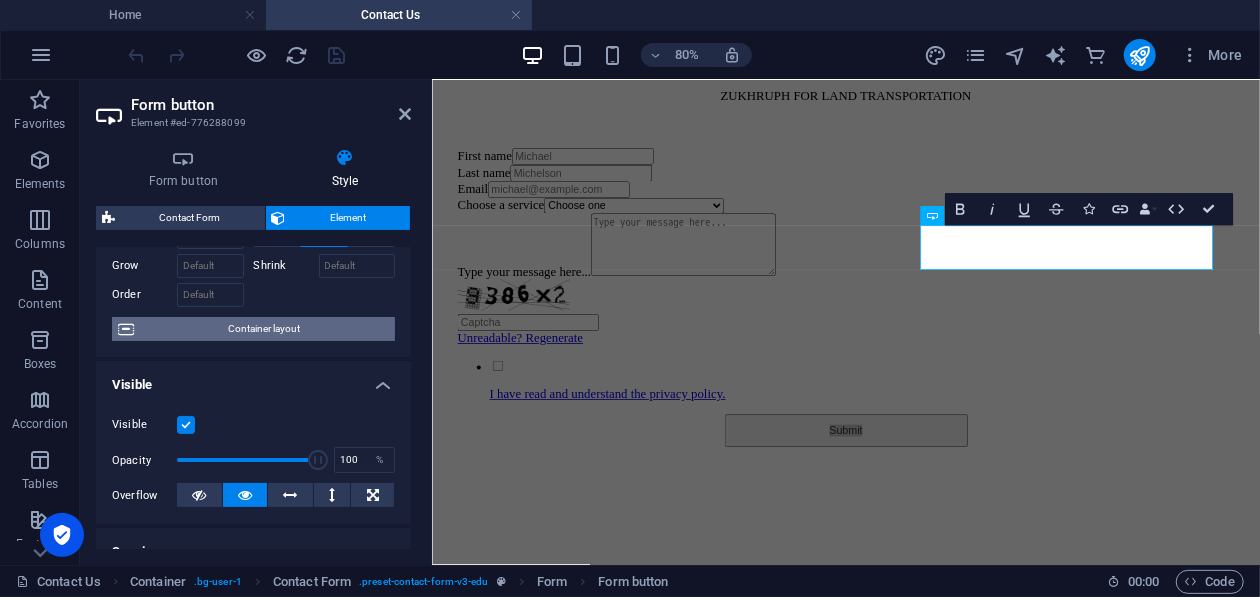 scroll, scrollTop: 0, scrollLeft: 0, axis: both 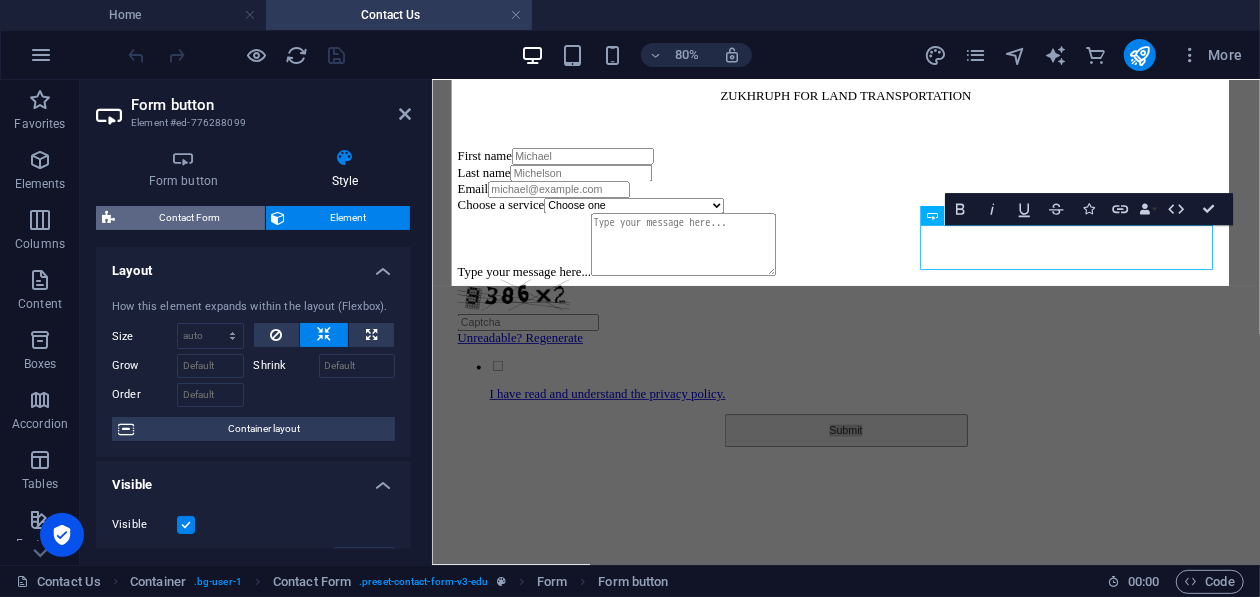click on "Contact Form" at bounding box center (190, 218) 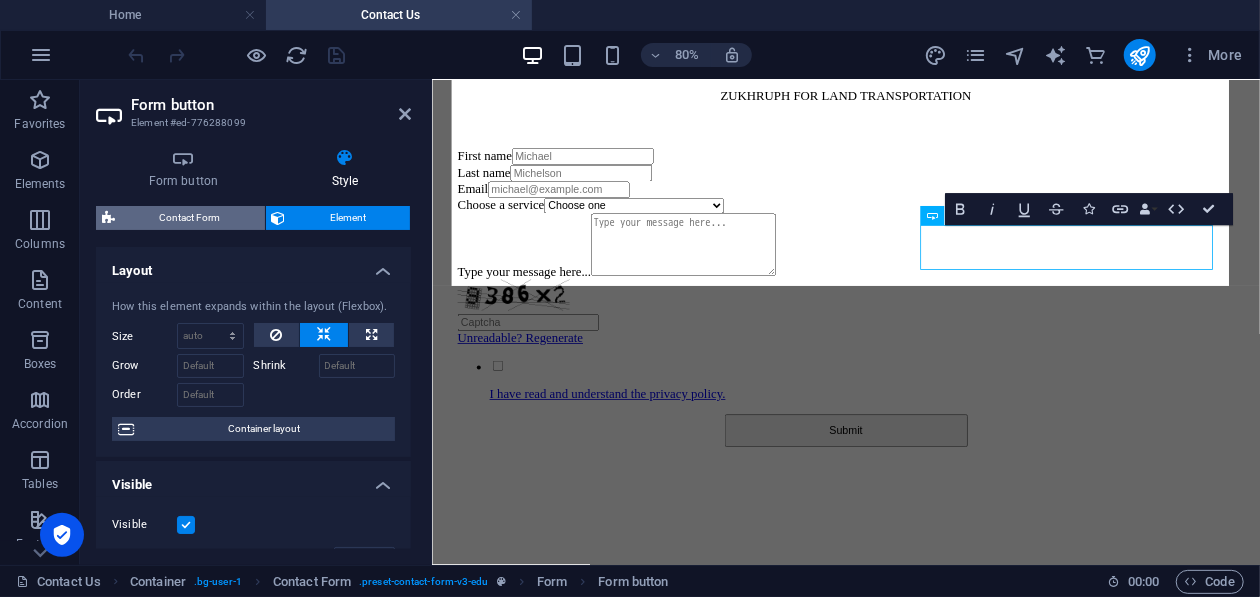 select on "rem" 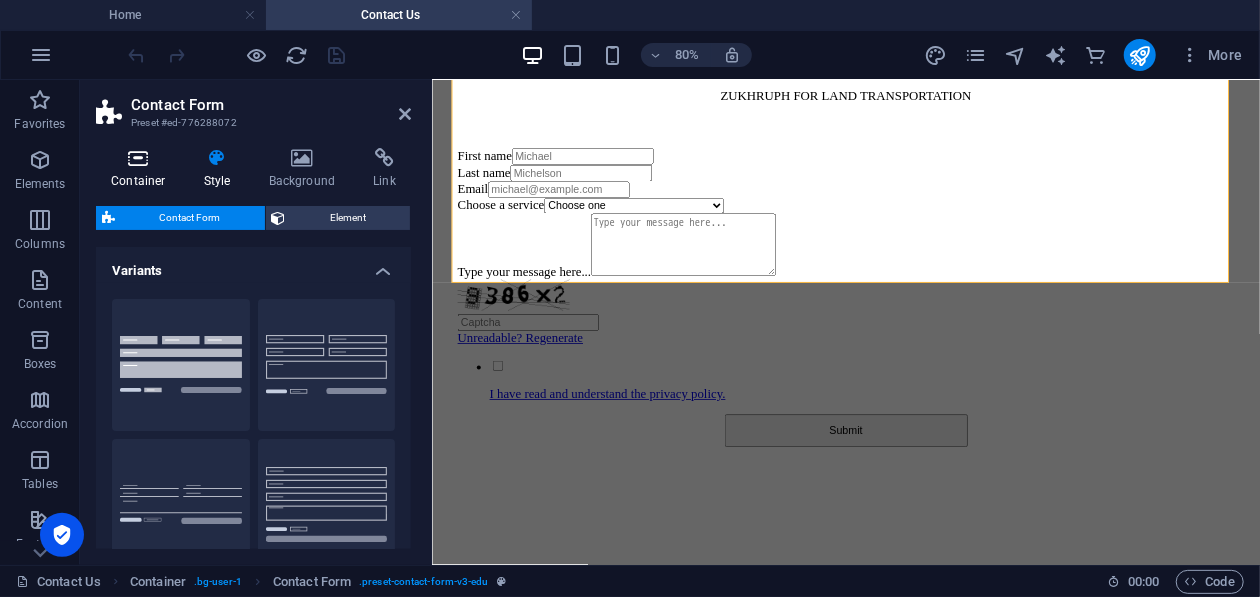 click at bounding box center (138, 158) 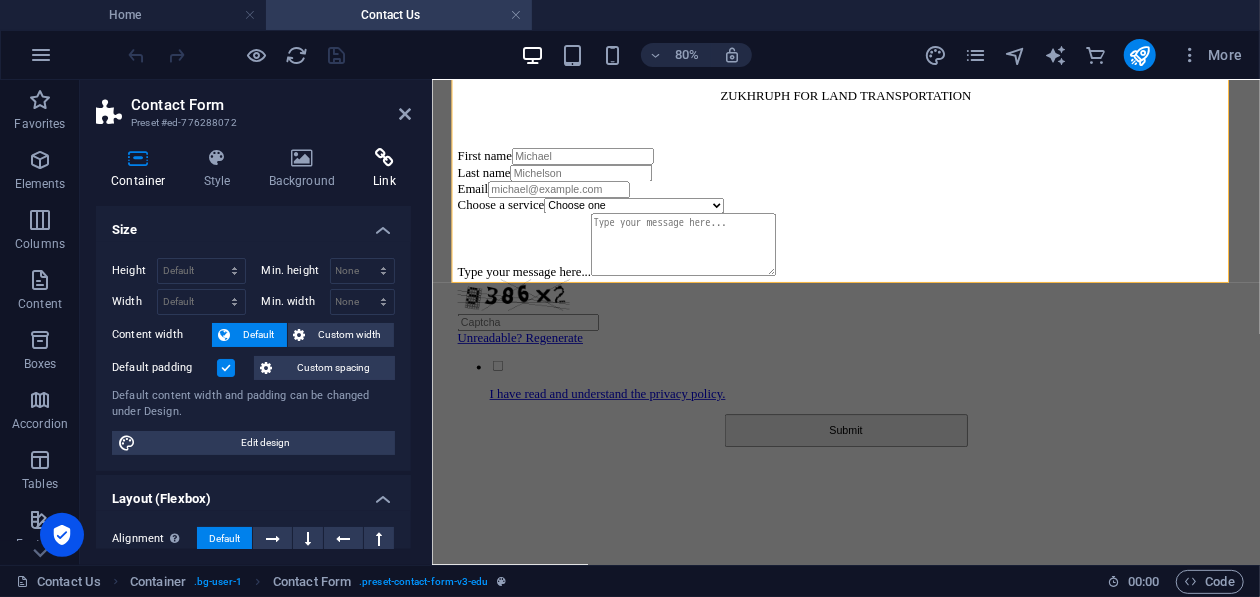 click at bounding box center (384, 158) 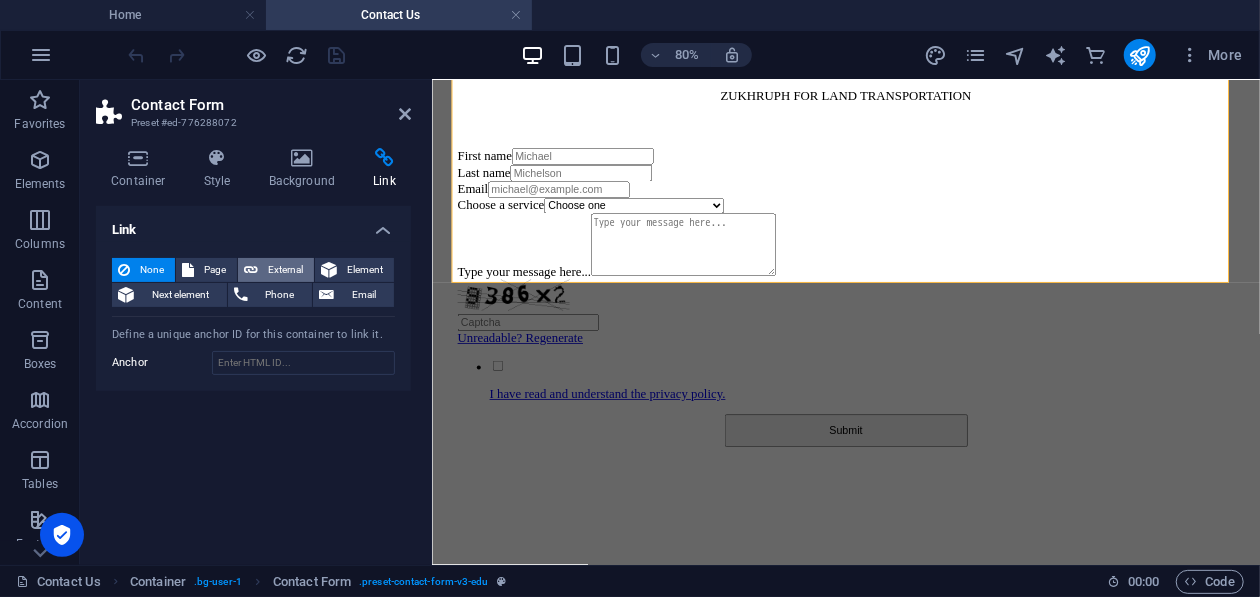 click on "External" at bounding box center (286, 270) 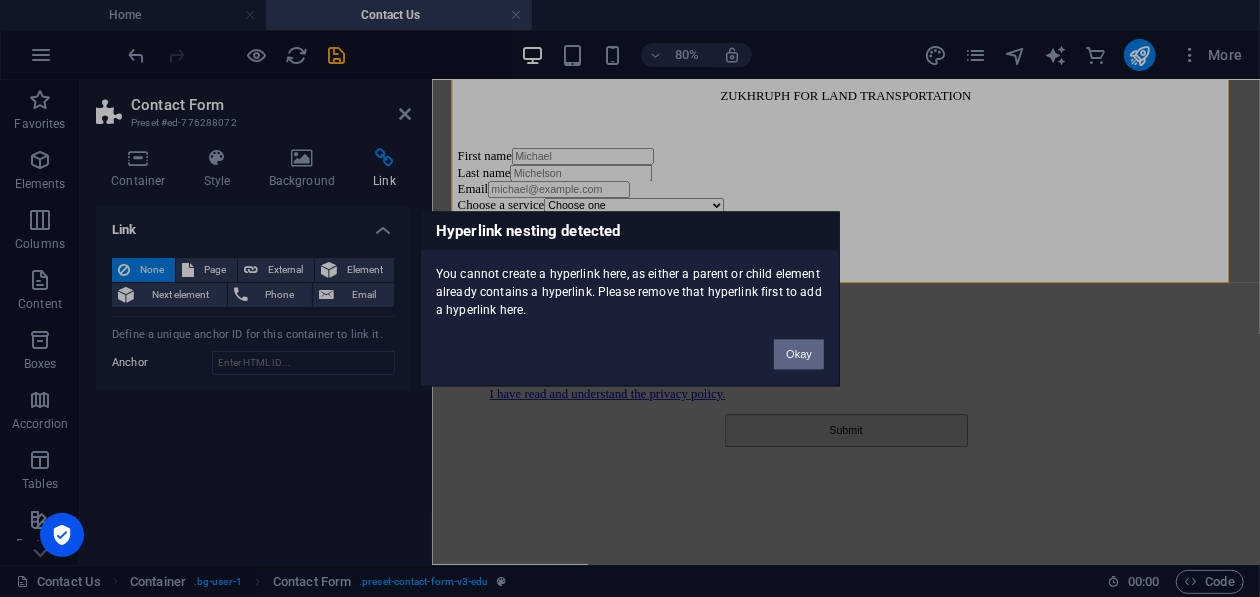click on "Okay" at bounding box center (799, 354) 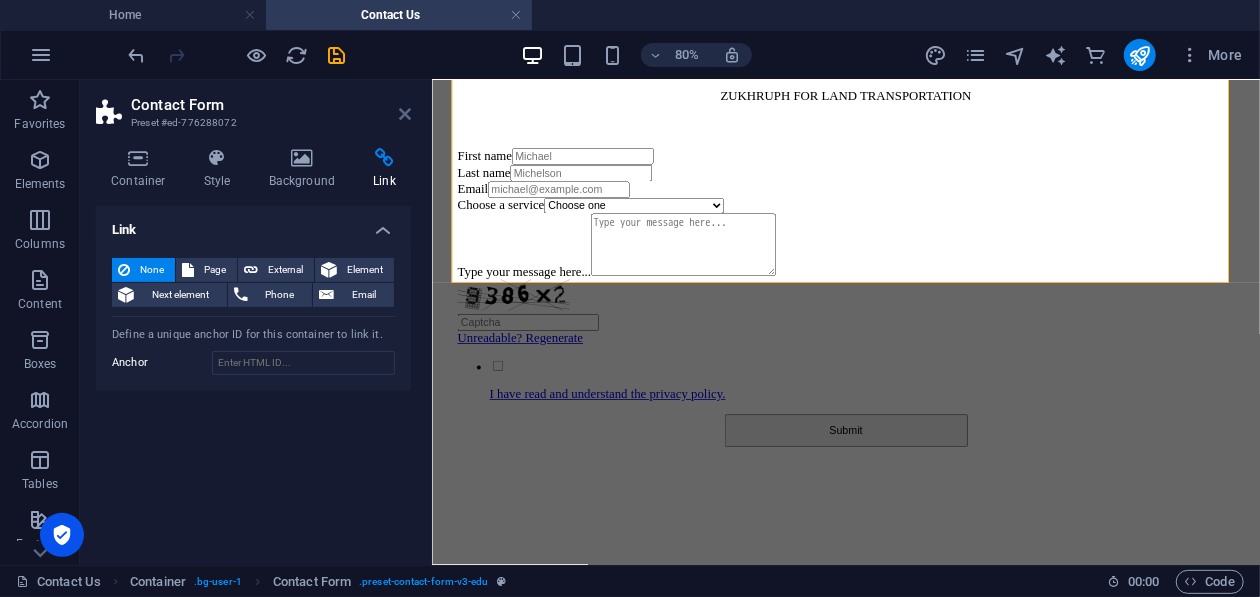 click at bounding box center (405, 114) 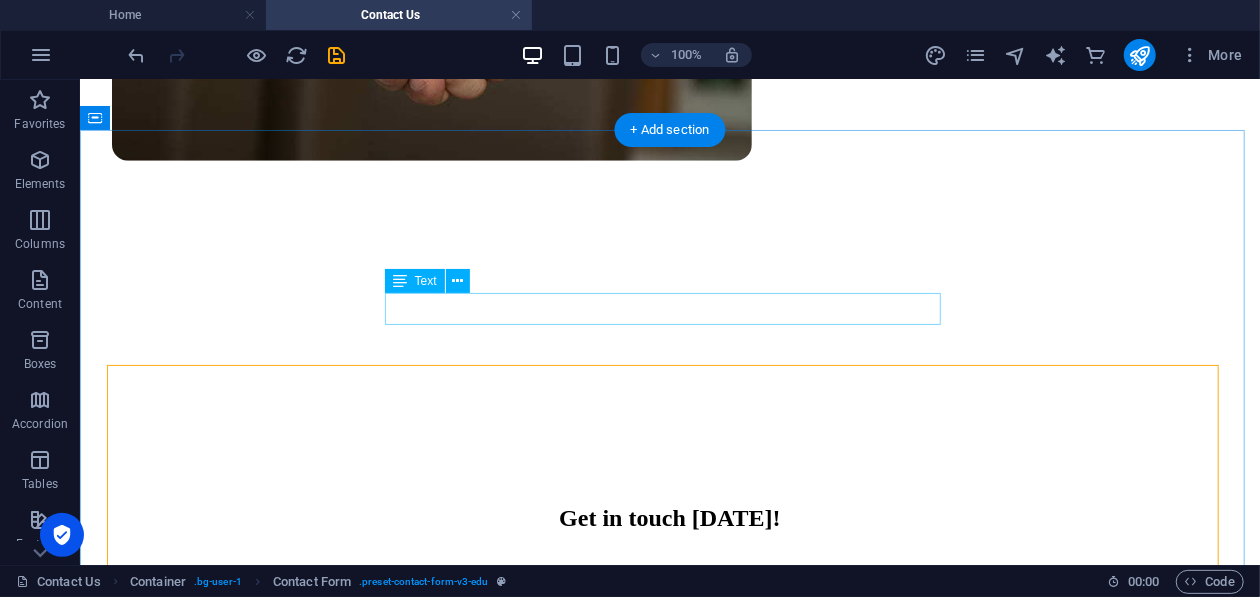 scroll, scrollTop: 735, scrollLeft: 0, axis: vertical 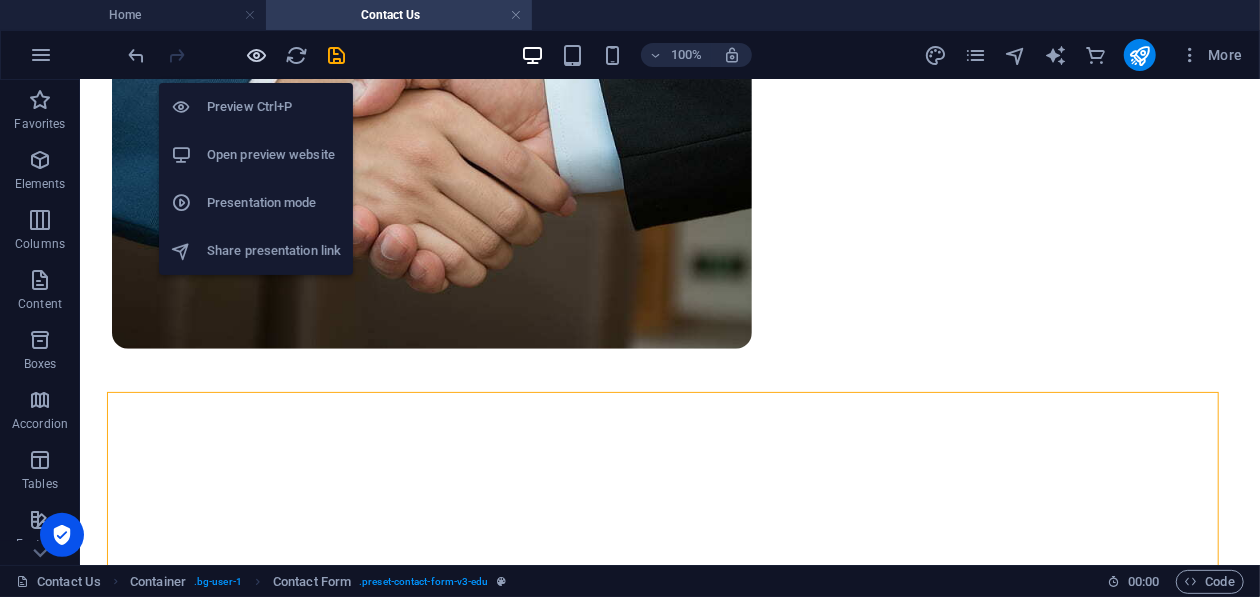 click at bounding box center [257, 55] 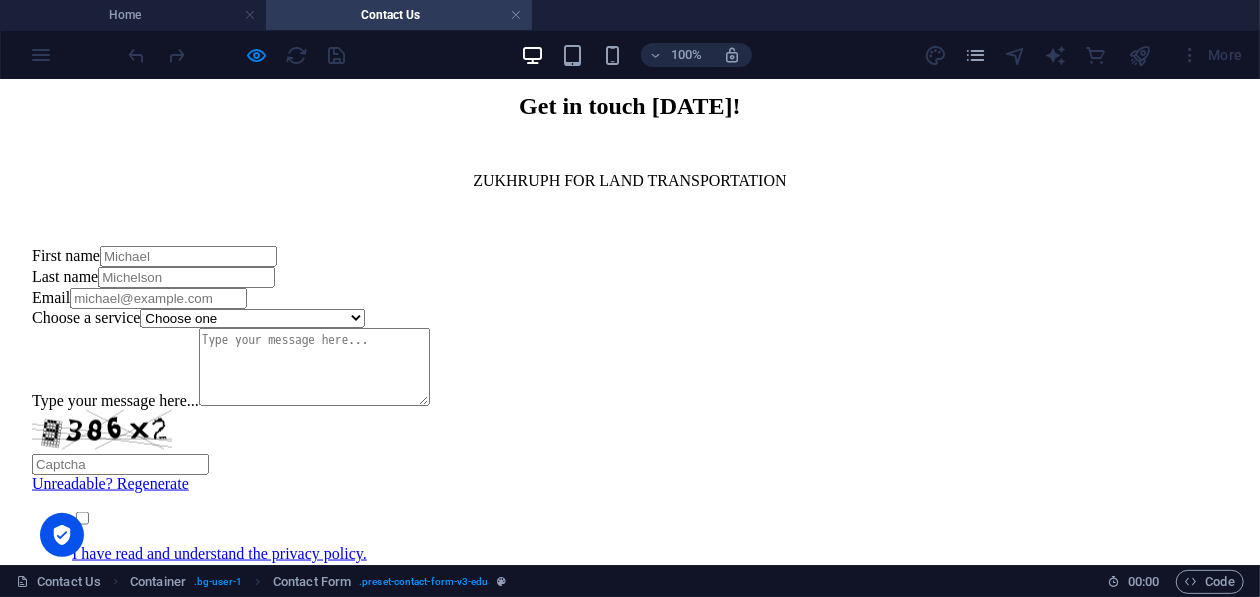 click on "Submit" at bounding box center (630, 598) 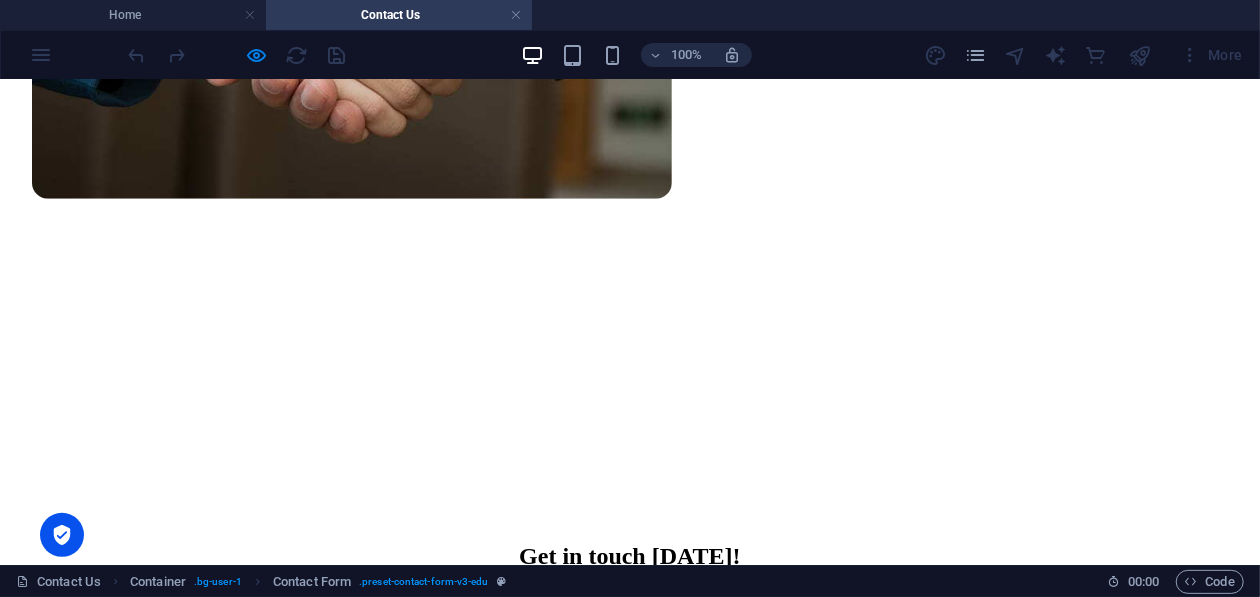 scroll, scrollTop: 906, scrollLeft: 0, axis: vertical 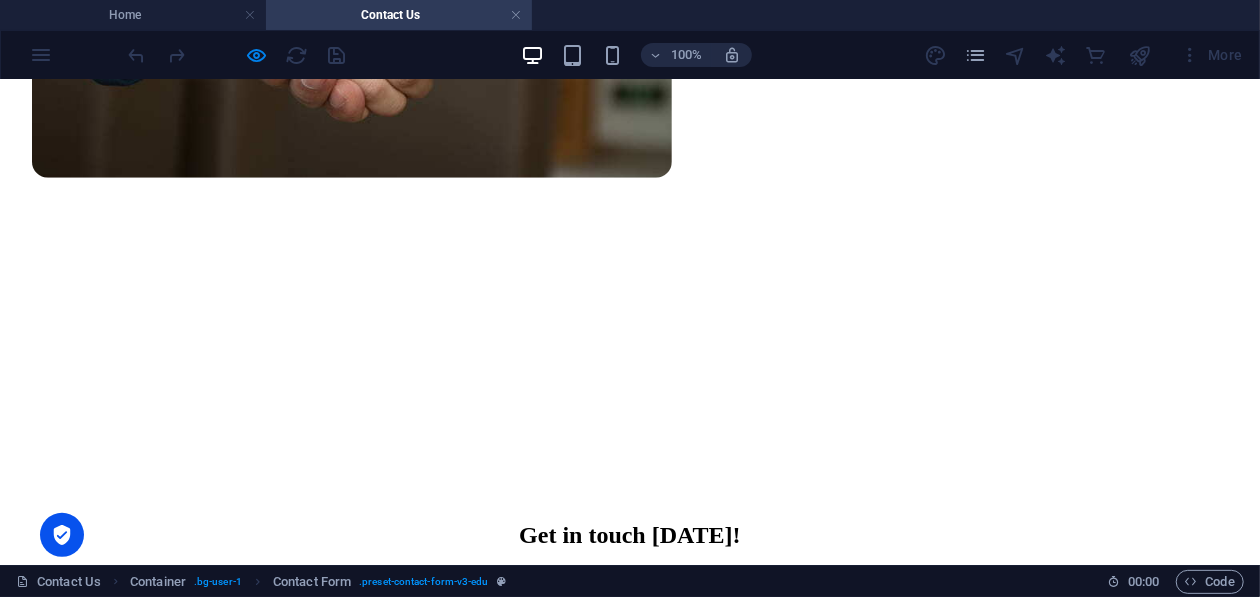 type on "abc" 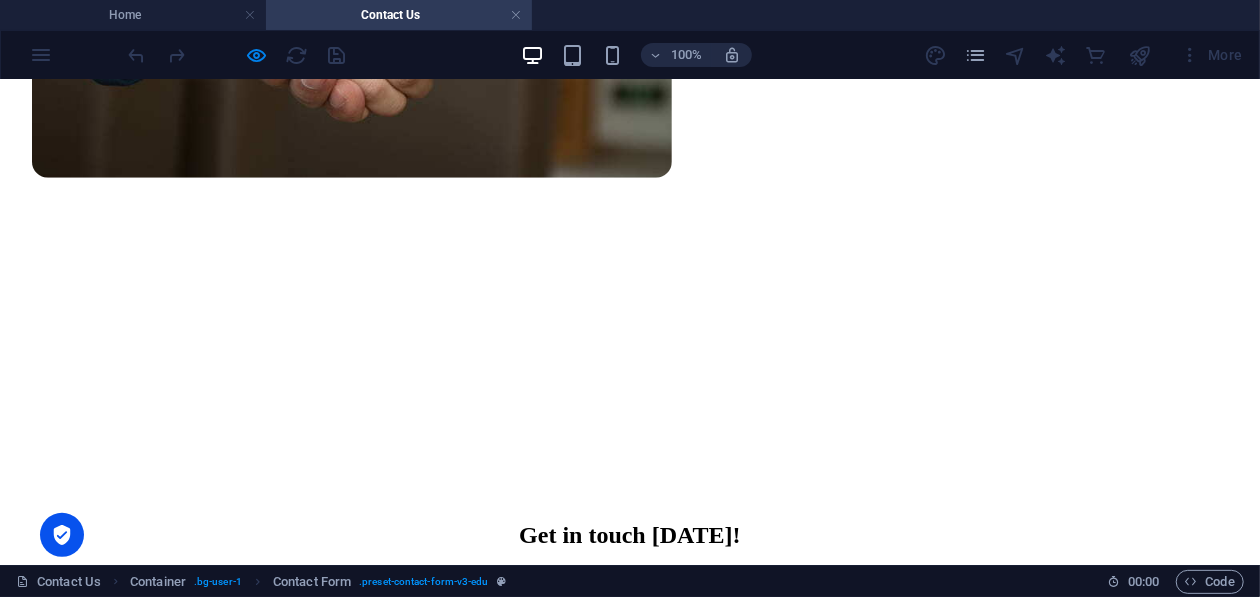 type on "def" 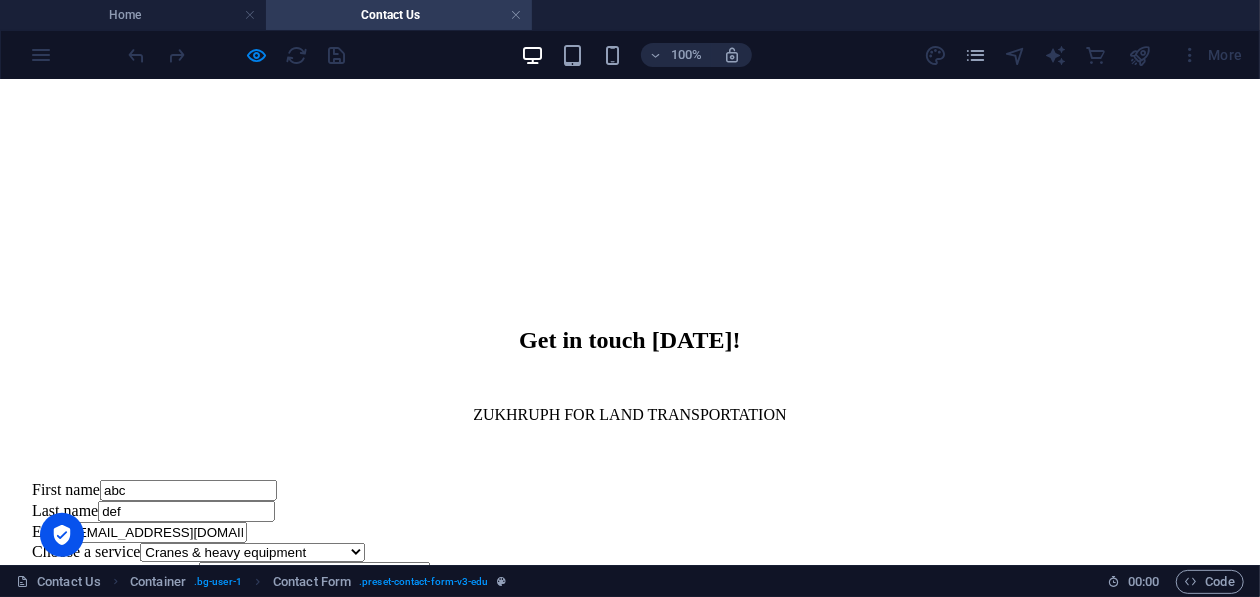scroll, scrollTop: 1206, scrollLeft: 0, axis: vertical 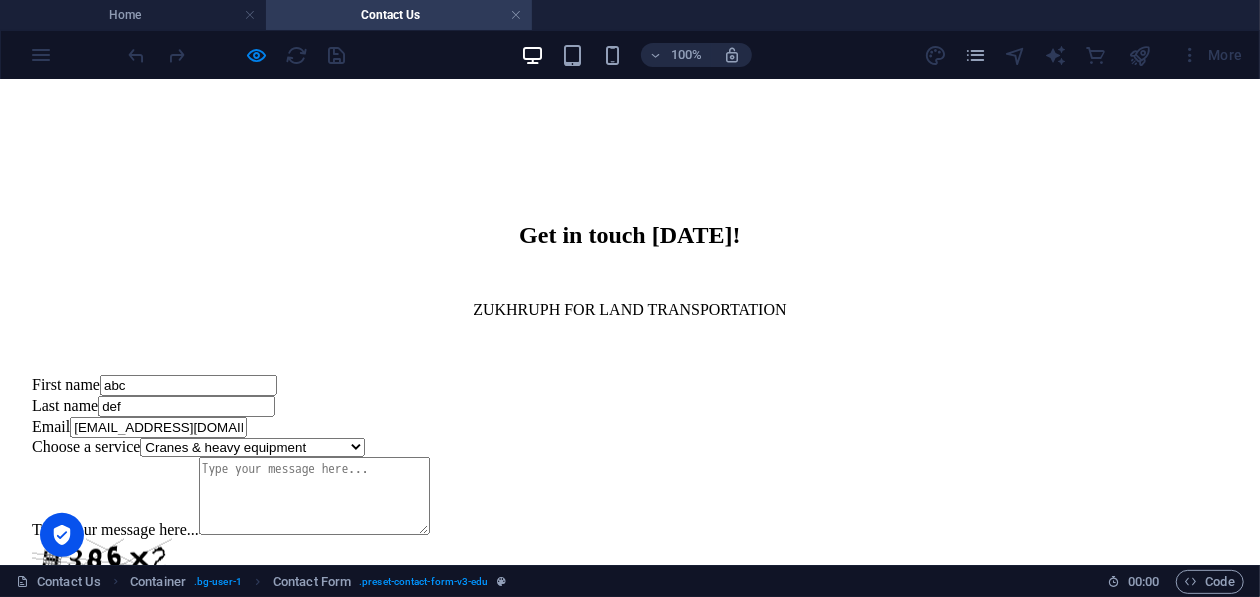 click on "Type your message here..." at bounding box center (314, 495) 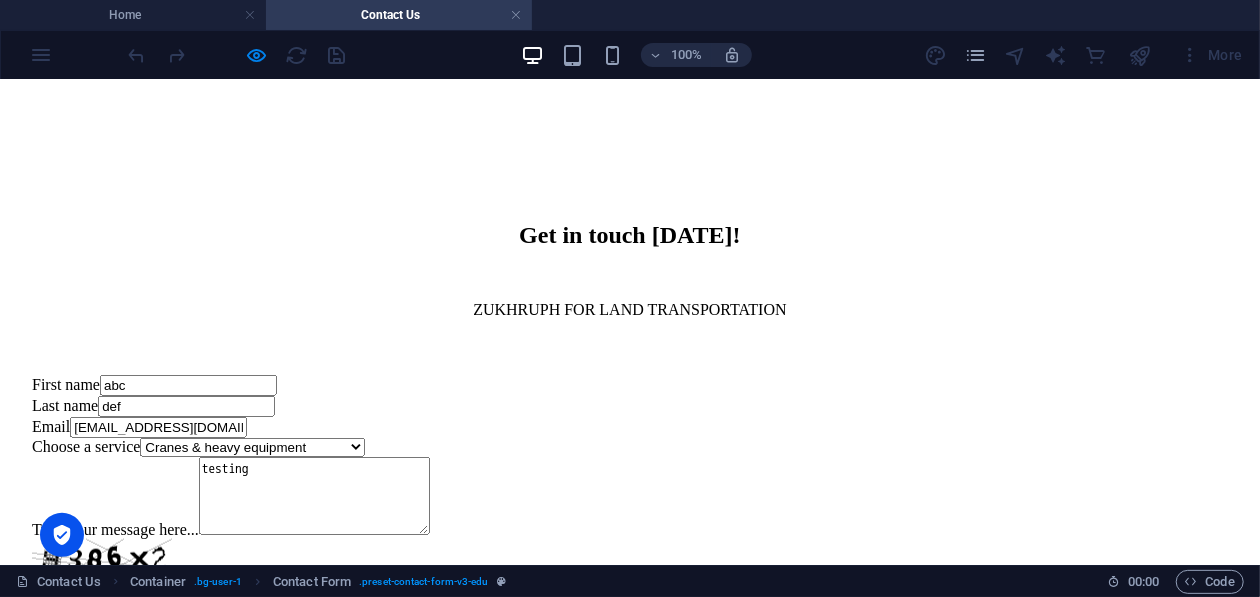 type on "testing" 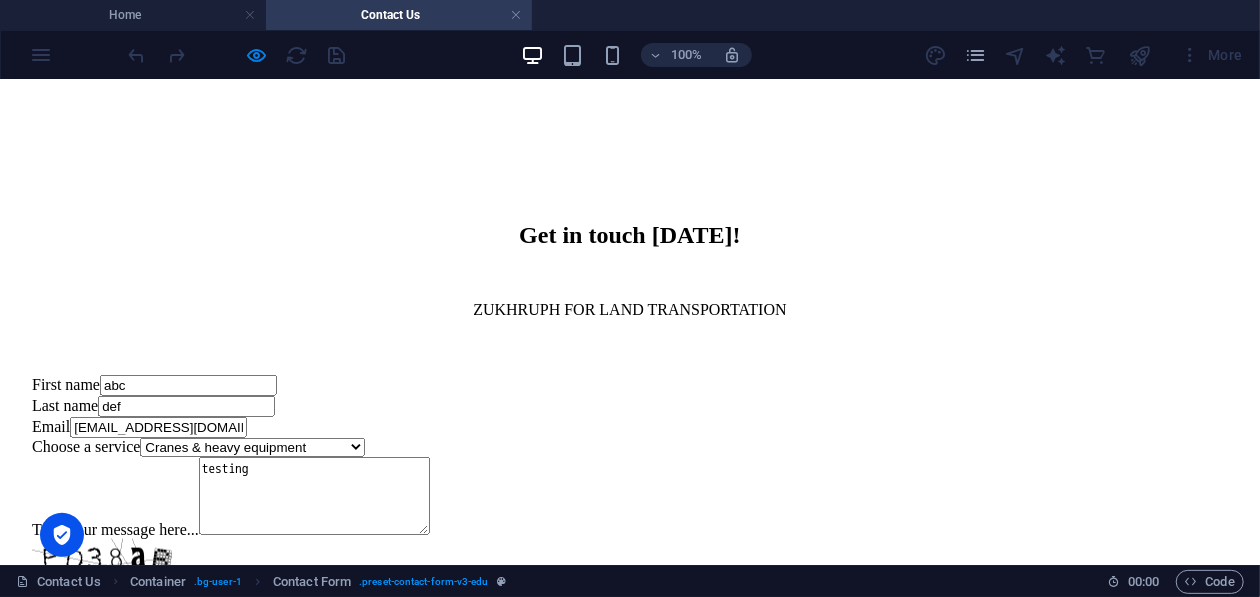click at bounding box center (120, 592) 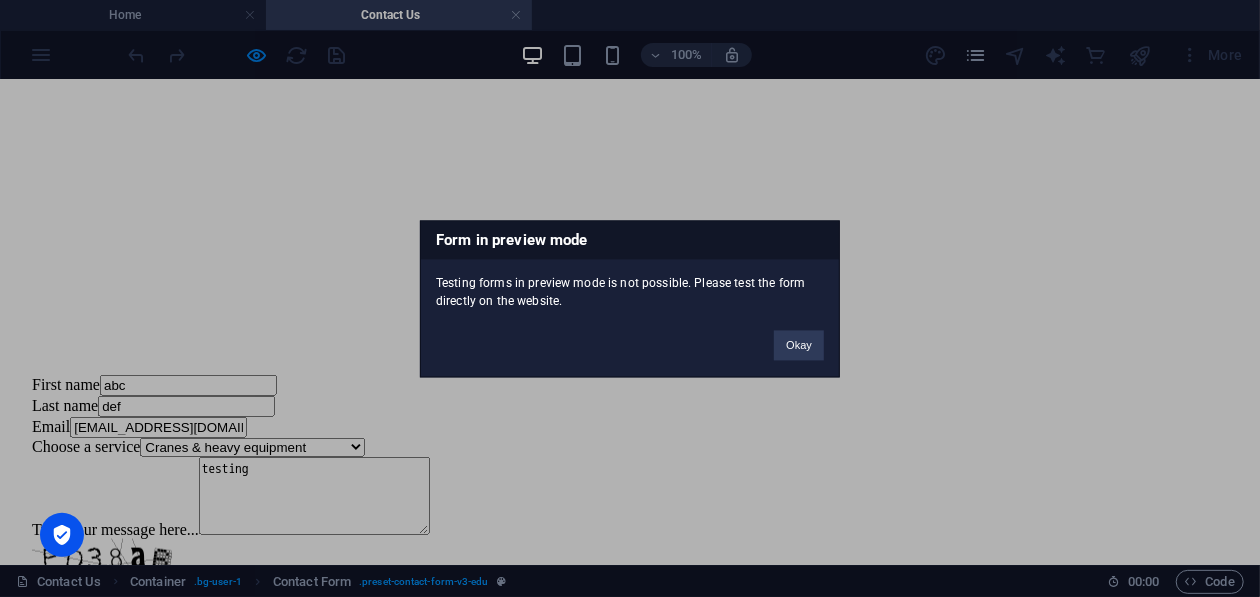 drag, startPoint x: 430, startPoint y: 278, endPoint x: 582, endPoint y: 313, distance: 155.97757 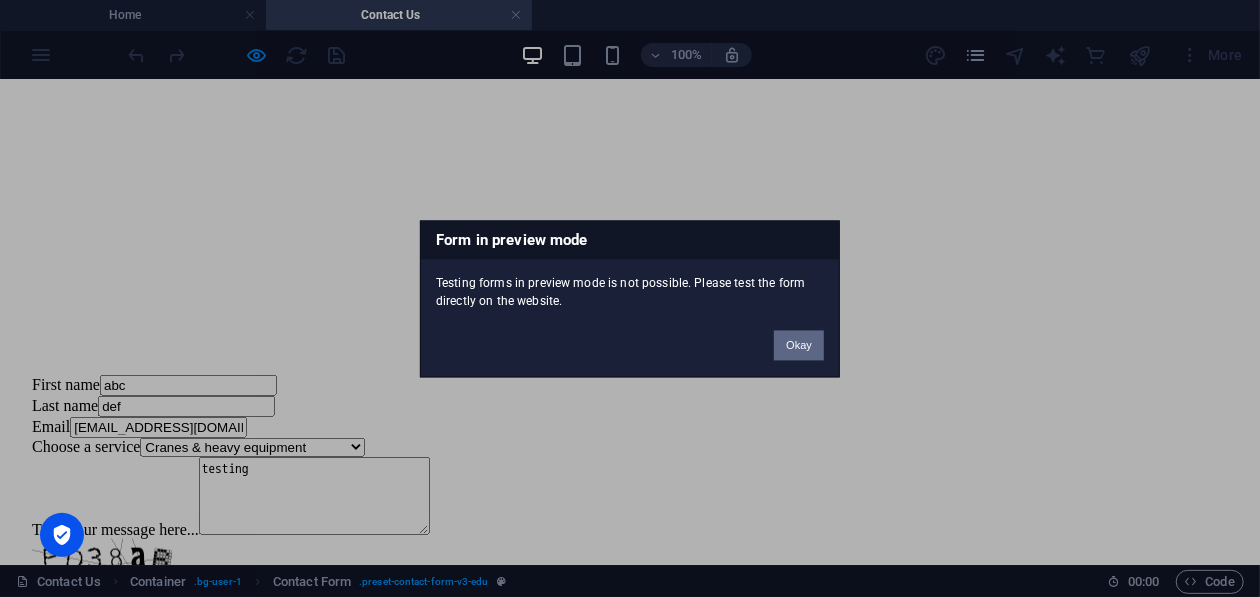 drag, startPoint x: 796, startPoint y: 346, endPoint x: 796, endPoint y: 263, distance: 83 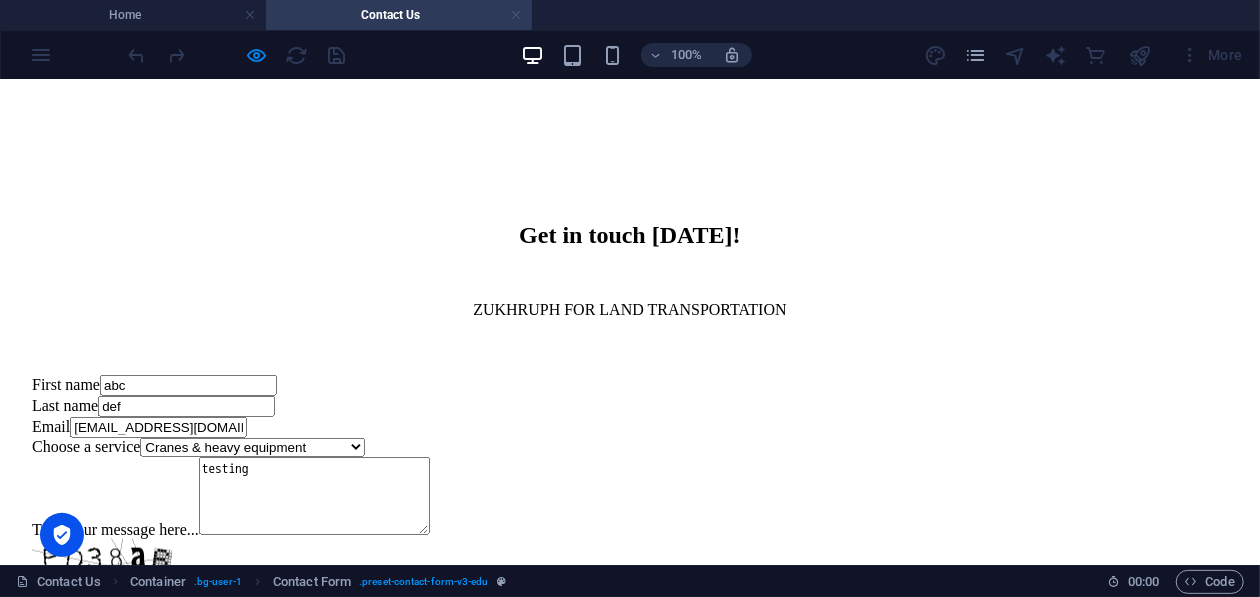 click at bounding box center [516, 15] 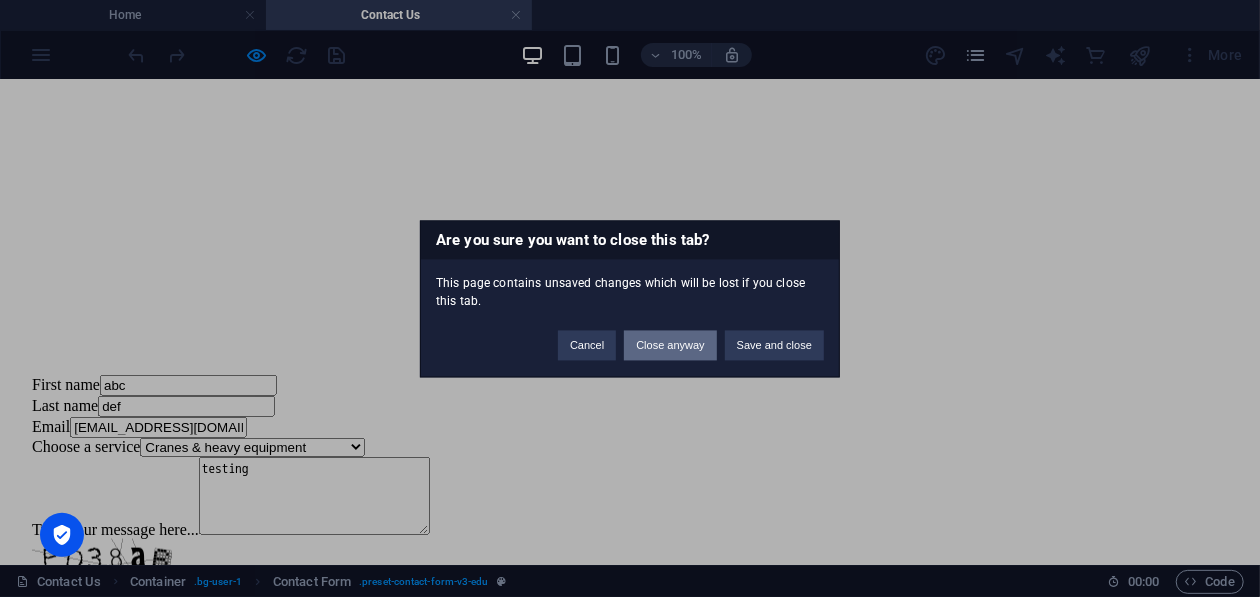 click on "Close anyway" at bounding box center (670, 345) 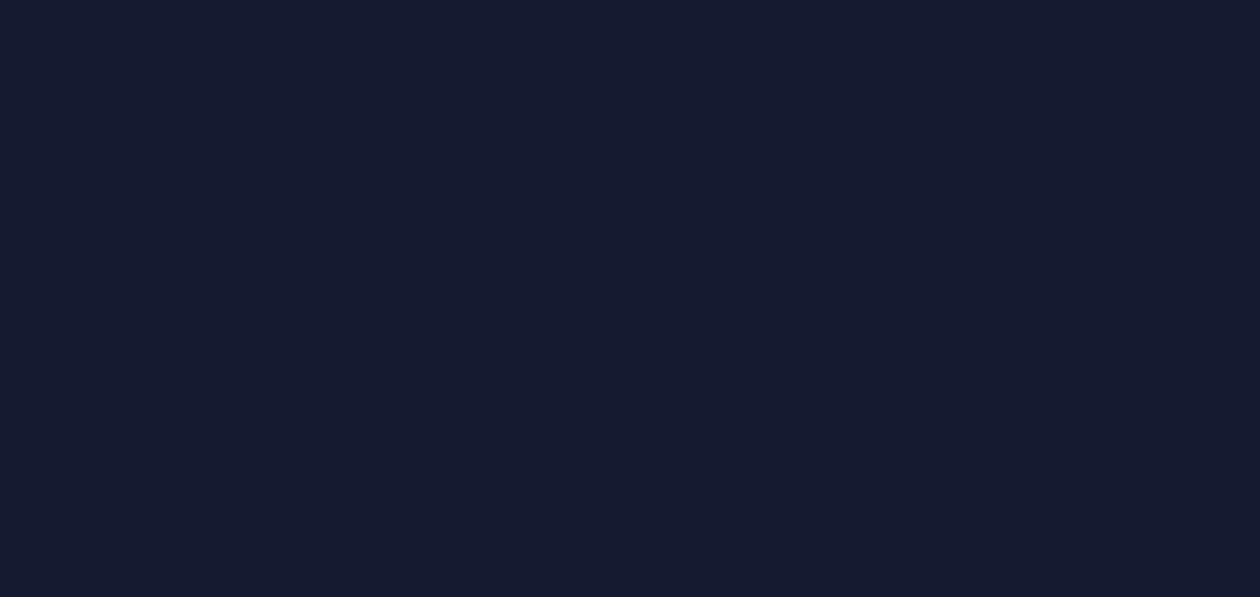 scroll, scrollTop: 0, scrollLeft: 0, axis: both 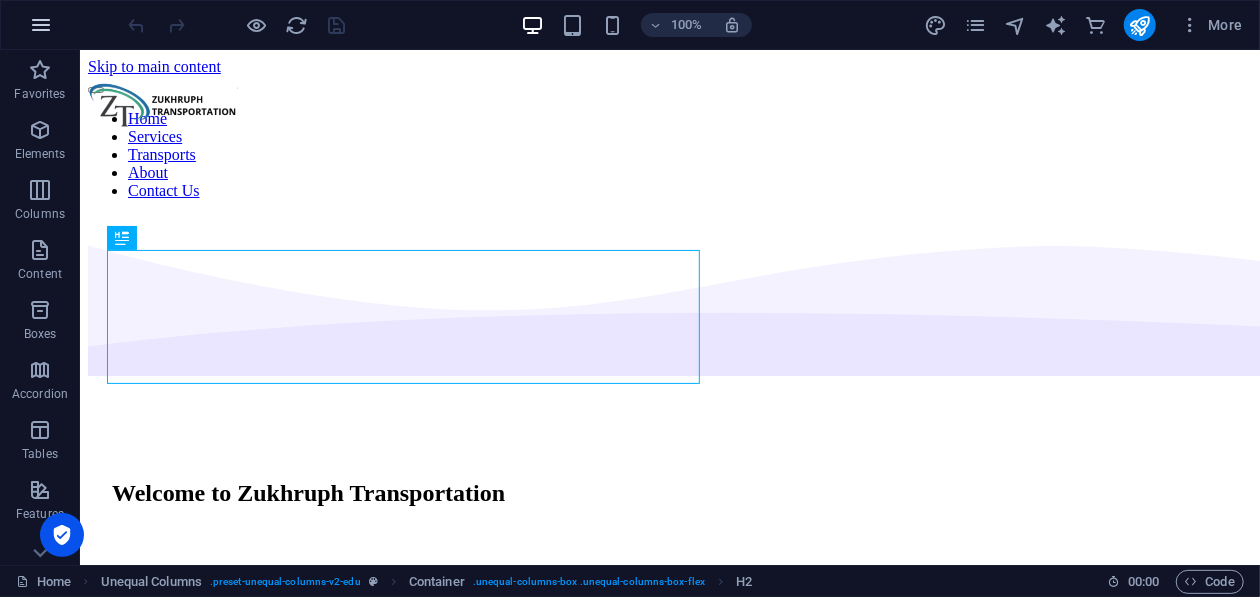 click at bounding box center (41, 25) 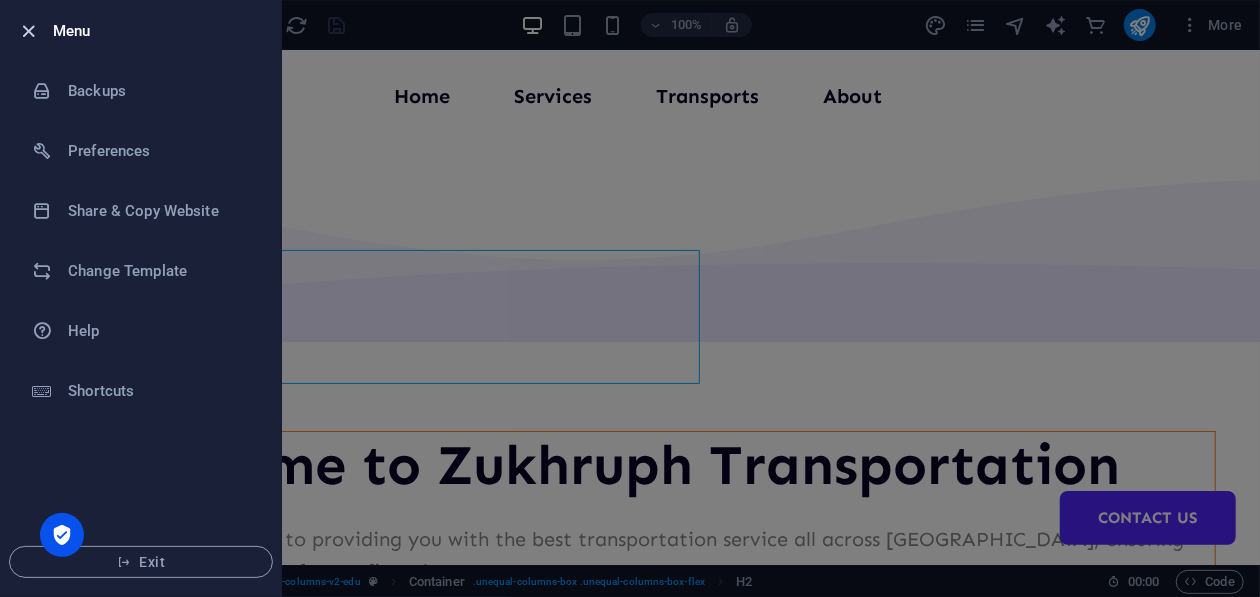 click at bounding box center [29, 31] 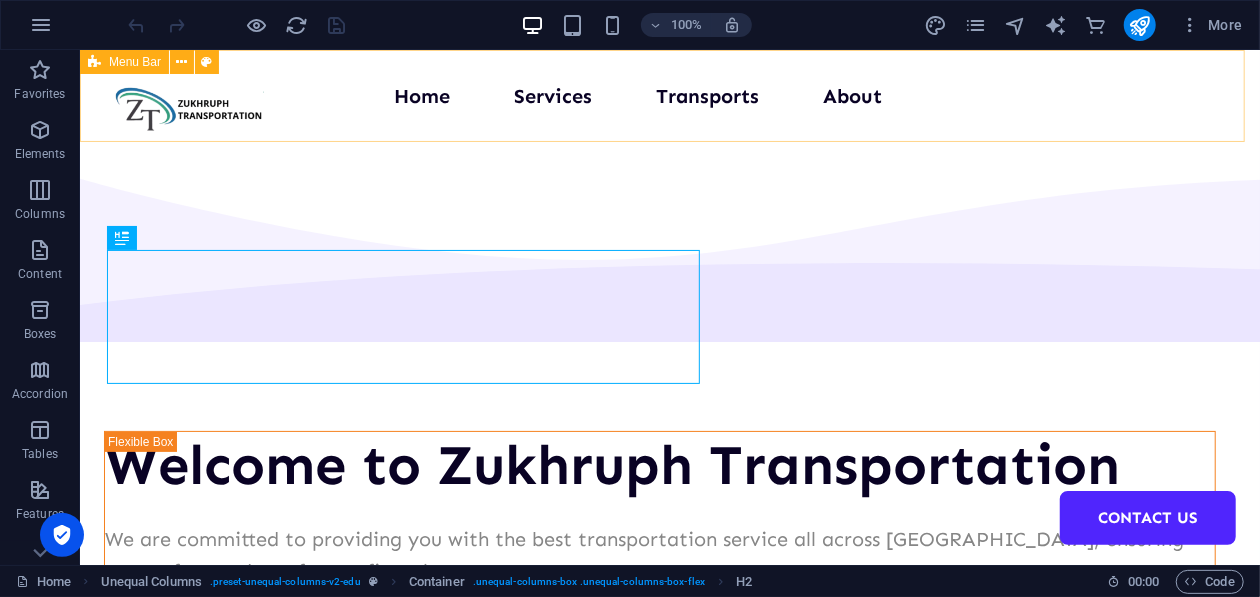 click on "Menu Bar" at bounding box center [124, 62] 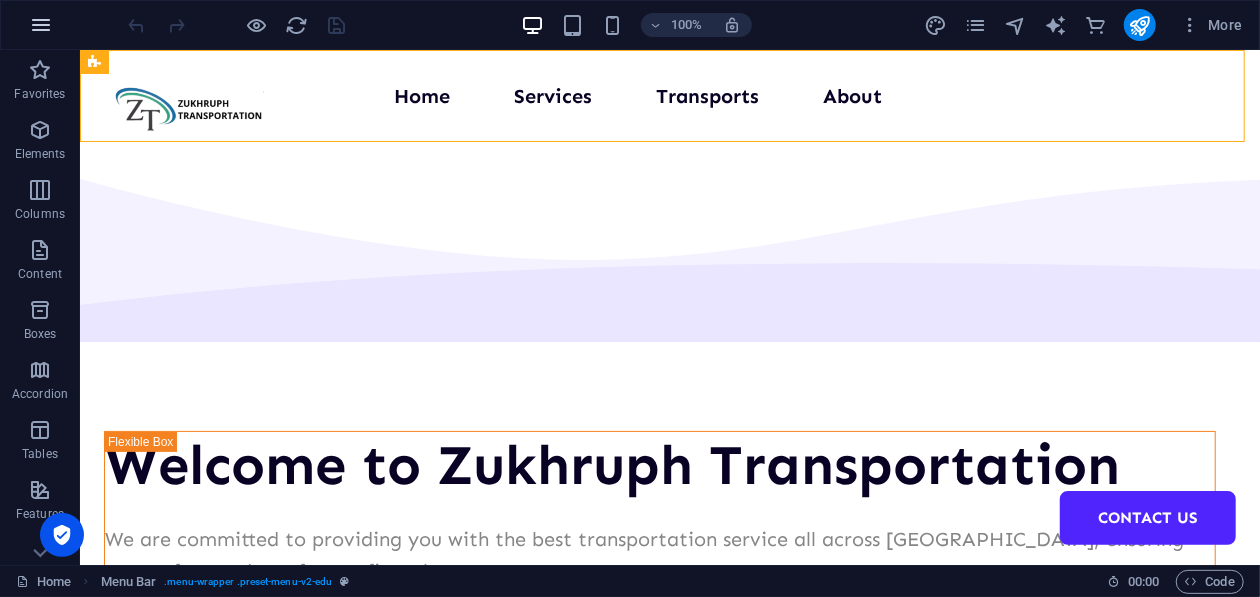 click at bounding box center [41, 25] 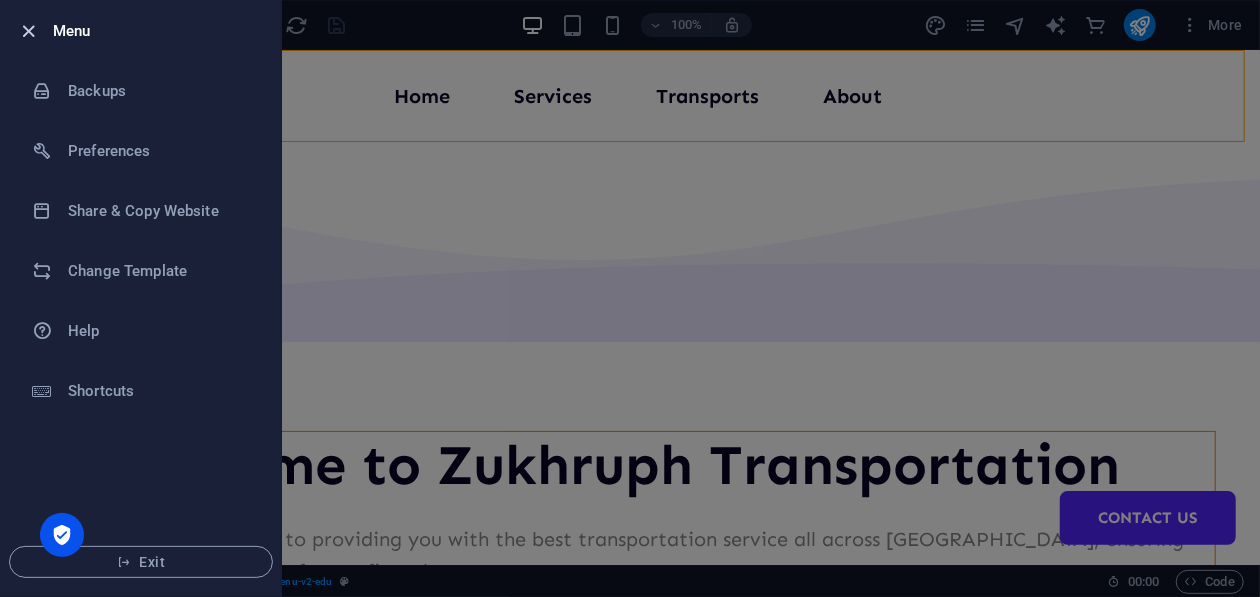 click at bounding box center (29, 31) 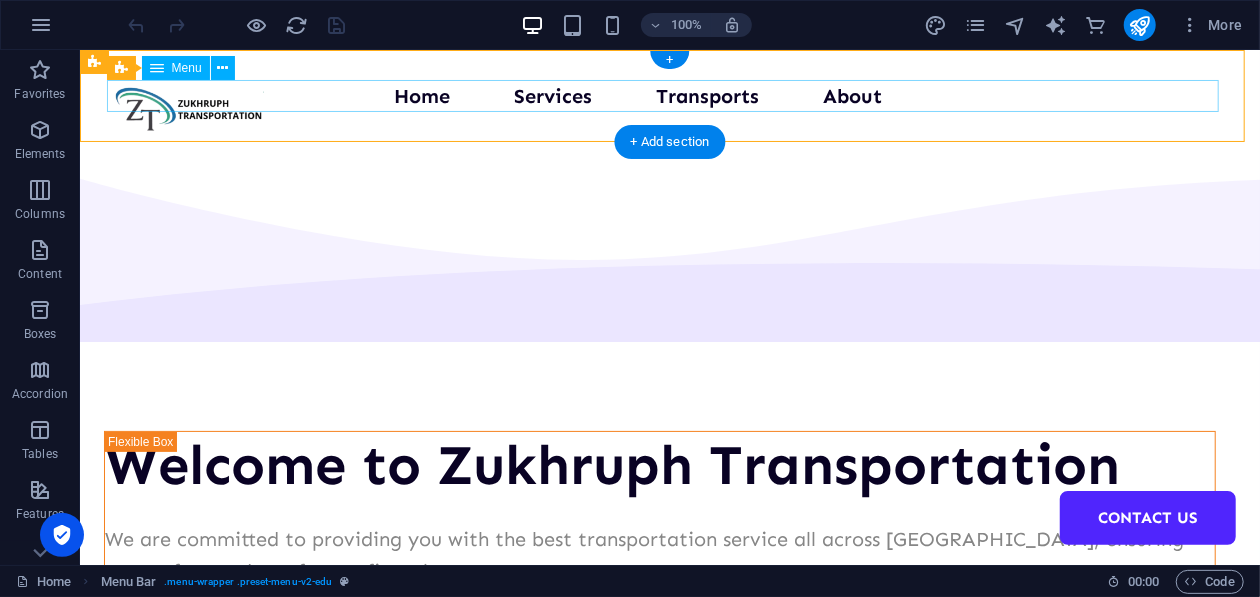 click on "Home Services Transports About Contact Us" at bounding box center (669, 95) 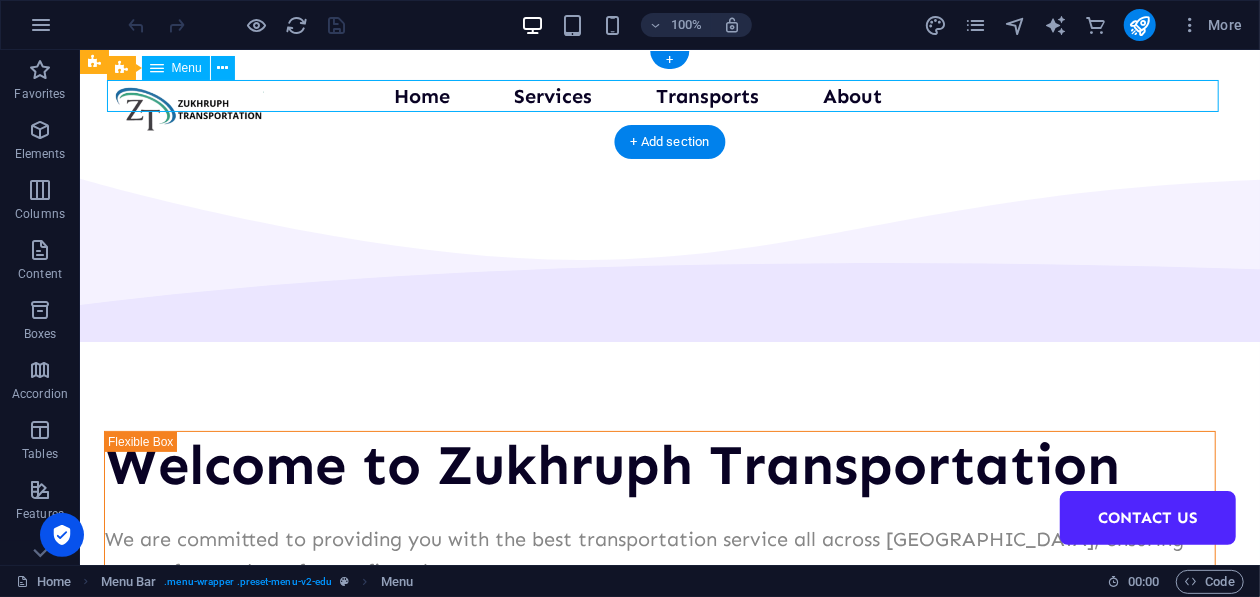 click on "Home Services Transports About Contact Us" at bounding box center [669, 95] 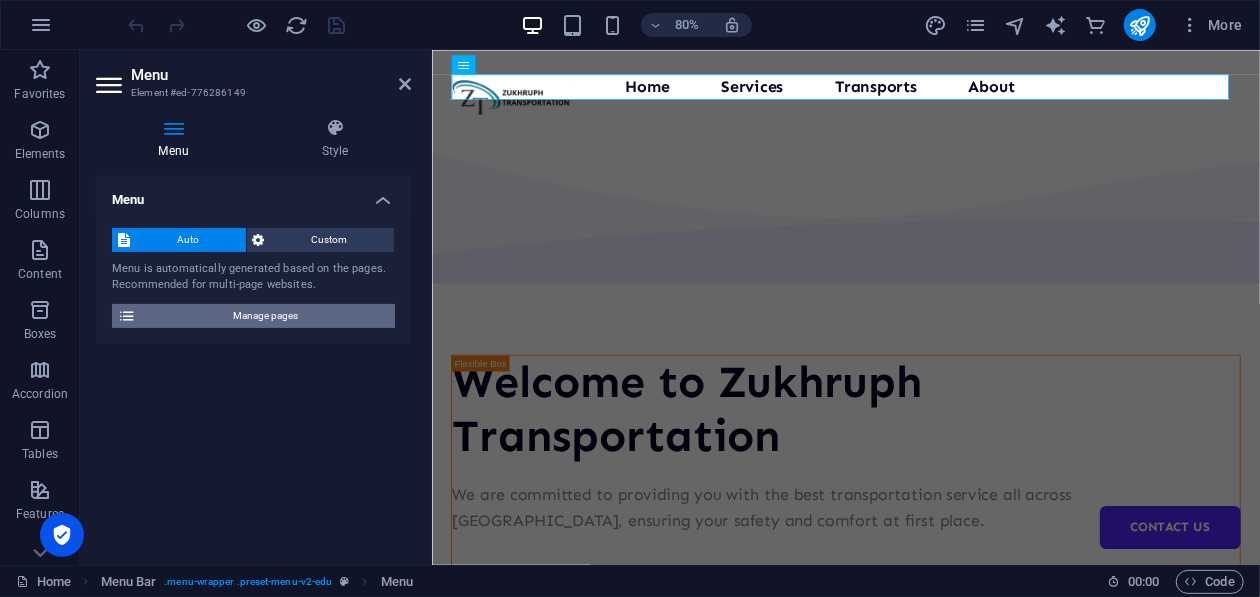 click on "Manage pages" at bounding box center (265, 316) 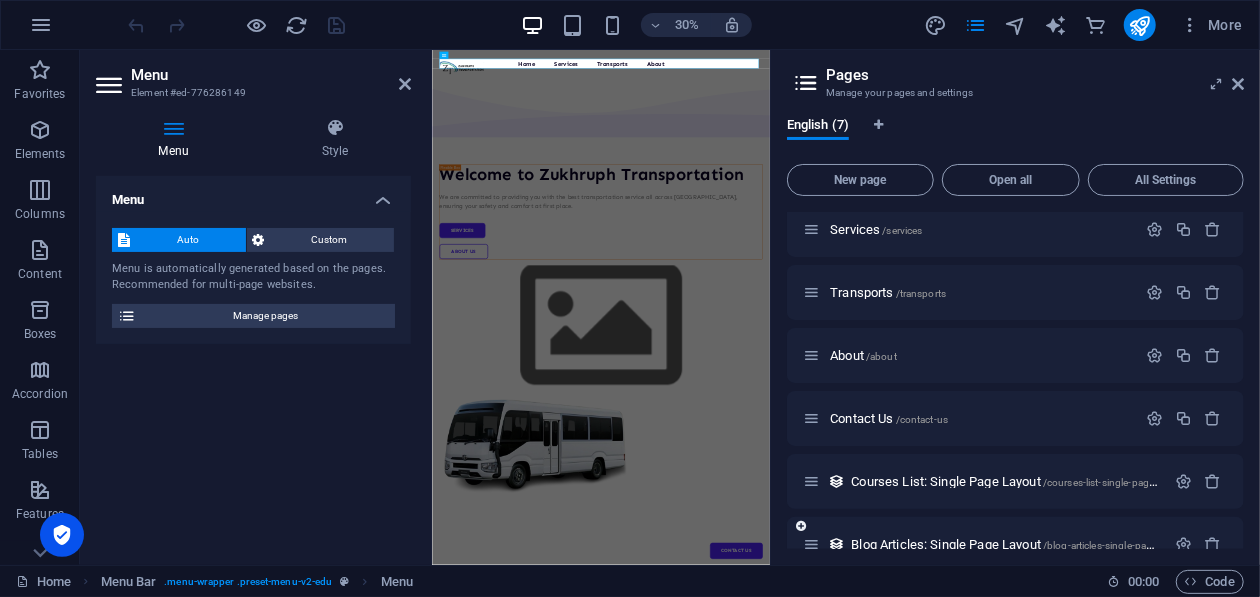 scroll, scrollTop: 102, scrollLeft: 0, axis: vertical 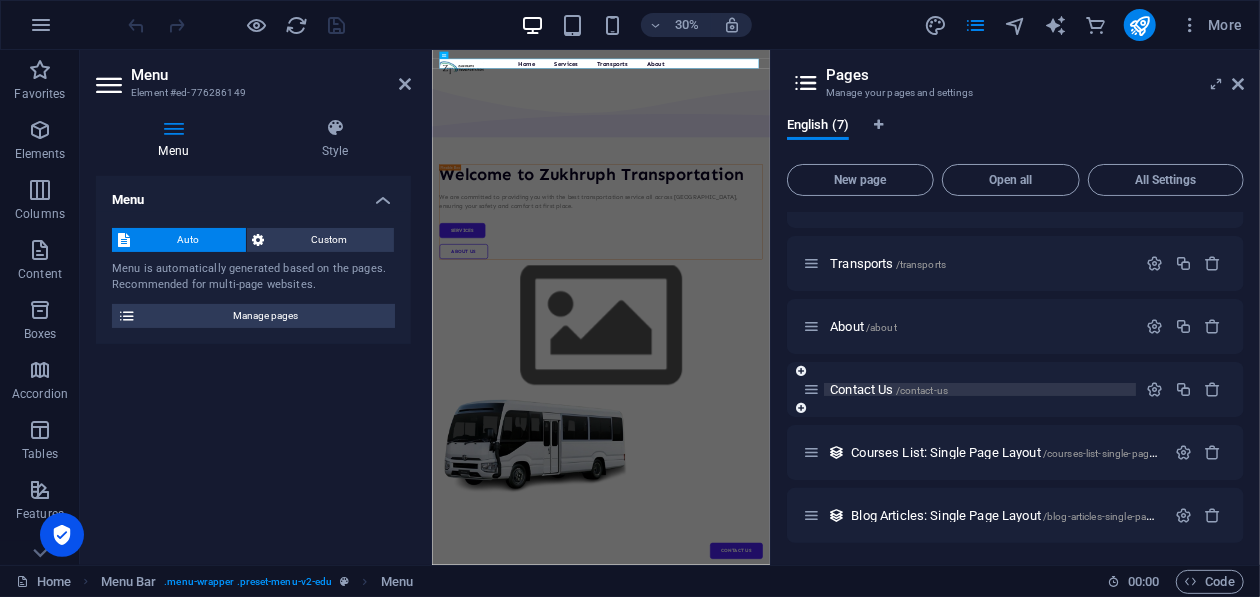 click on "Contact Us /contact-us" at bounding box center (889, 389) 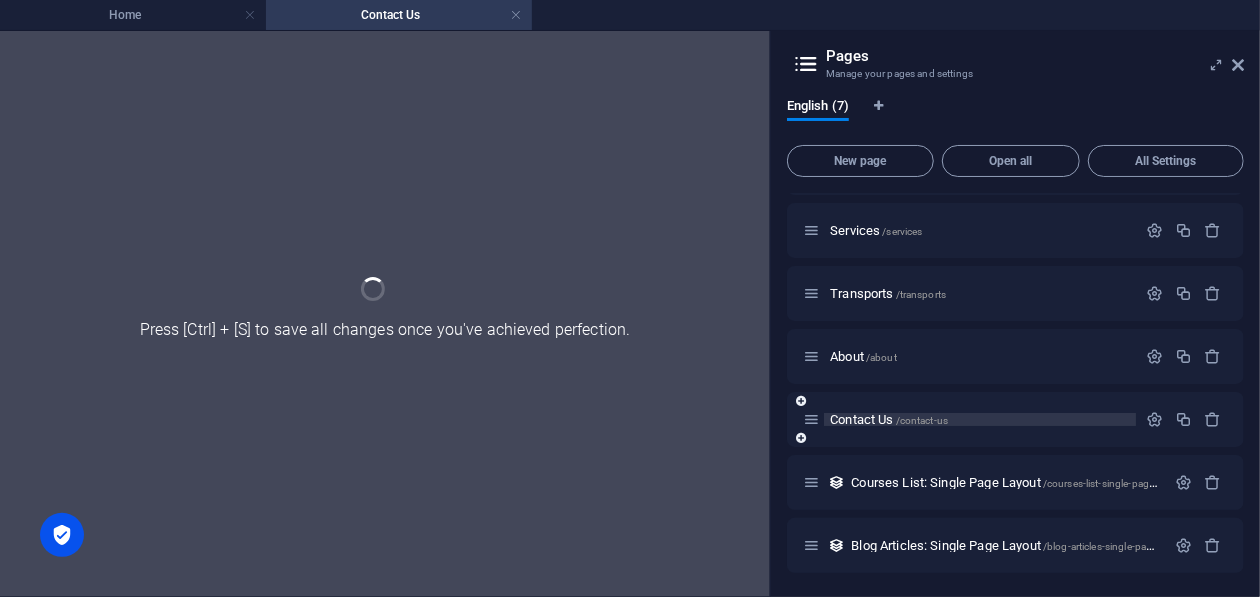 scroll, scrollTop: 51, scrollLeft: 0, axis: vertical 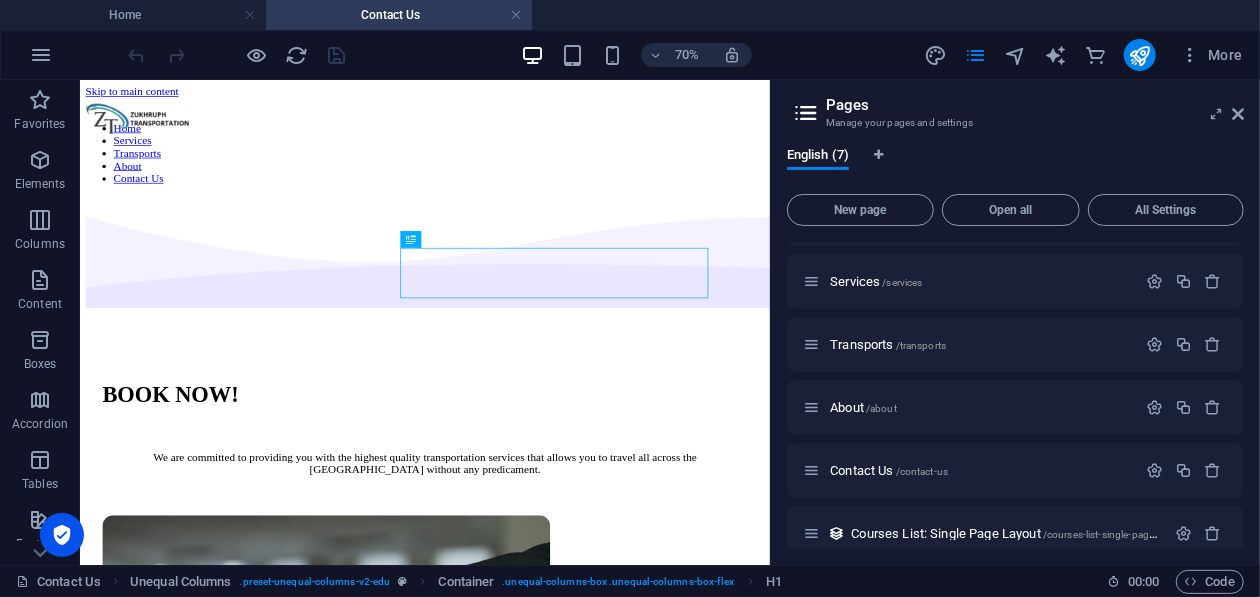 click on "Pages Manage your pages and settings English (7) New page Open all All Settings Home / Services /services Transports /transports About /about Contact Us /contact-us Courses List: Single Page Layout /courses-list-single-page-layout Blog Articles: Single Page Layout /blog-articles-single-page-layout" at bounding box center (1015, 322) 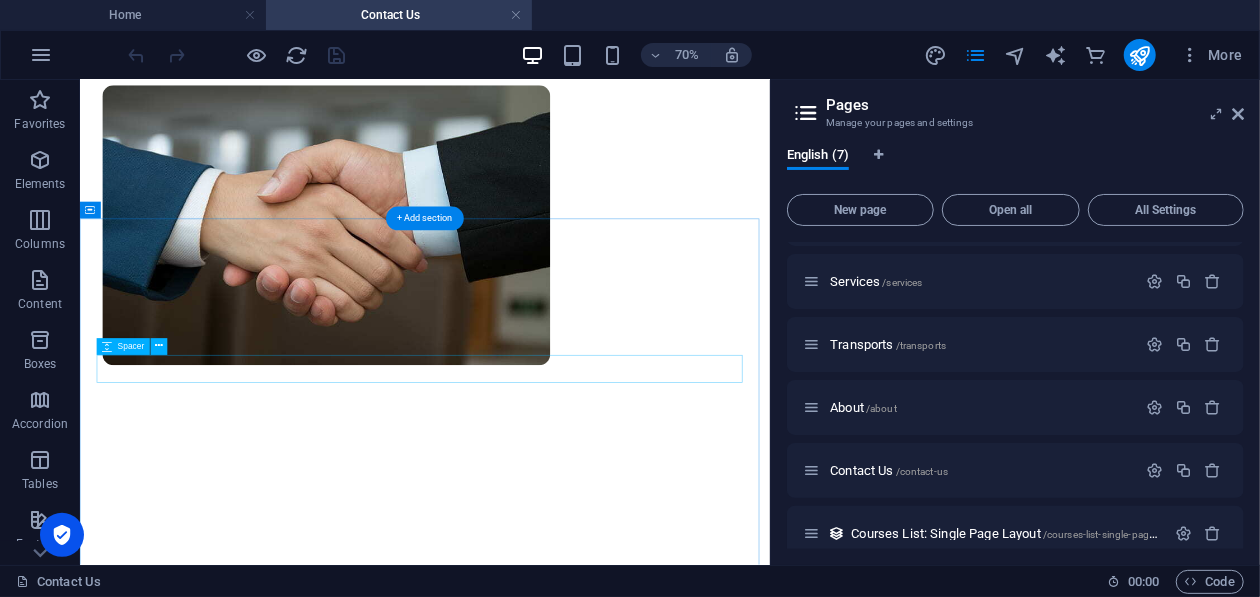 scroll, scrollTop: 599, scrollLeft: 0, axis: vertical 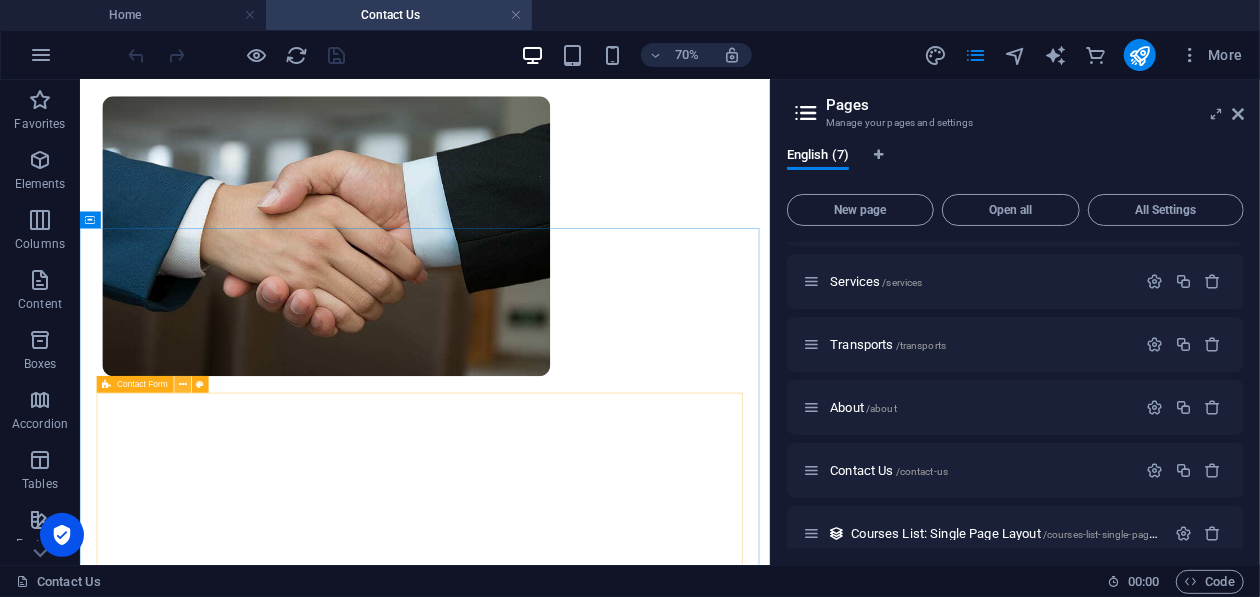 click at bounding box center [183, 384] 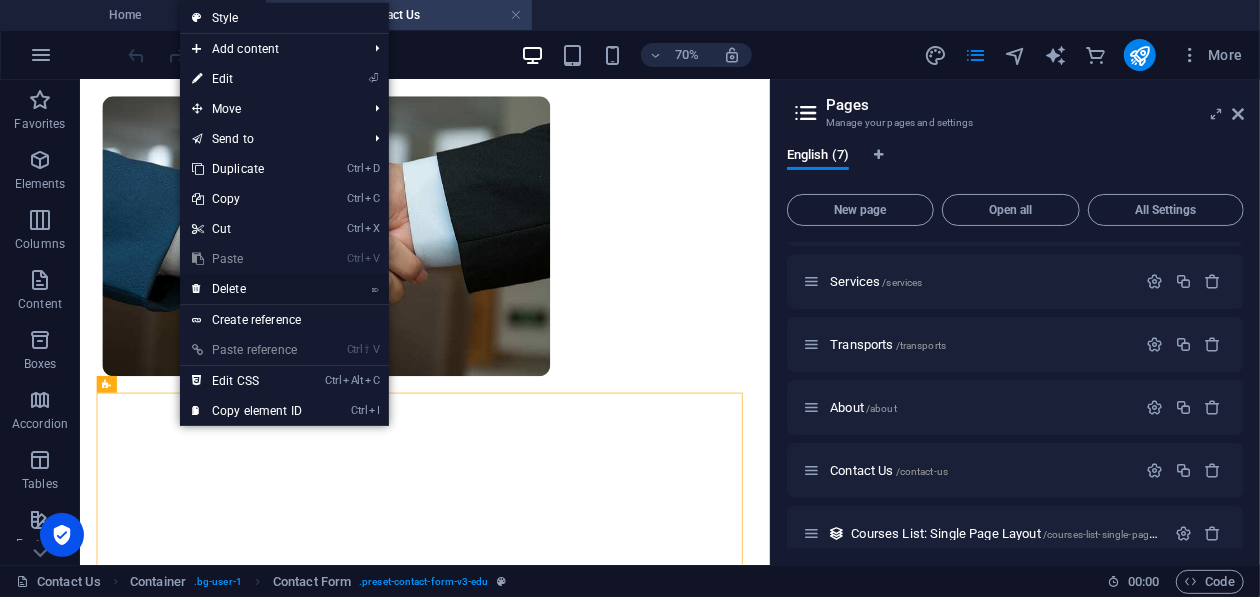 click on "⌦  Delete" at bounding box center (247, 289) 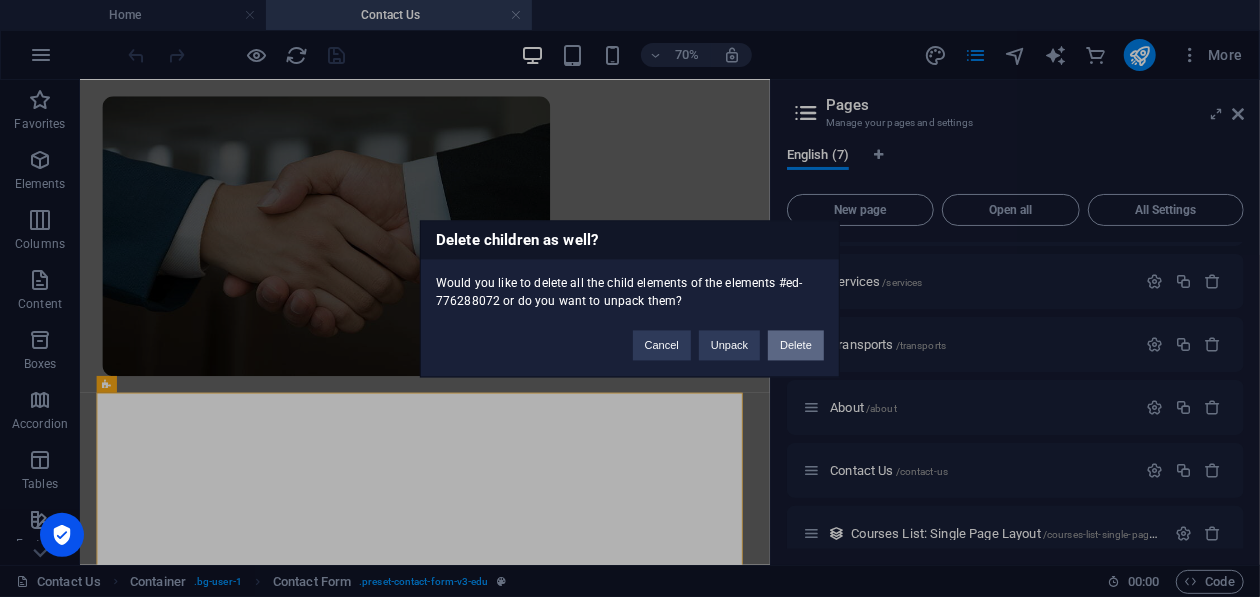 click on "Delete" at bounding box center [796, 345] 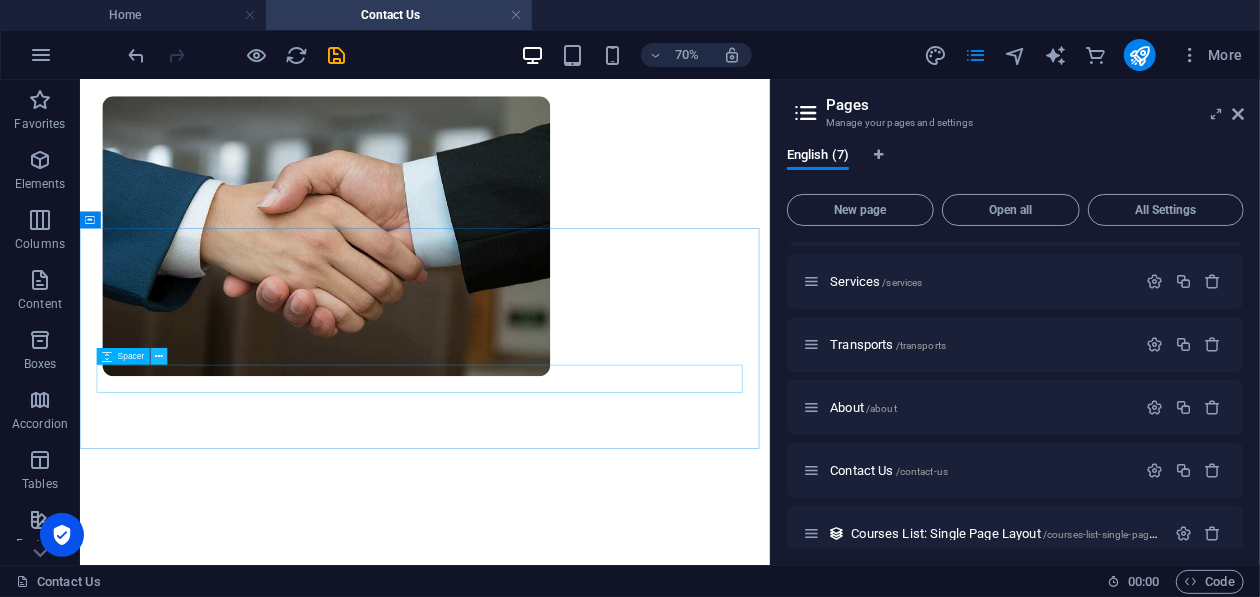 click at bounding box center [159, 356] 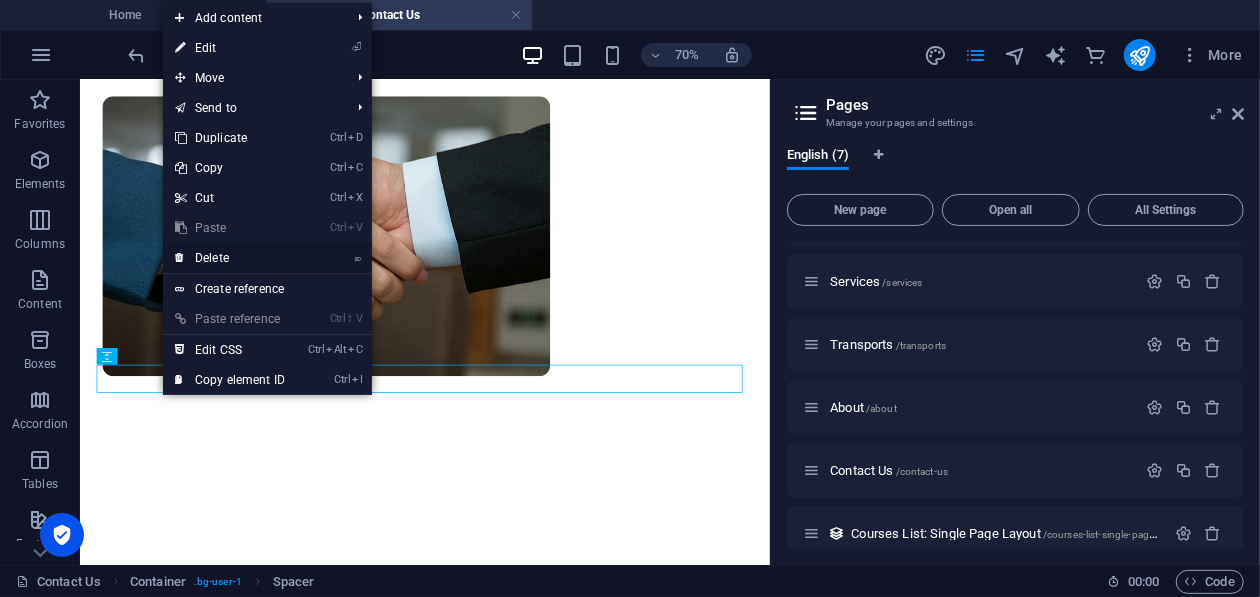 drag, startPoint x: 263, startPoint y: 265, endPoint x: 226, endPoint y: 577, distance: 314.18625 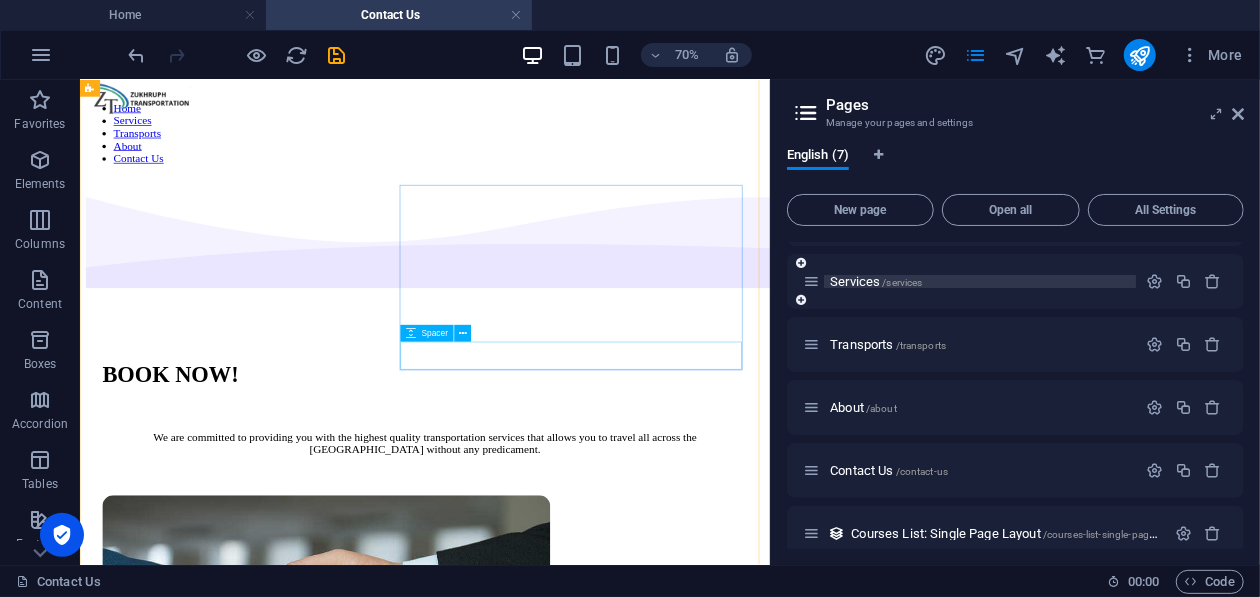 scroll, scrollTop: 0, scrollLeft: 0, axis: both 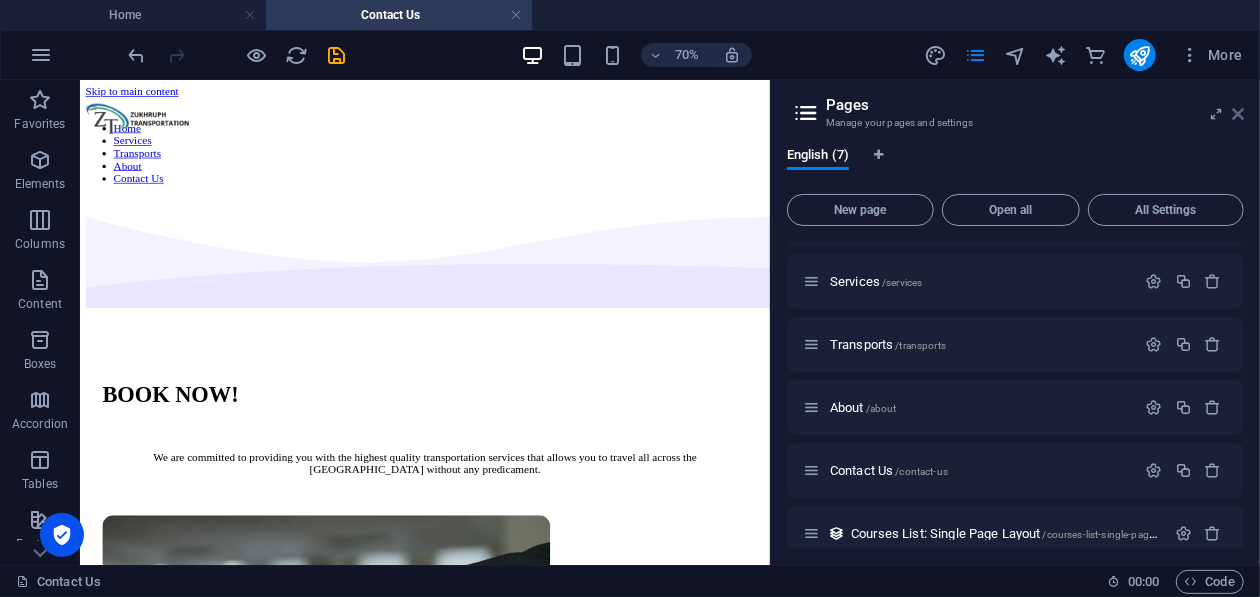 click at bounding box center (1238, 114) 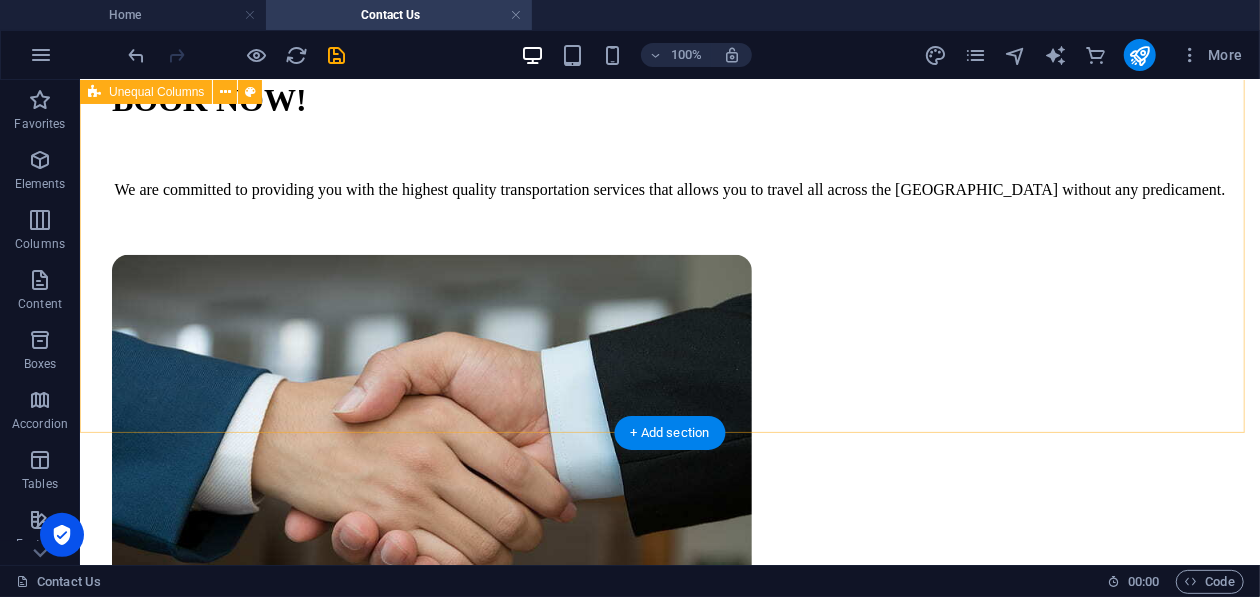 scroll, scrollTop: 399, scrollLeft: 0, axis: vertical 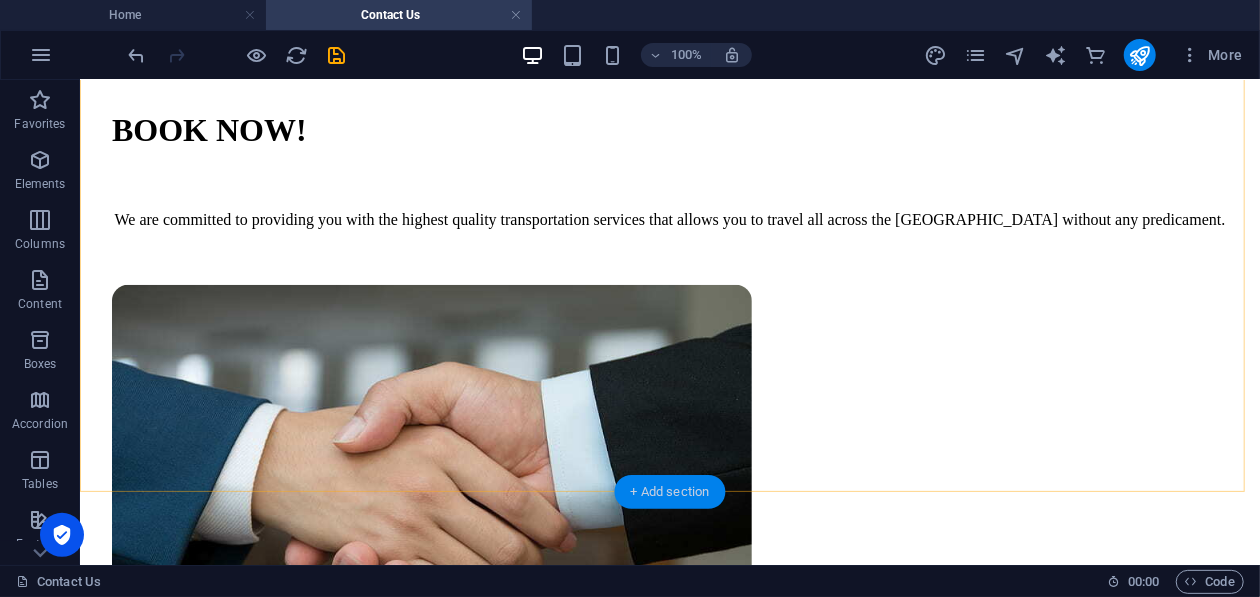 click on "+ Add section" at bounding box center (670, 492) 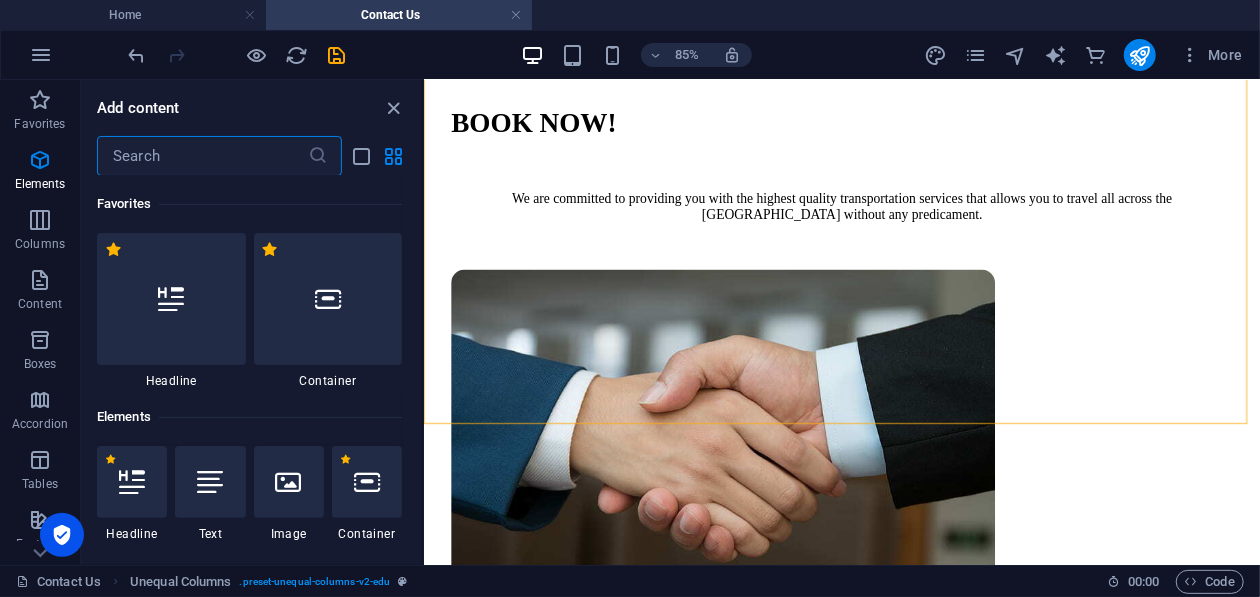 click at bounding box center (202, 156) 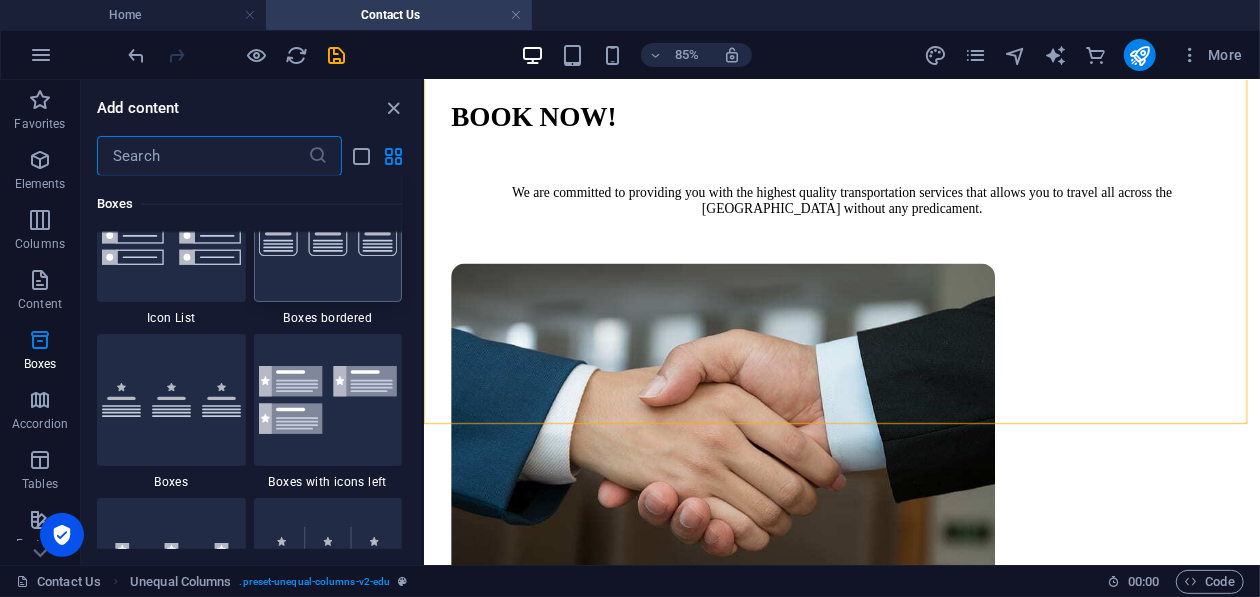 scroll, scrollTop: 5316, scrollLeft: 0, axis: vertical 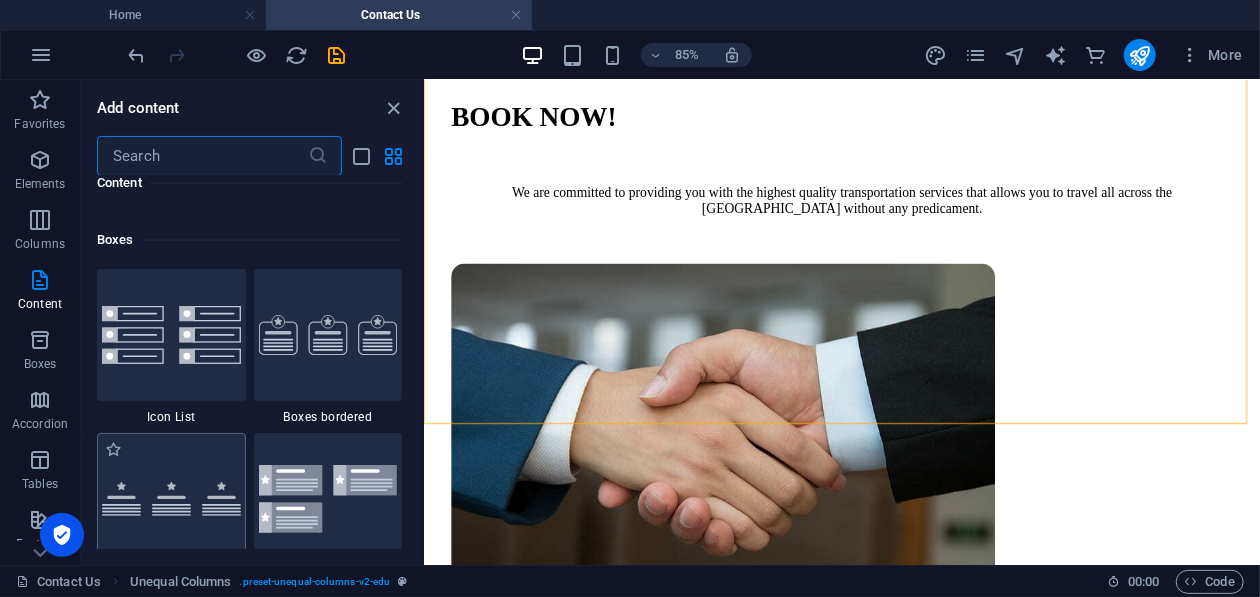 click at bounding box center [171, 499] 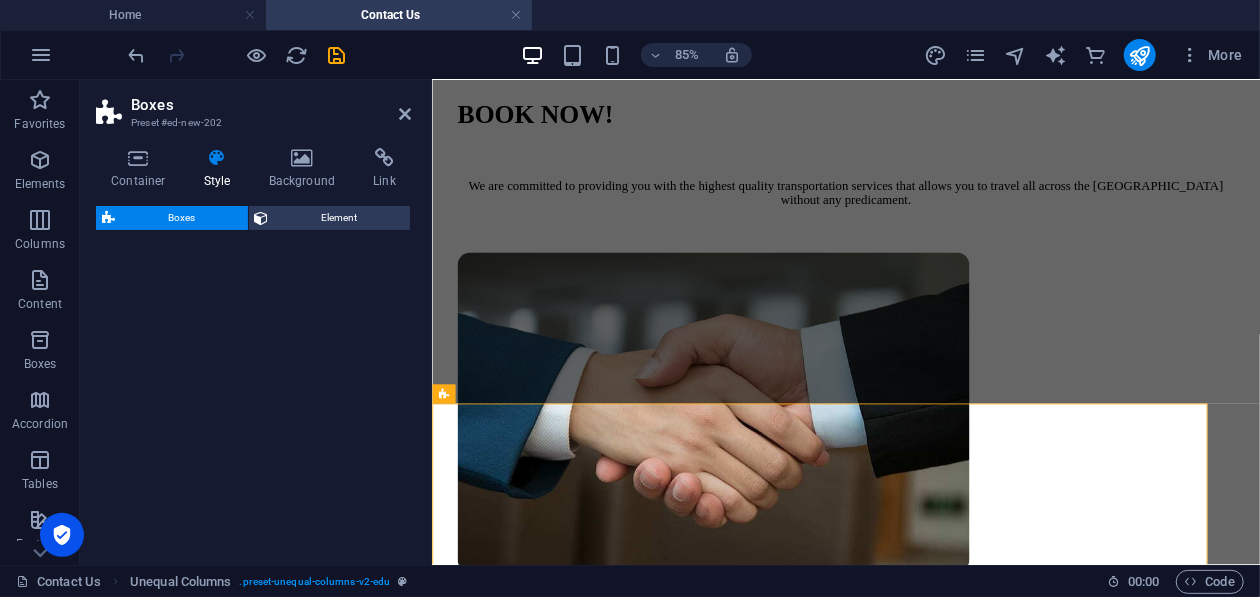 select on "rem" 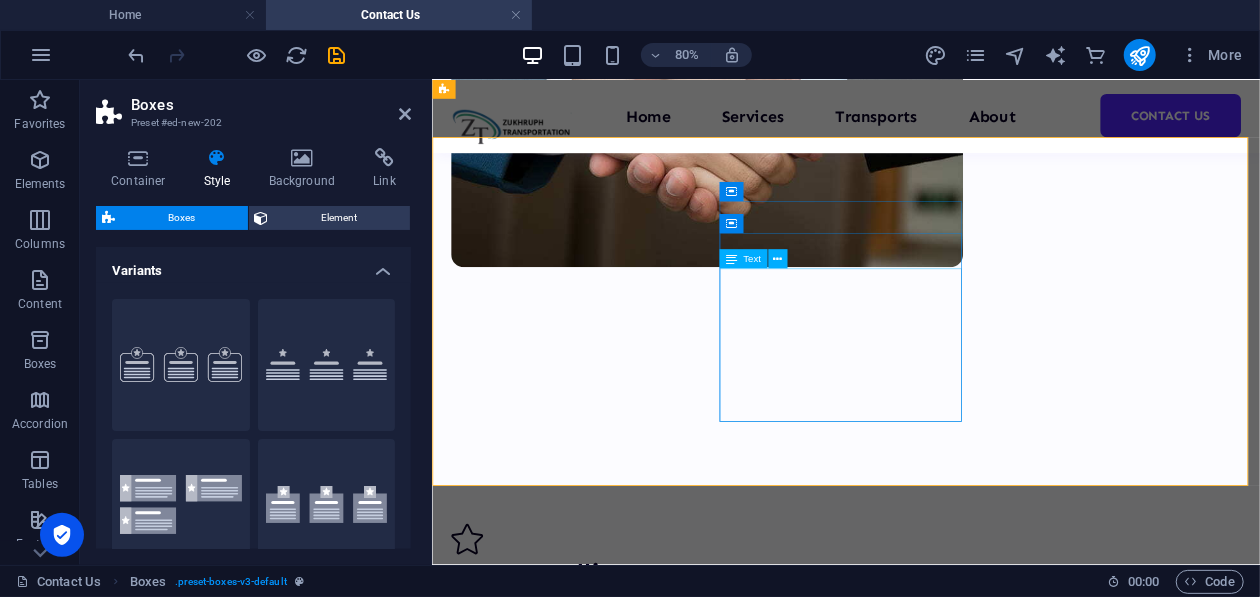scroll, scrollTop: 740, scrollLeft: 0, axis: vertical 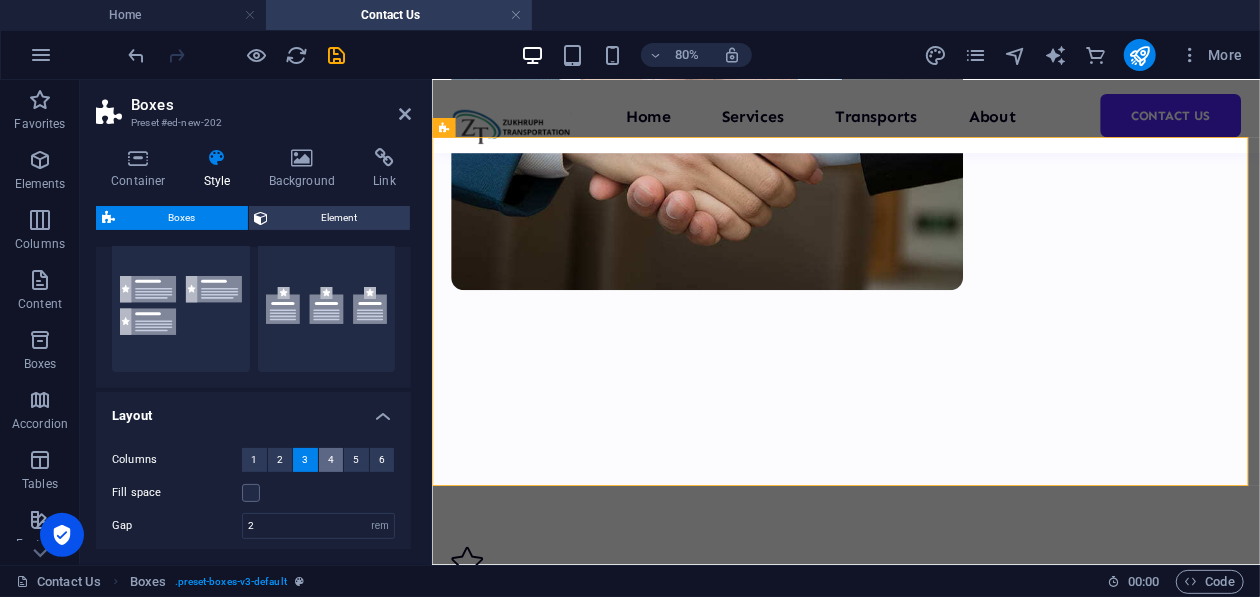 click on "4" at bounding box center [331, 460] 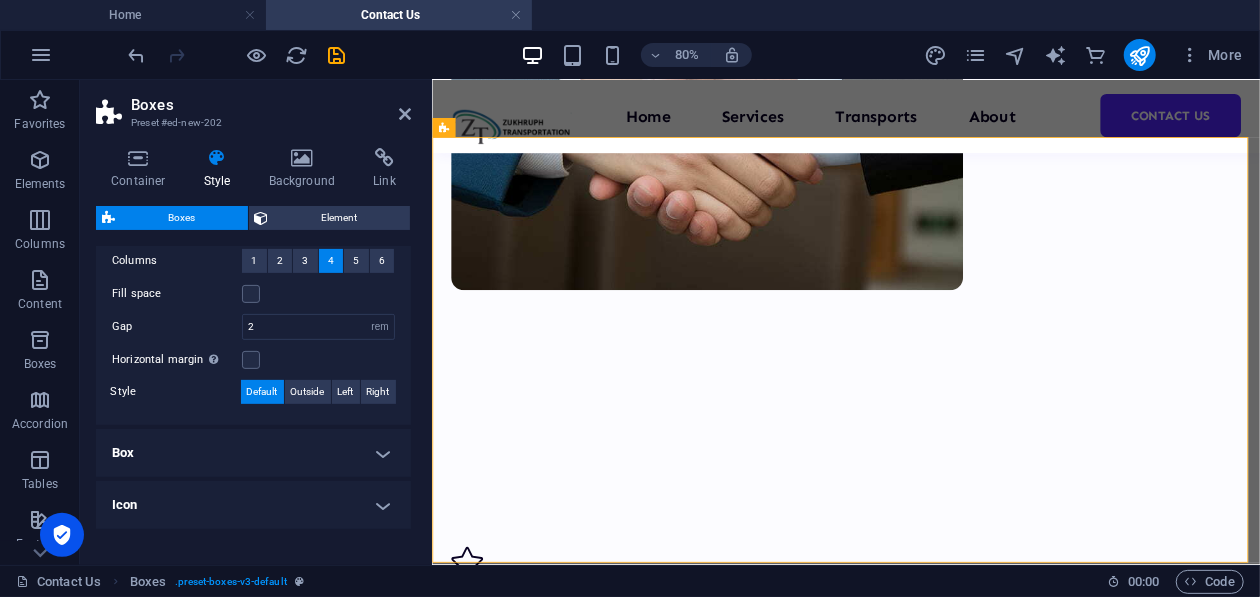 scroll, scrollTop: 399, scrollLeft: 0, axis: vertical 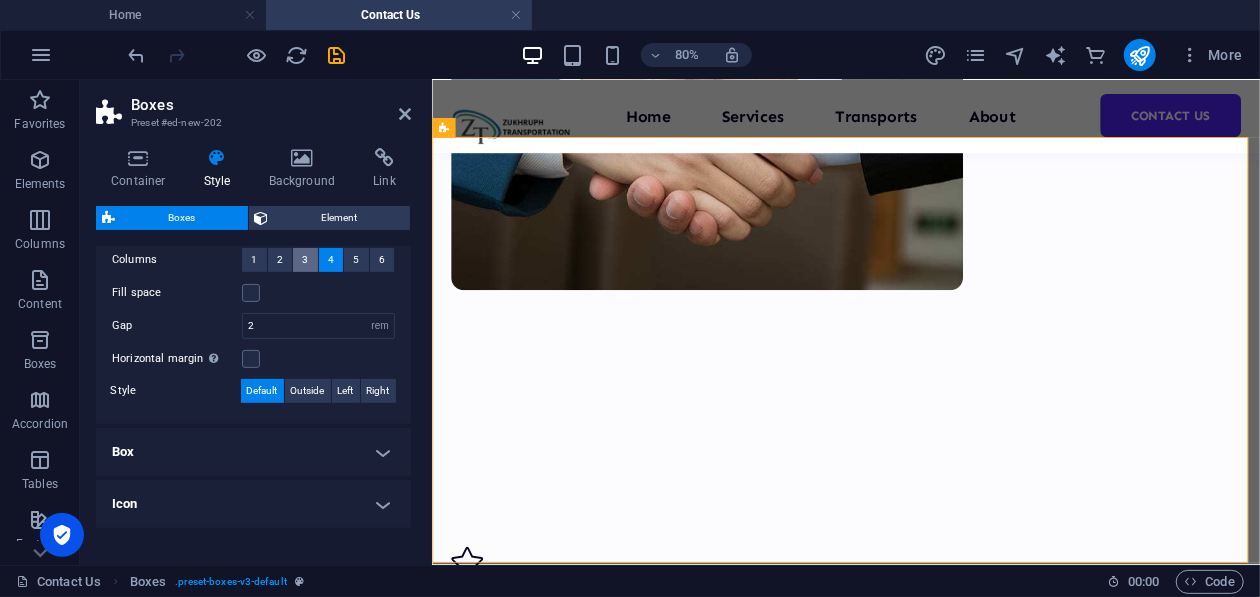 click on "3" at bounding box center (305, 260) 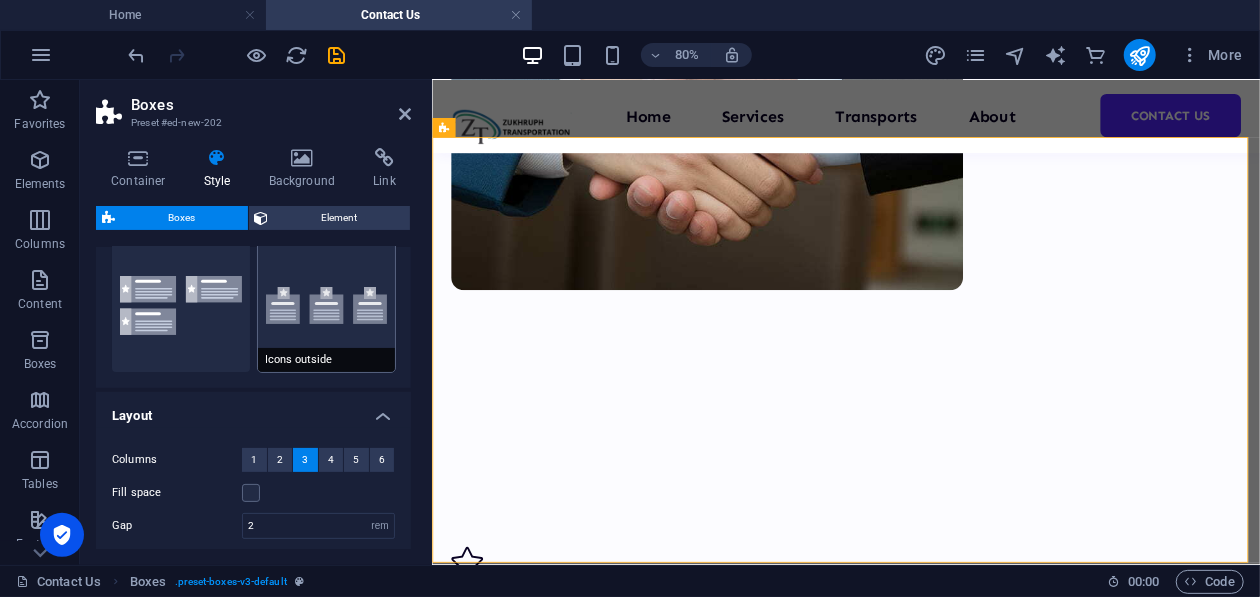 scroll, scrollTop: 0, scrollLeft: 0, axis: both 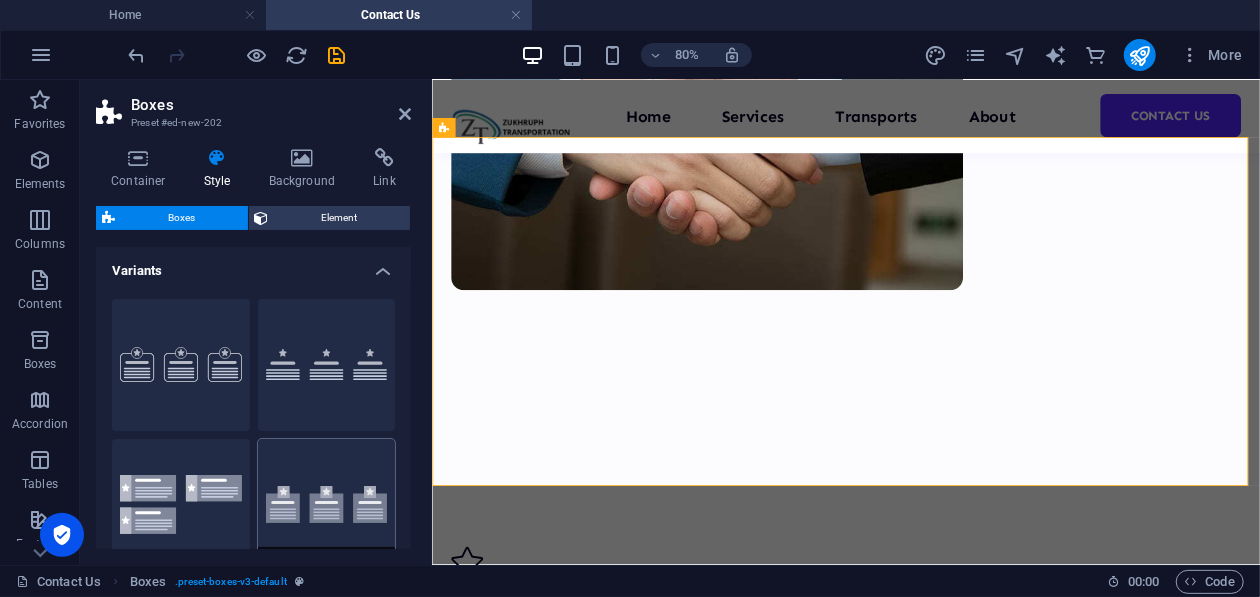 click on "Icons outside" at bounding box center (327, 505) 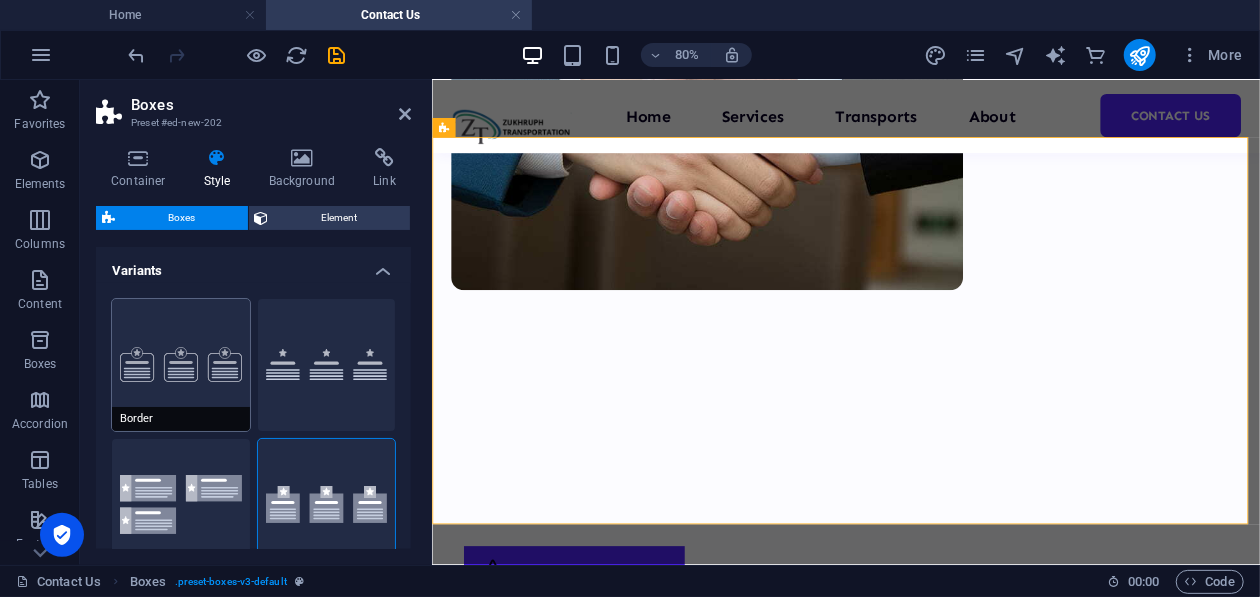 click on "Border" at bounding box center [181, 365] 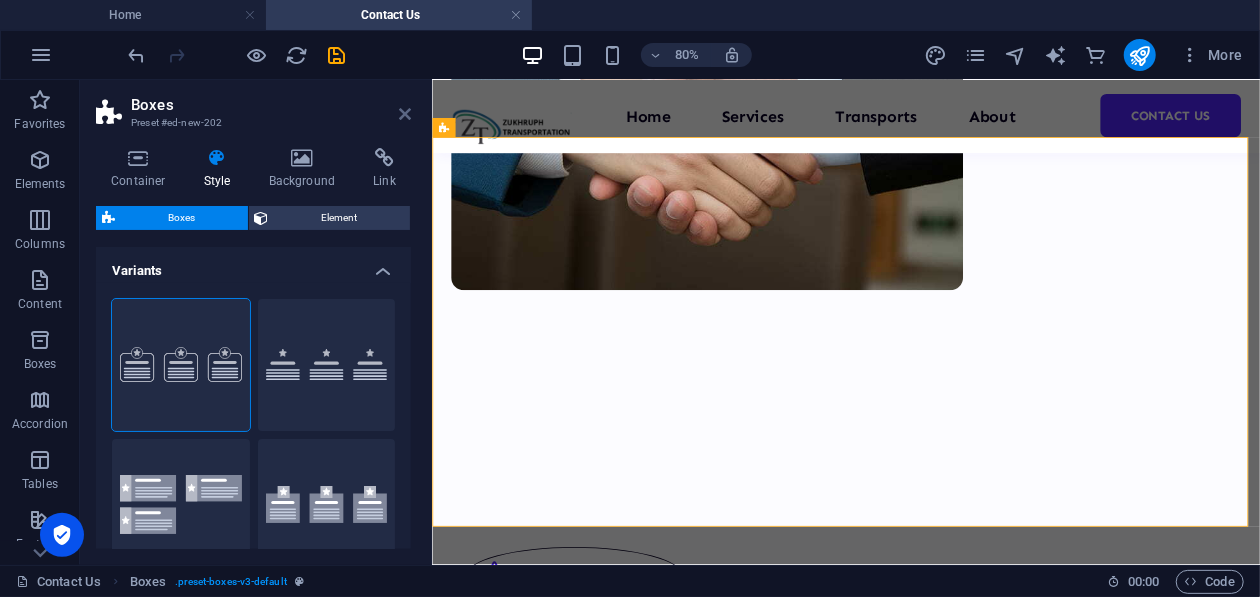 click at bounding box center (405, 114) 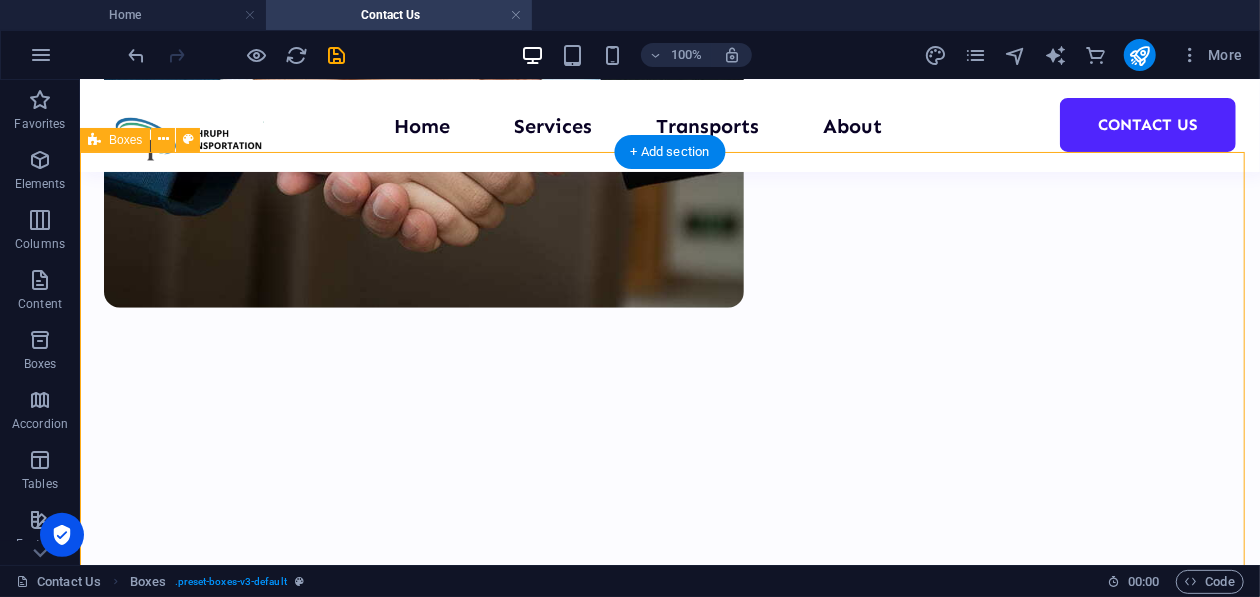 scroll, scrollTop: 740, scrollLeft: 0, axis: vertical 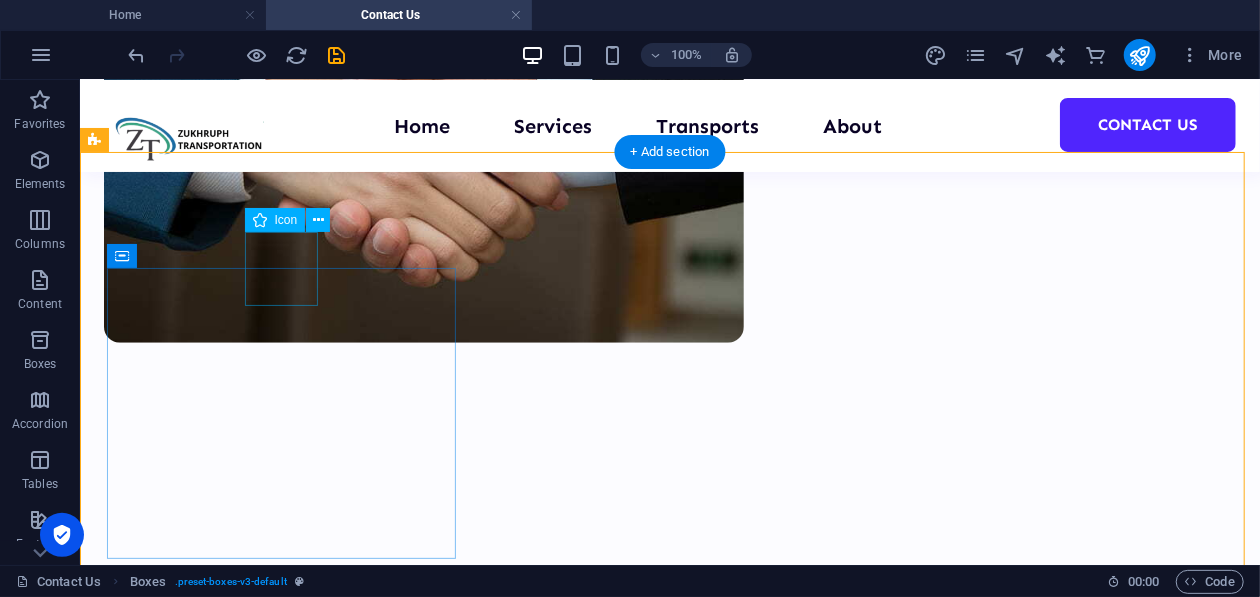 click at bounding box center [277, 700] 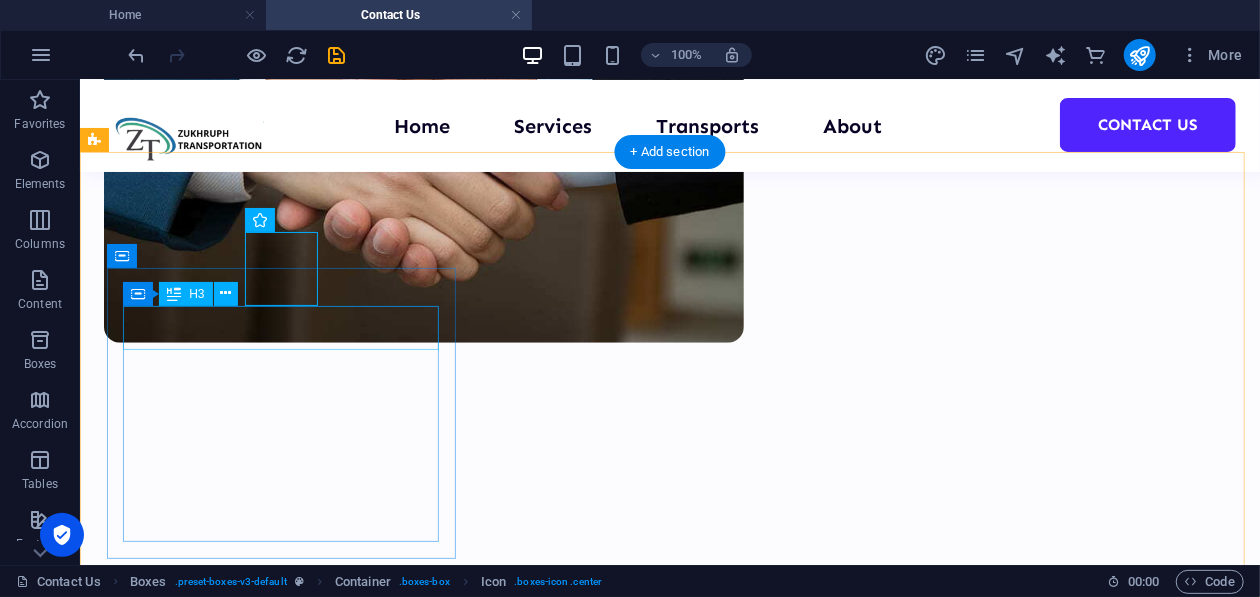 click on "Headline" at bounding box center (277, 759) 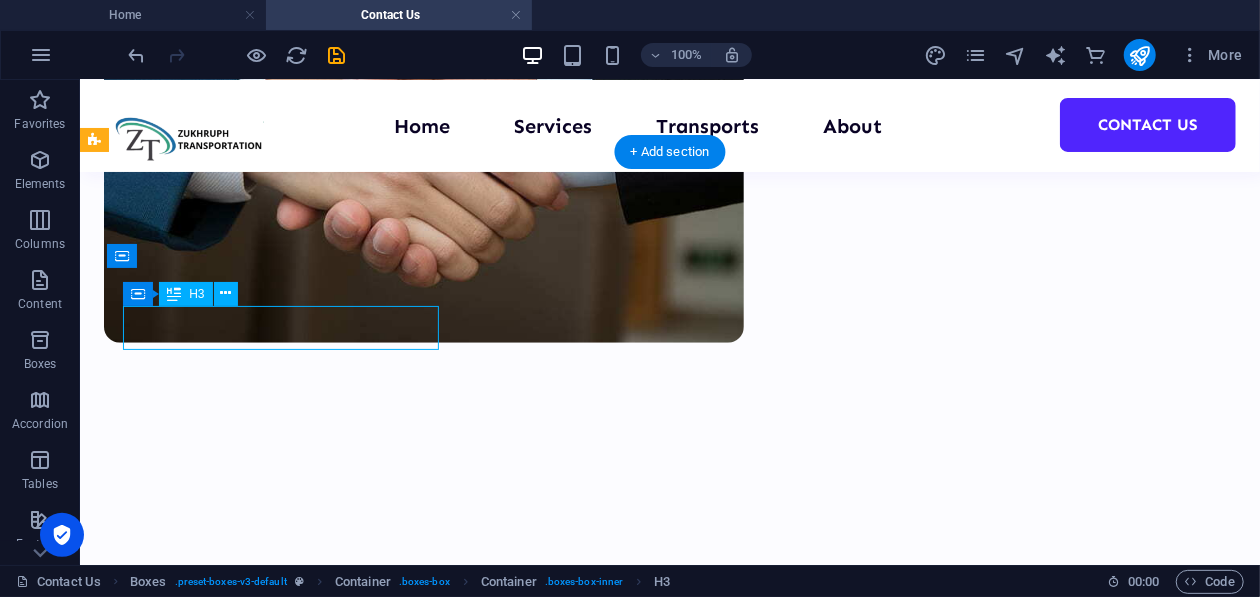 drag, startPoint x: 285, startPoint y: 314, endPoint x: 884, endPoint y: 79, distance: 643.44855 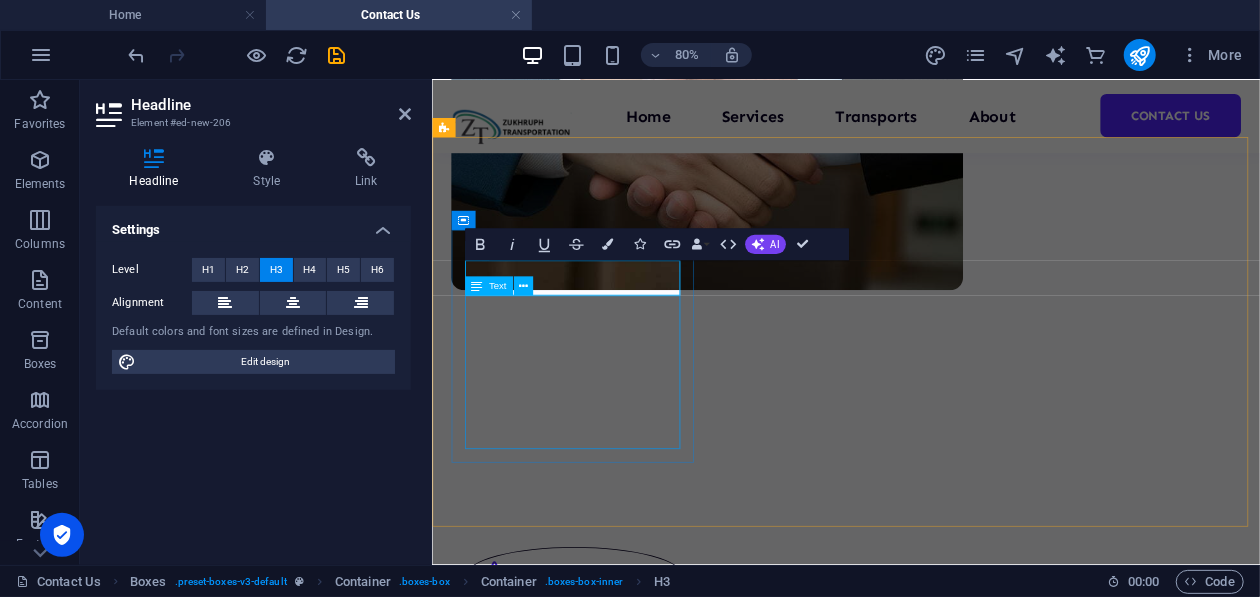 type 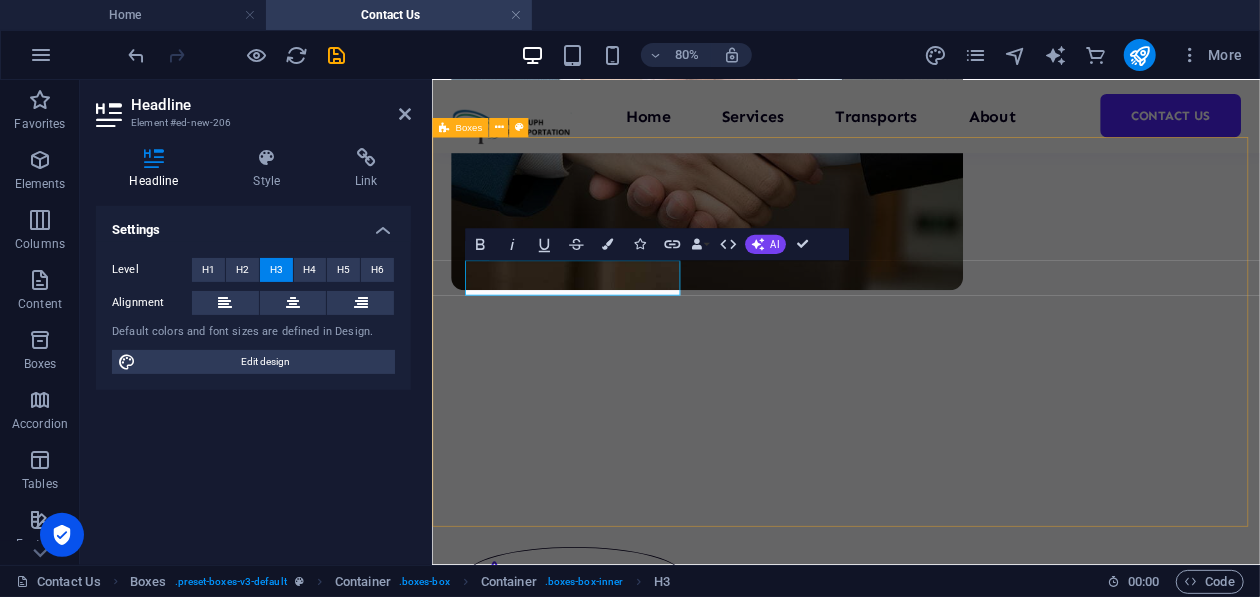 click on "Contact No. Lorem ipsum dolor sit amet, consectetuer adipiscing elit. Aenean commodo ligula eget dolor. Lorem ipsum dolor sit amet, consectetuer adipiscing elit leget dolor. Headline Lorem ipsum dolor sit amet, consectetuer adipiscing elit. Aenean commodo ligula eget dolor. Lorem ipsum dolor sit amet, consectetuer adipiscing elit leget dolor. Headline Lorem ipsum dolor sit amet, consectetuer adipiscing elit. Aenean commodo ligula eget dolor. Lorem ipsum dolor sit amet, consectetuer adipiscing elit leget dolor." at bounding box center (948, 1171) 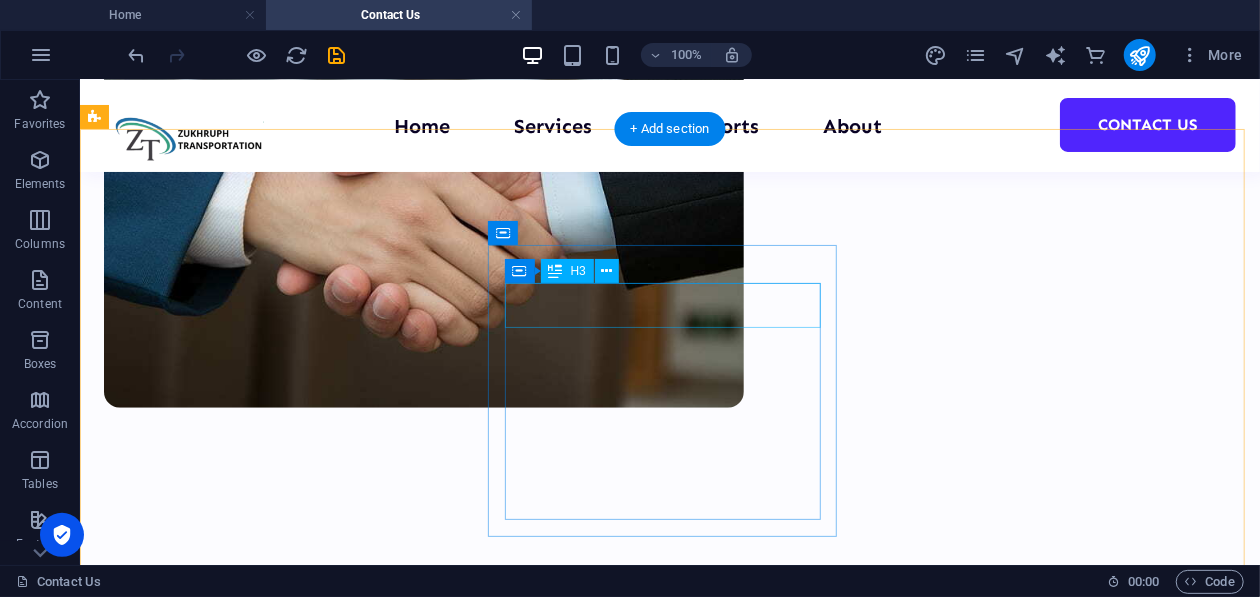 scroll, scrollTop: 773, scrollLeft: 0, axis: vertical 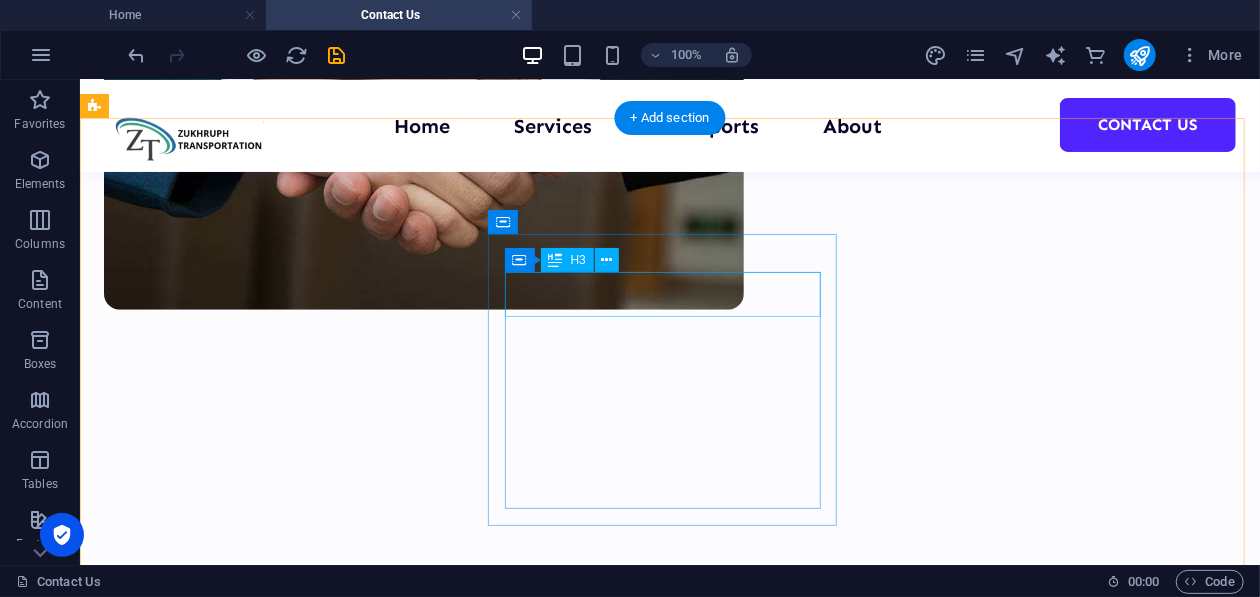 click on "Headline" at bounding box center [277, 1071] 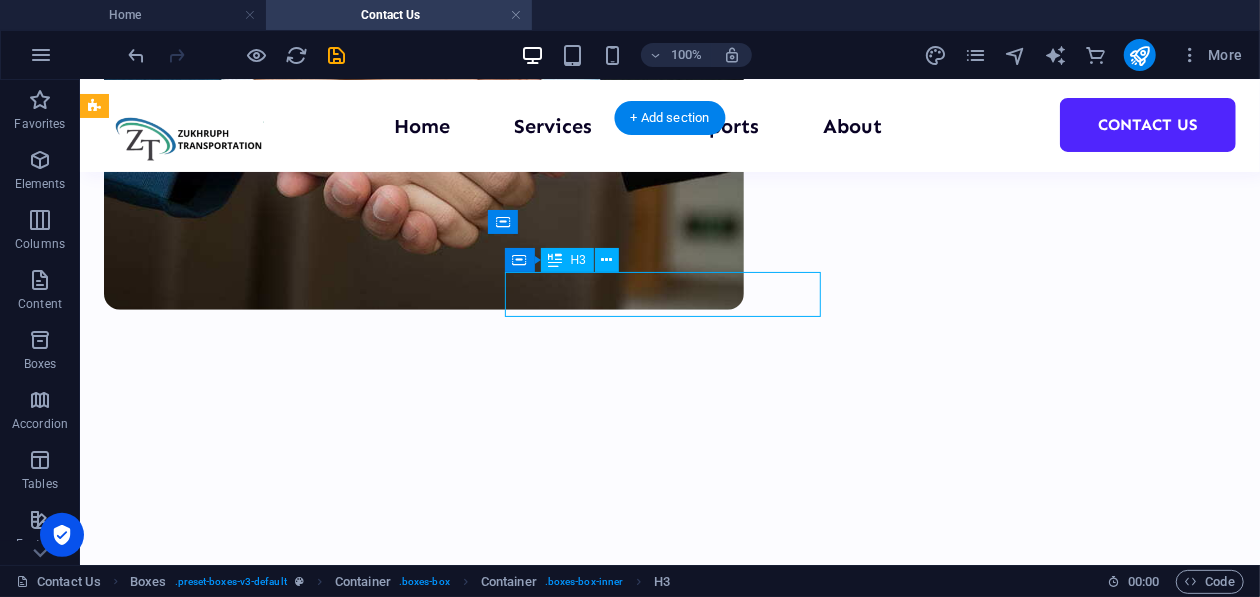 click on "Headline" at bounding box center [277, 1071] 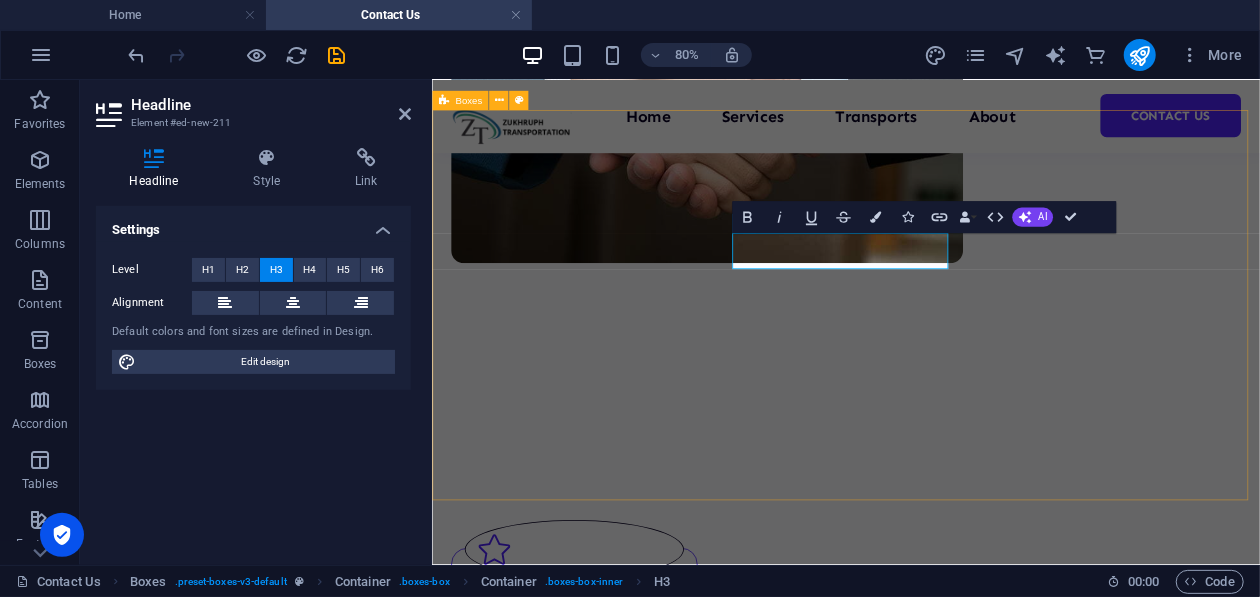 type 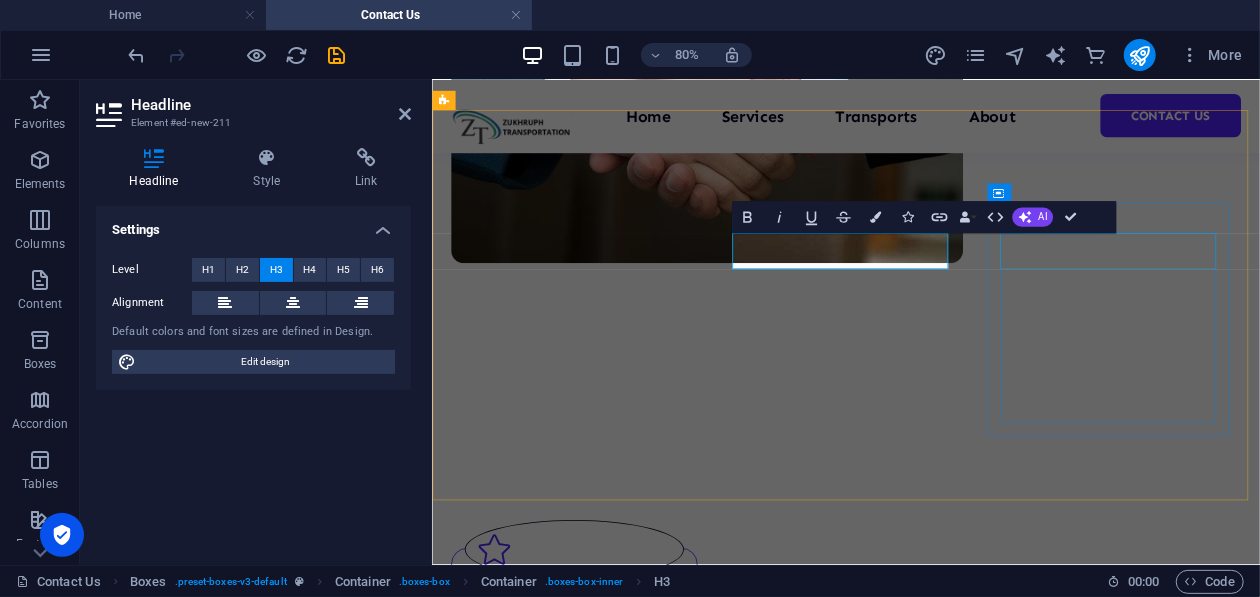 click on "Headline" at bounding box center (609, 1416) 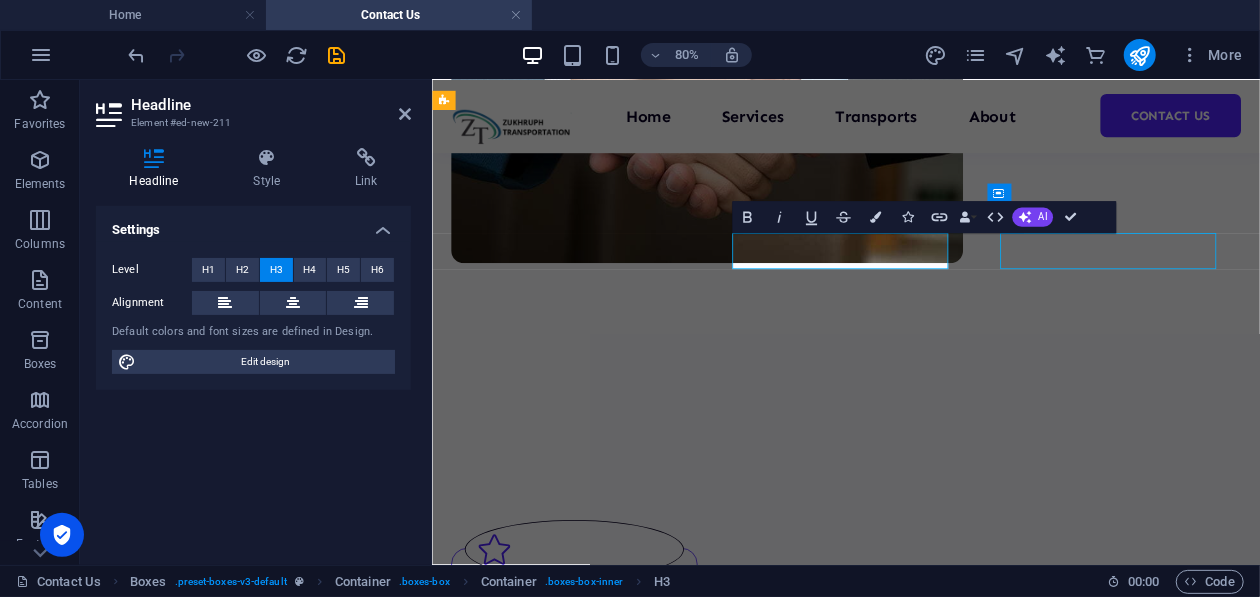 click on "Headline" at bounding box center (609, 1416) 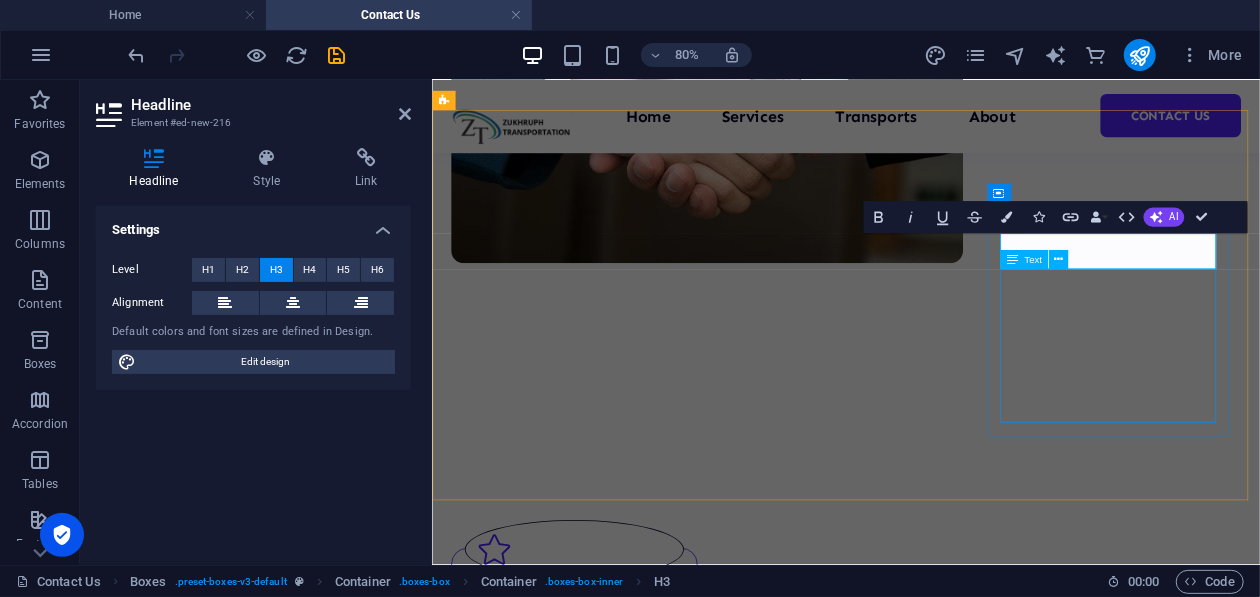 type 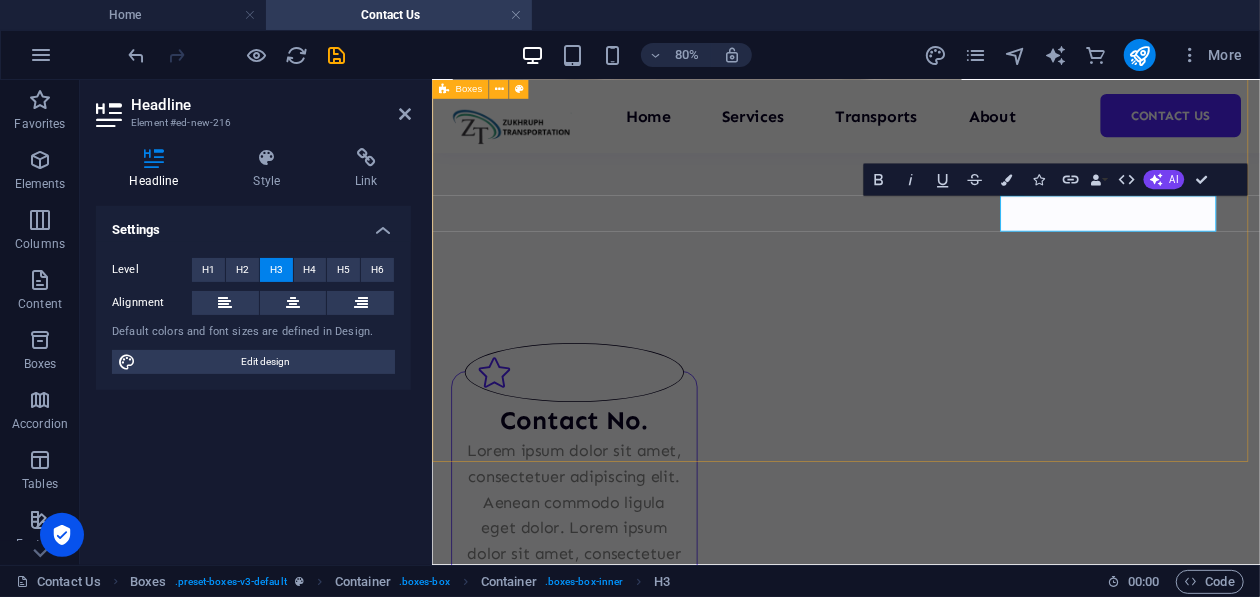 scroll, scrollTop: 691, scrollLeft: 0, axis: vertical 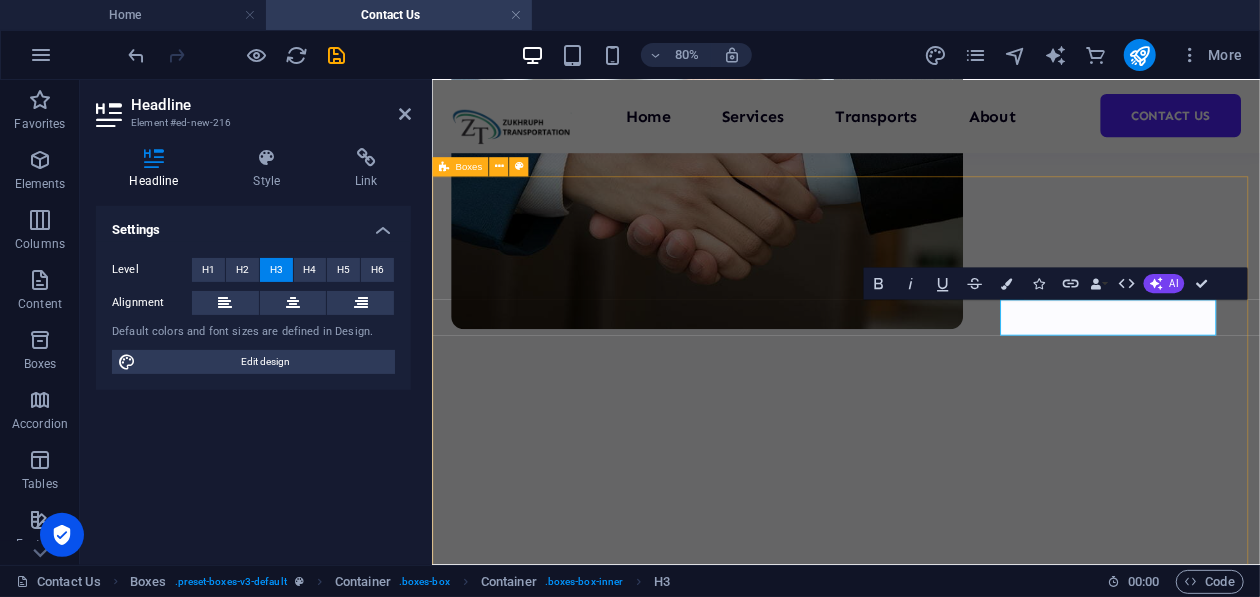 click on "Home Services Transports About Contact Us     BOOK NOW! We are committed to providing you with the highest quality transportation services that allows you to travel all across the [GEOGRAPHIC_DATA] without any predicament. Contact No. Lorem ipsum dolor sit amet, consectetuer adipiscing elit. Aenean commodo ligula eget dolor. Lorem ipsum dolor sit amet, consectetuer adipiscing elit leget dolor. Email Lorem ipsum dolor sit amet, consectetuer adipiscing elit. Aenean commodo ligula eget dolor. Lorem ipsum dolor sit amet, consectetuer adipiscing elit leget dolor. Address Lorem ipsum dolor sit amet, consectetuer adipiscing elit. Aenean commodo ligula eget dolor. Lorem ipsum dolor sit amet, consectetuer adipiscing elit leget dolor. Get in touch [DATE]! ZUKHRUPH FOR LAND TRANSPORTATION Your All Over KSA Transport Service Quick Links Home Services Teachers About Blog Contact Details Legal Notice Privacy Policy All rights reserved Contact [PHONE_NUMBER] [EMAIL_ADDRESS][DOMAIN_NAME] 24/7" at bounding box center [948, 1371] 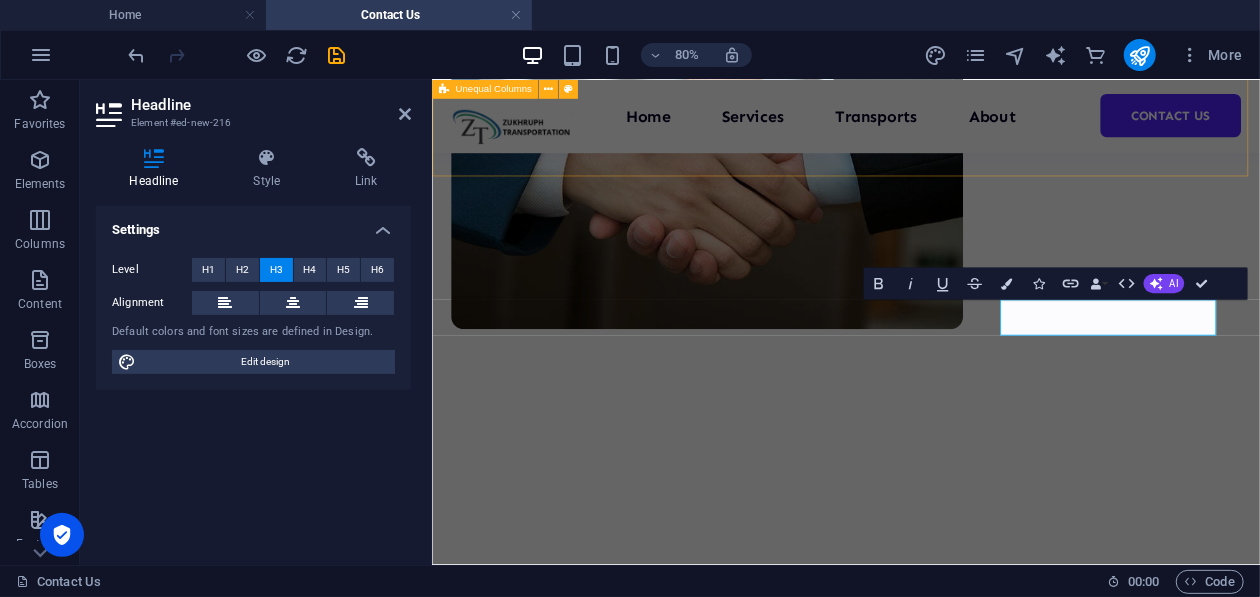click on "BOOK NOW! We are committed to providing you with the highest quality transportation services that allows you to travel all across the [GEOGRAPHIC_DATA] without any predicament." at bounding box center [948, 9] 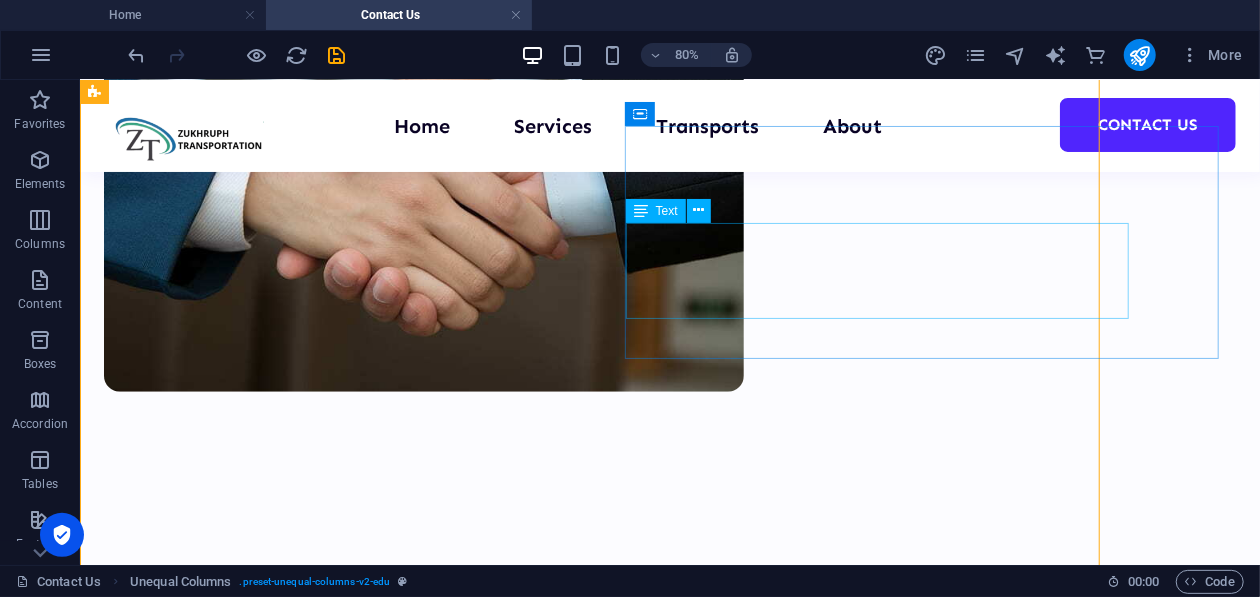 click on "Home Services Transports About Contact Us     BOOK NOW! We are committed to providing you with the highest quality transportation services that allows you to travel all across the [GEOGRAPHIC_DATA] without any predicament. Contact No. Lorem ipsum dolor sit amet, consectetuer adipiscing elit. Aenean commodo ligula eget dolor. Lorem ipsum dolor sit amet, consectetuer adipiscing elit leget dolor. Email Lorem ipsum dolor sit amet, consectetuer adipiscing elit. Aenean commodo ligula eget dolor. Lorem ipsum dolor sit amet, consectetuer adipiscing elit leget dolor. Address Lorem ipsum dolor sit amet, consectetuer adipiscing elit. Aenean commodo ligula eget dolor. Lorem ipsum dolor sit amet, consectetuer adipiscing elit leget dolor. Get in touch [DATE]! ZUKHRUPH FOR LAND TRANSPORTATION Your All Over KSA Transport Service Quick Links Home Services Teachers About Blog Contact Details Legal Notice Privacy Policy All rights reserved Contact [PHONE_NUMBER] [EMAIL_ADDRESS][DOMAIN_NAME] 24/7" at bounding box center [669, 1371] 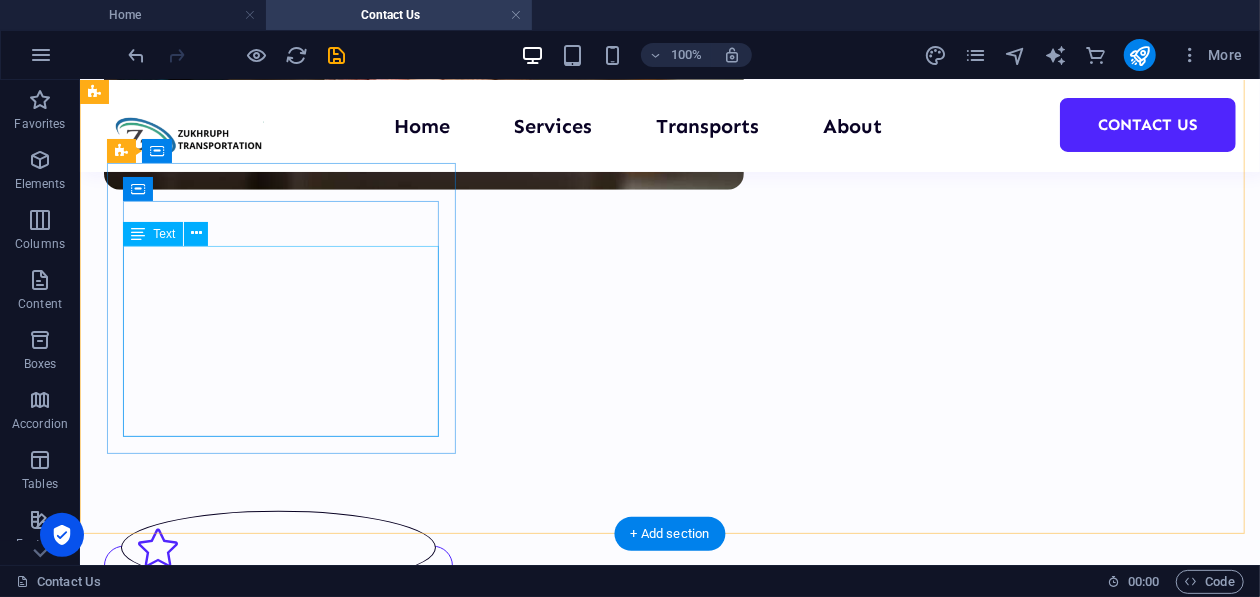 scroll, scrollTop: 845, scrollLeft: 0, axis: vertical 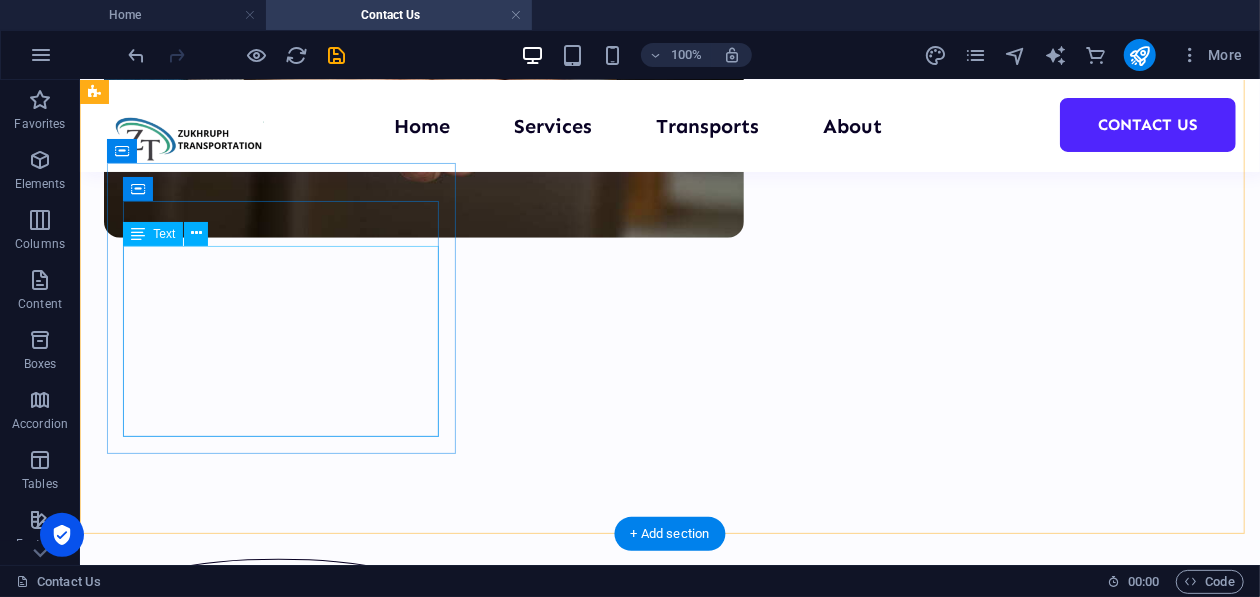 click on "Lorem ipsum dolor sit amet, consectetuer adipiscing elit. Aenean commodo ligula eget dolor. Lorem ipsum dolor sit amet, consectetuer adipiscing elit leget dolor." at bounding box center [277, 773] 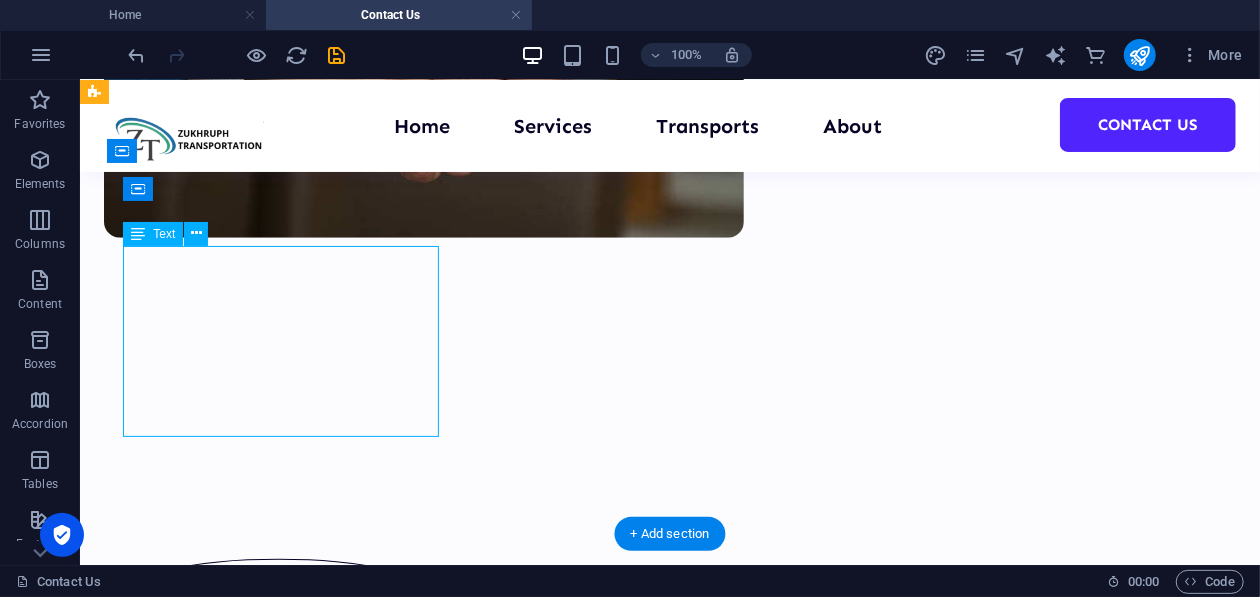 drag, startPoint x: 324, startPoint y: 359, endPoint x: 405, endPoint y: 438, distance: 113.14592 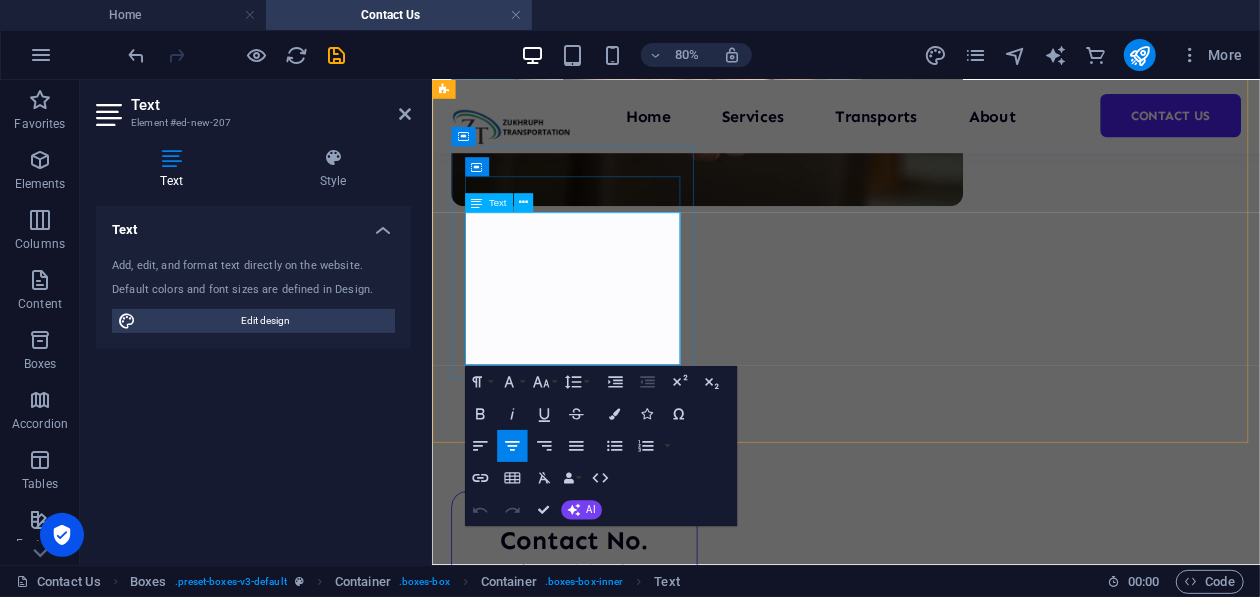 click on "Lorem ipsum dolor sit amet, consectetuer adipiscing elit. Aenean commodo ligula eget dolor. Lorem ipsum dolor sit amet, consectetuer adipiscing elit leget dolor." at bounding box center (609, 773) 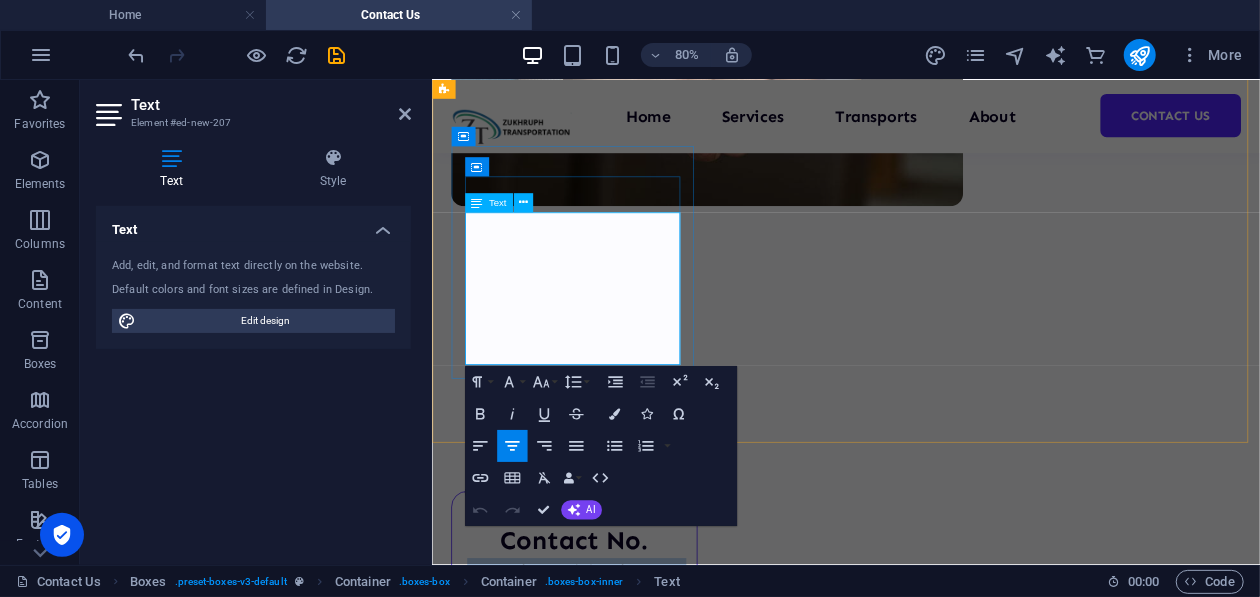 click on "Lorem ipsum dolor sit amet, consectetuer adipiscing elit. Aenean commodo ligula eget dolor. Lorem ipsum dolor sit amet, consectetuer adipiscing elit leget dolor." at bounding box center (609, 773) 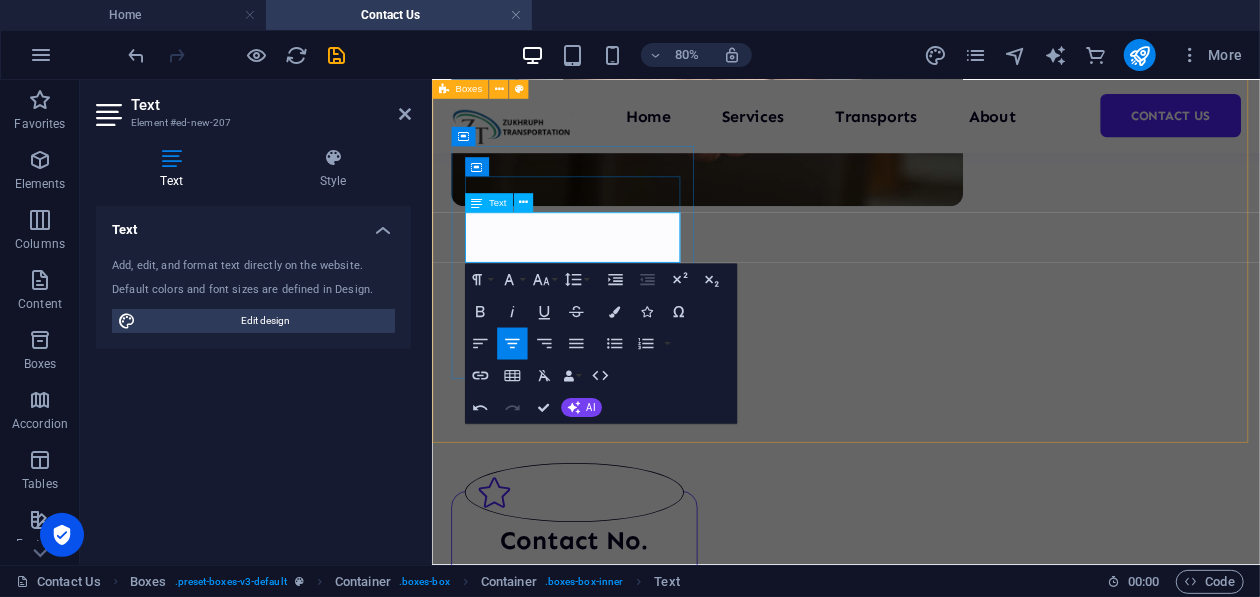 click on "Contact No. [PHONE_NUMBER] [PHONE_NUMBER] Email Lorem ipsum dolor sit amet, consectetuer adipiscing elit. Aenean commodo ligula eget dolor. Lorem ipsum dolor sit amet, consectetuer adipiscing elit leget dolor. Address Lorem ipsum dolor sit amet, consectetuer adipiscing elit. Aenean commodo ligula eget dolor. Lorem ipsum dolor sit amet, consectetuer adipiscing elit leget dolor." at bounding box center [948, 1002] 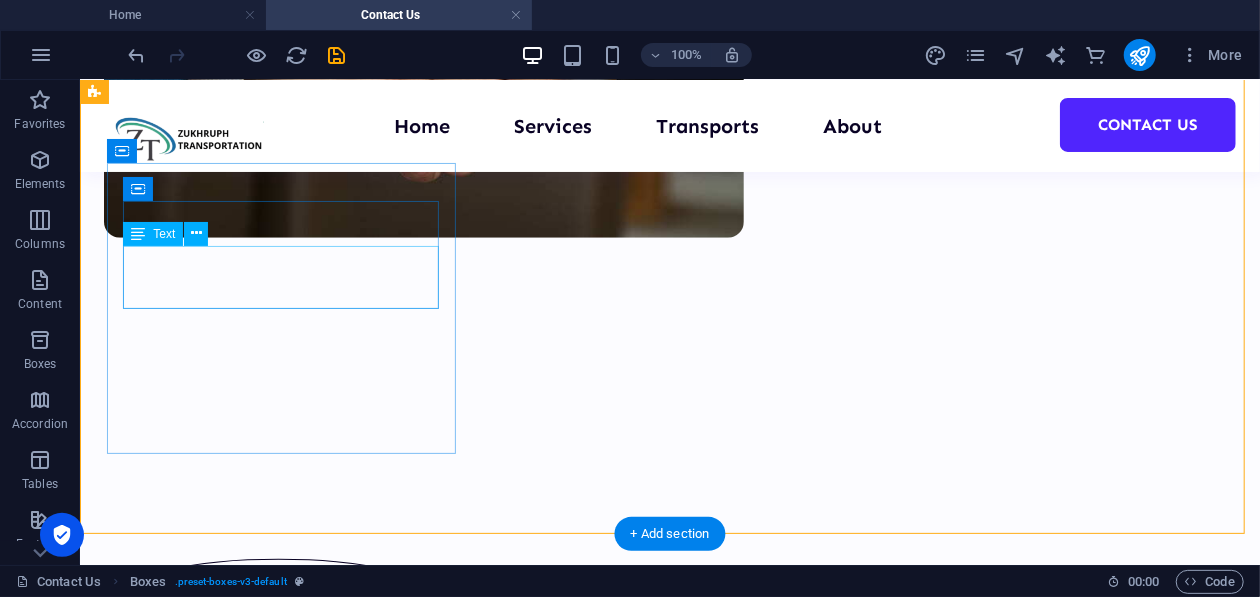 click on "[PHONE_NUMBER] [PHONE_NUMBER]" at bounding box center (277, 709) 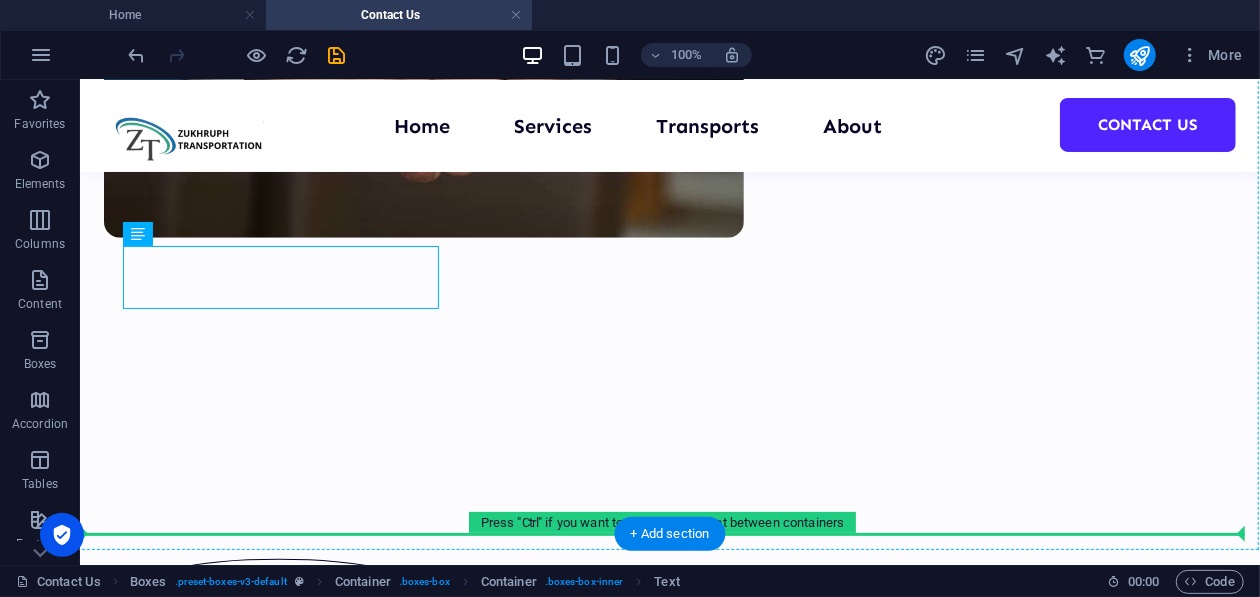 drag, startPoint x: 329, startPoint y: 285, endPoint x: 301, endPoint y: 348, distance: 68.942 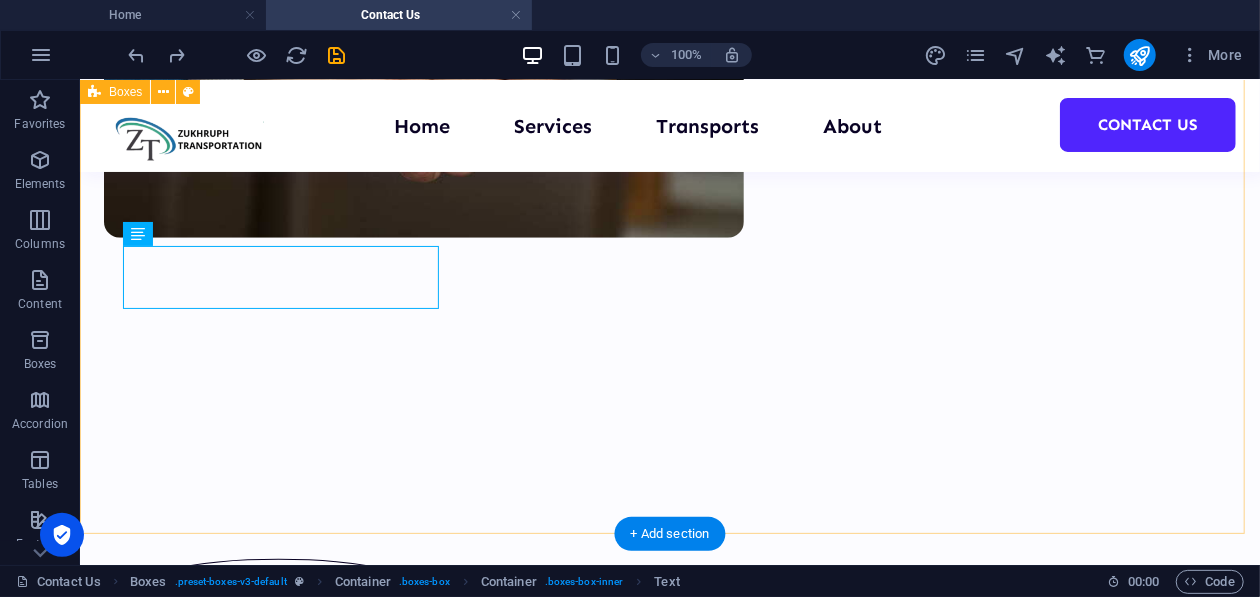 click on "Contact No. [PHONE_NUMBER] [PHONE_NUMBER] Email Lorem ipsum dolor sit amet, consectetuer adipiscing elit. Aenean commodo ligula eget dolor. Lorem ipsum dolor sit amet, consectetuer adipiscing elit leget dolor. Address Lorem ipsum dolor sit amet, consectetuer adipiscing elit. Aenean commodo ligula eget dolor. Lorem ipsum dolor sit amet, consectetuer adipiscing elit leget dolor." at bounding box center (669, 1002) 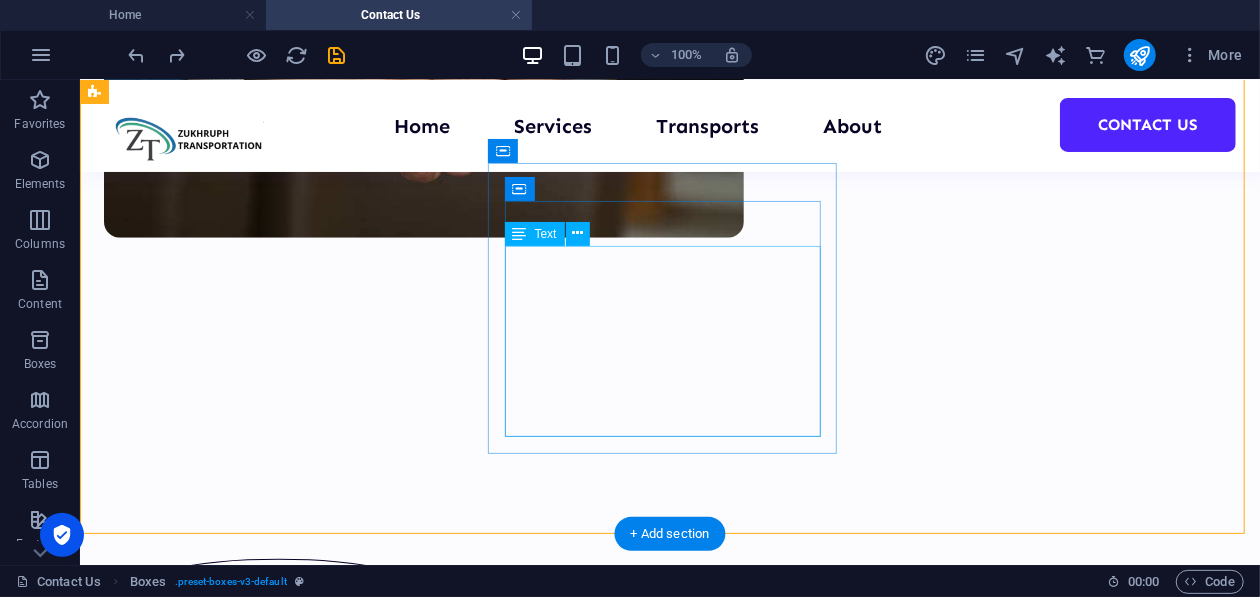 click on "Lorem ipsum dolor sit amet, consectetuer adipiscing elit. Aenean commodo ligula eget dolor. Lorem ipsum dolor sit amet, consectetuer adipiscing elit leget dolor." at bounding box center (277, 990) 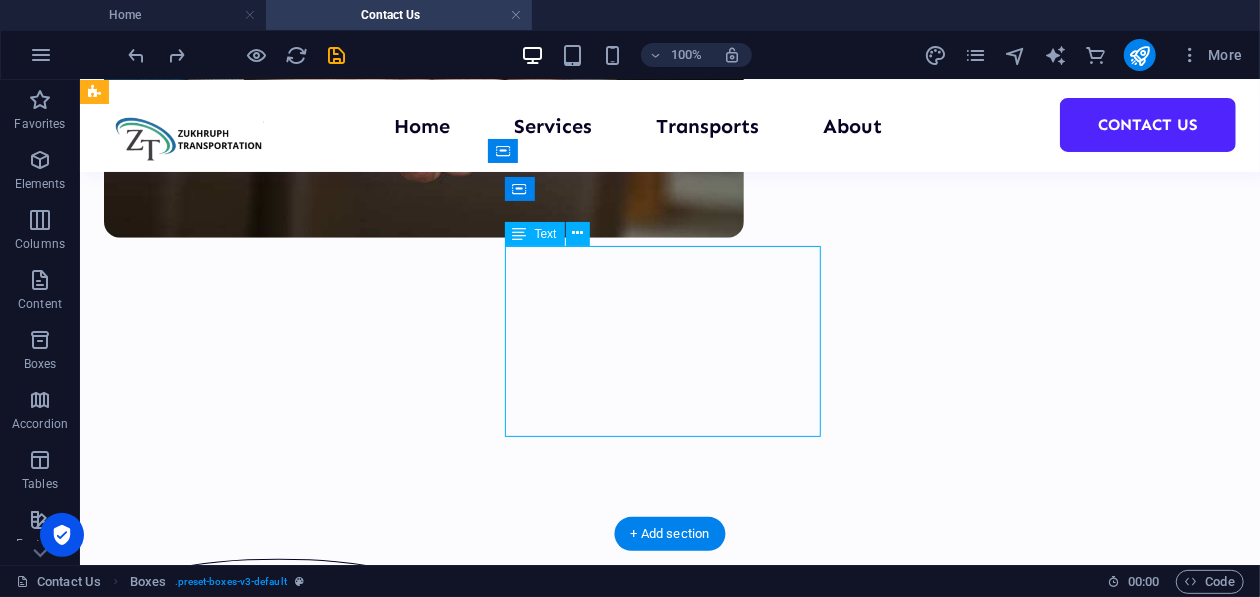 click on "Lorem ipsum dolor sit amet, consectetuer adipiscing elit. Aenean commodo ligula eget dolor. Lorem ipsum dolor sit amet, consectetuer adipiscing elit leget dolor." at bounding box center [277, 990] 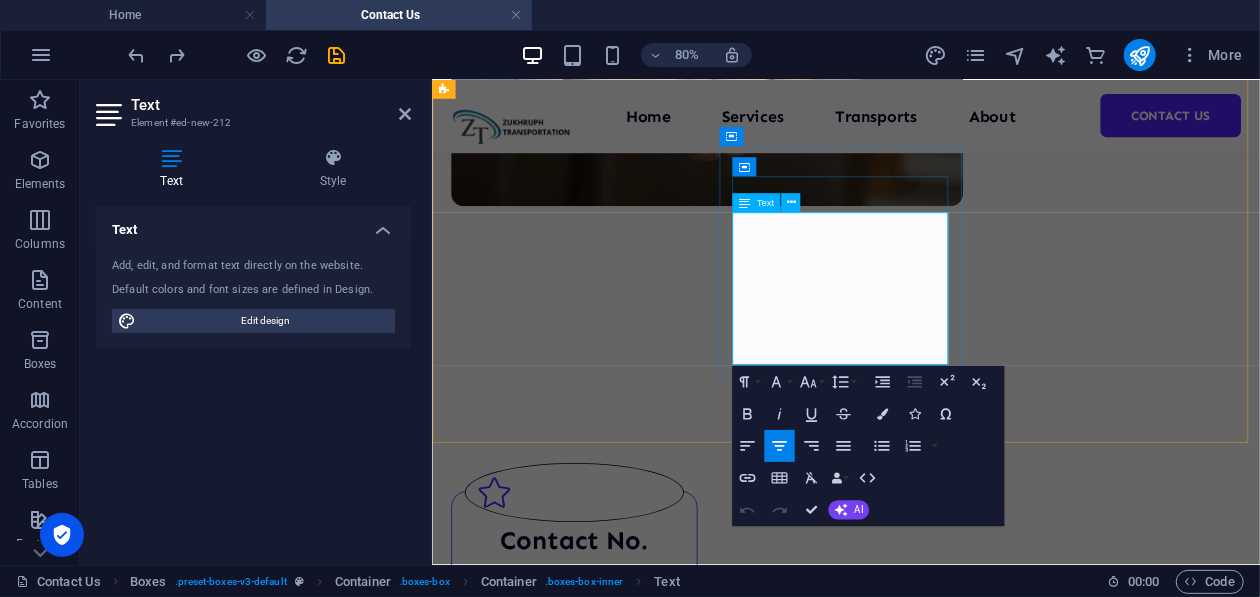 click on "Lorem ipsum dolor sit amet, consectetuer adipiscing elit. Aenean commodo ligula eget dolor. Lorem ipsum dolor sit amet, consectetuer adipiscing elit leget dolor." at bounding box center (609, 990) 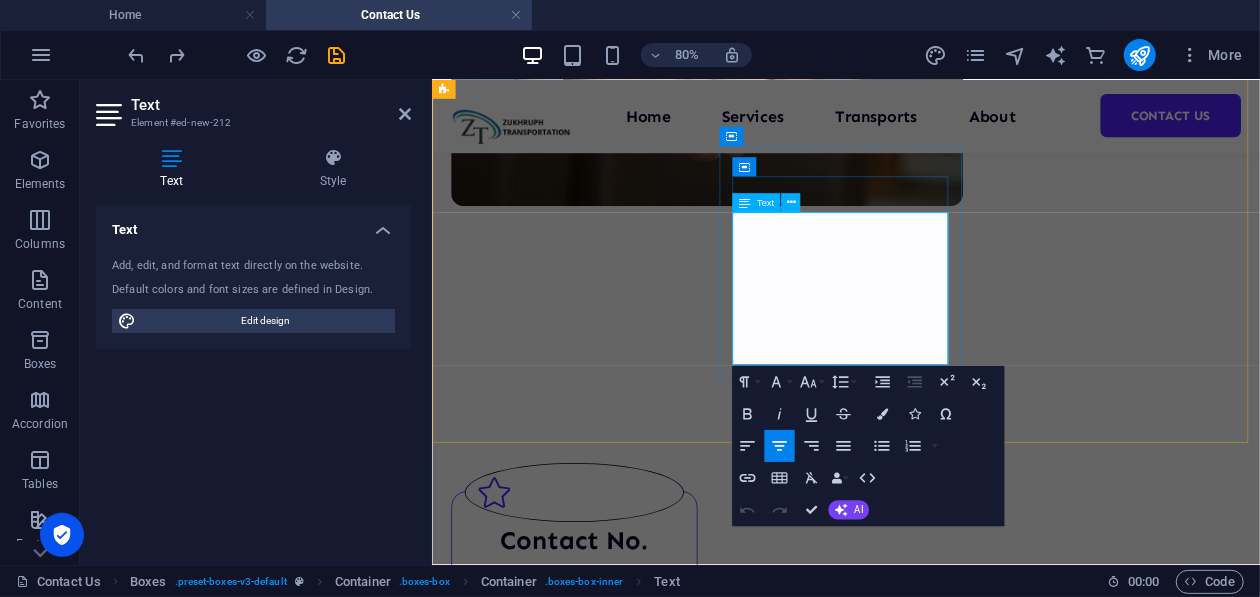 click on "Lorem ipsum dolor sit amet, consectetuer adipiscing elit. Aenean commodo ligula eget dolor. Lorem ipsum dolor sit amet, consectetuer adipiscing elit leget dolor." at bounding box center [609, 990] 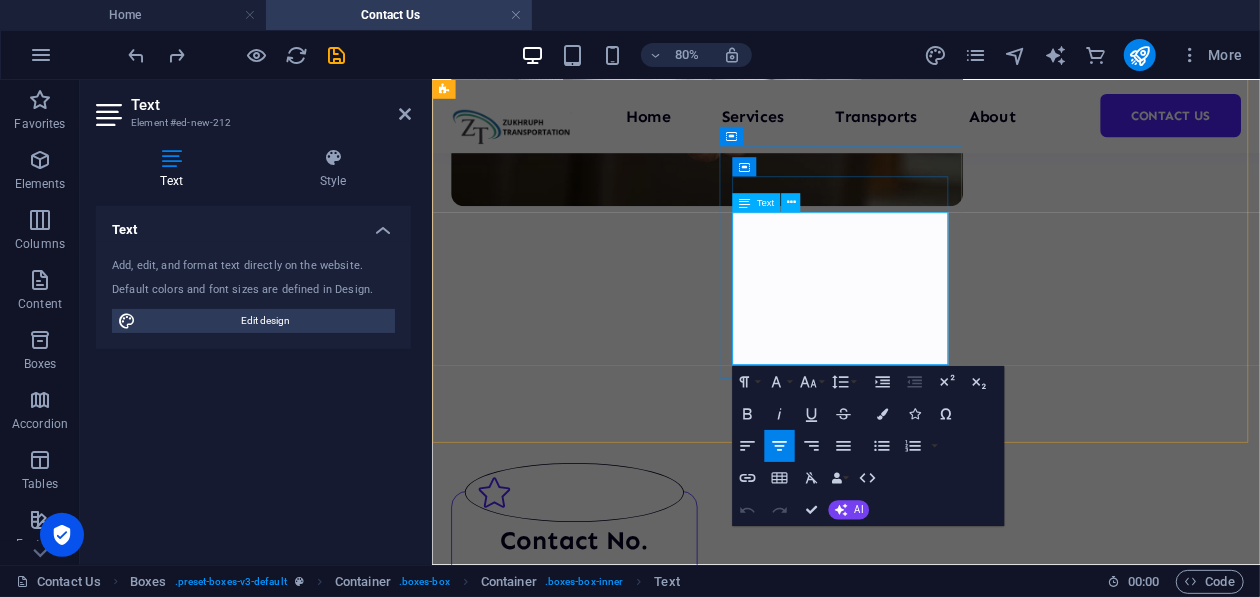 click on "Lorem ipsum dolor sit amet, consectetuer adipiscing elit. Aenean commodo ligula eget dolor. Lorem ipsum dolor sit amet, consectetuer adipiscing elit leget dolor." at bounding box center (609, 990) 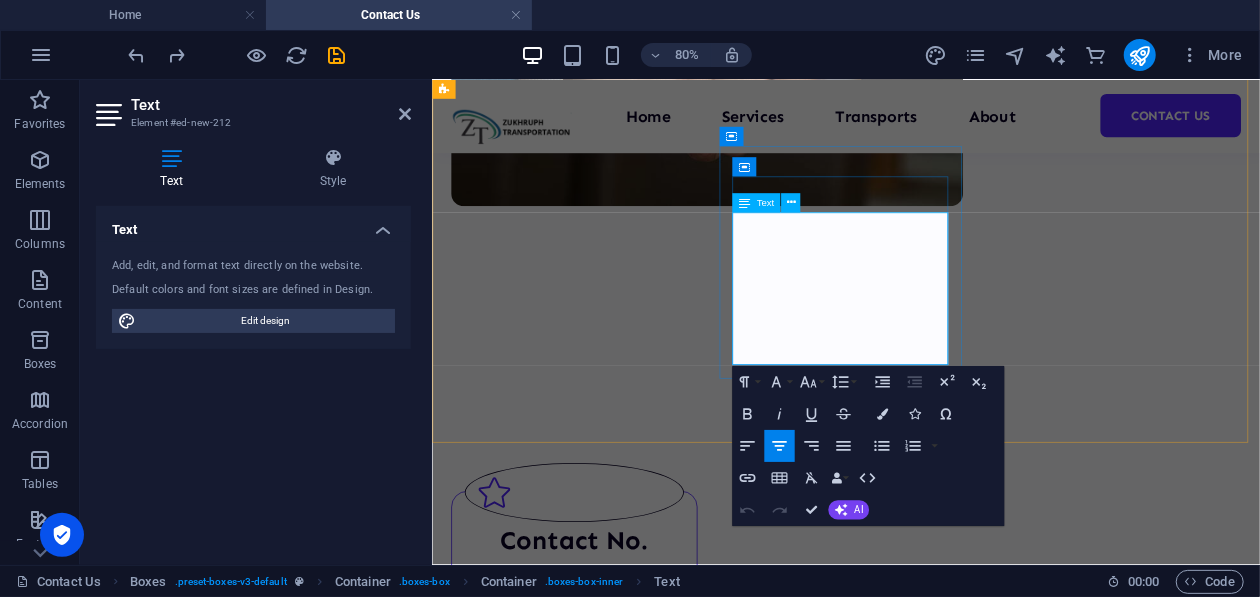 click on "Lorem ipsum dolor sit amet, consectetuer adipiscing elit. Aenean commodo ligula eget dolor. Lorem ipsum dolor sit amet, consectetuer adipiscing elit leget dolor." at bounding box center [609, 990] 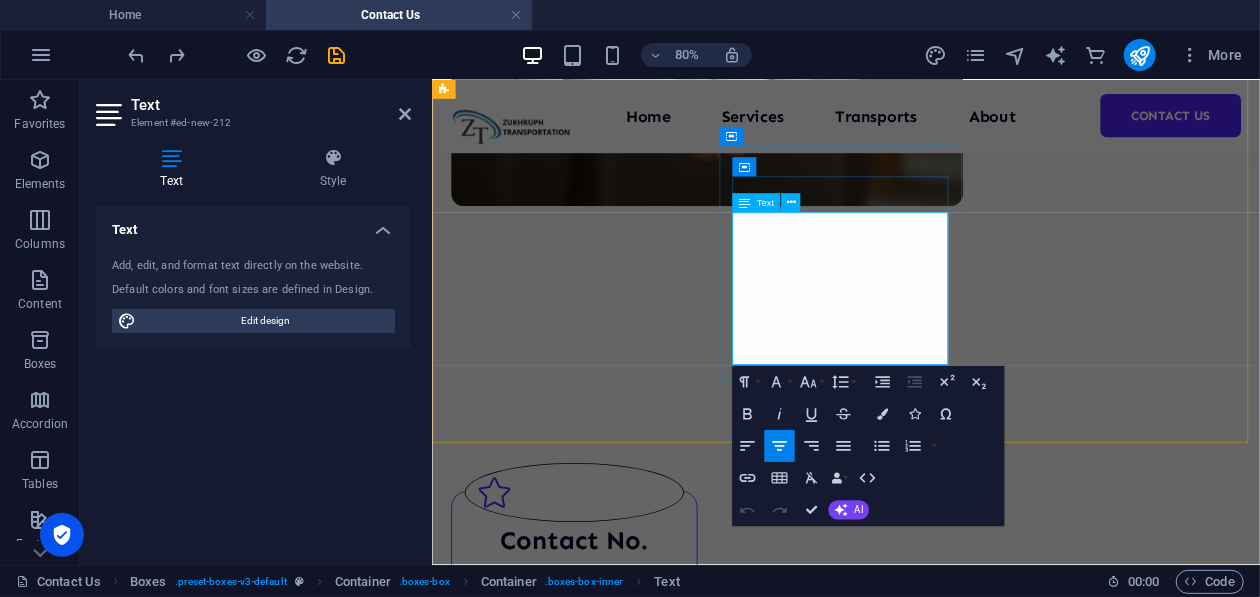 click on "Lorem ipsum dolor sit amet, consectetuer adipiscing elit. Aenean commodo ligula eget dolor. Lorem ipsum dolor sit amet, consectetuer adipiscing elit leget dolor." at bounding box center [609, 990] 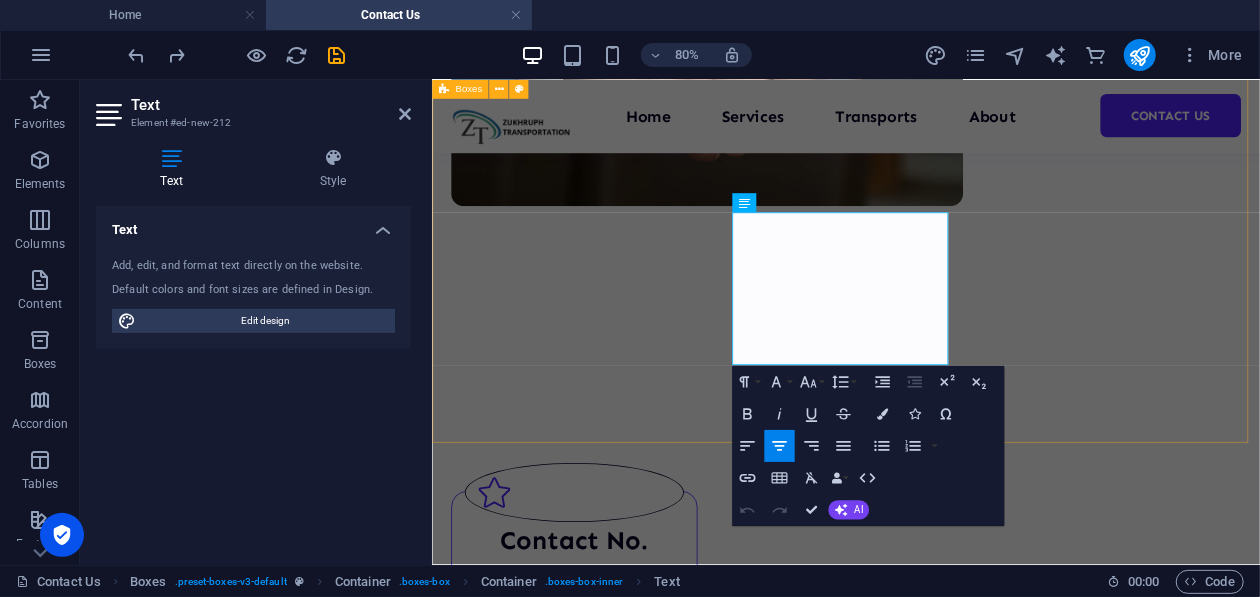 click on "Contact No. [PHONE_NUMBER] [PHONE_NUMBER] Email Lorem ipsum dolor sit amet, consectetuer adipiscing elit. Aenean commodo ligula eget dolor. Lorem ipsum dolor sit amet, consectetuer adipiscing elit leget dolor. Address Lorem ipsum dolor sit amet, consectetuer adipiscing elit. Aenean commodo ligula eget dolor. Lorem ipsum dolor sit amet, consectetuer adipiscing elit leget dolor." at bounding box center [948, 1002] 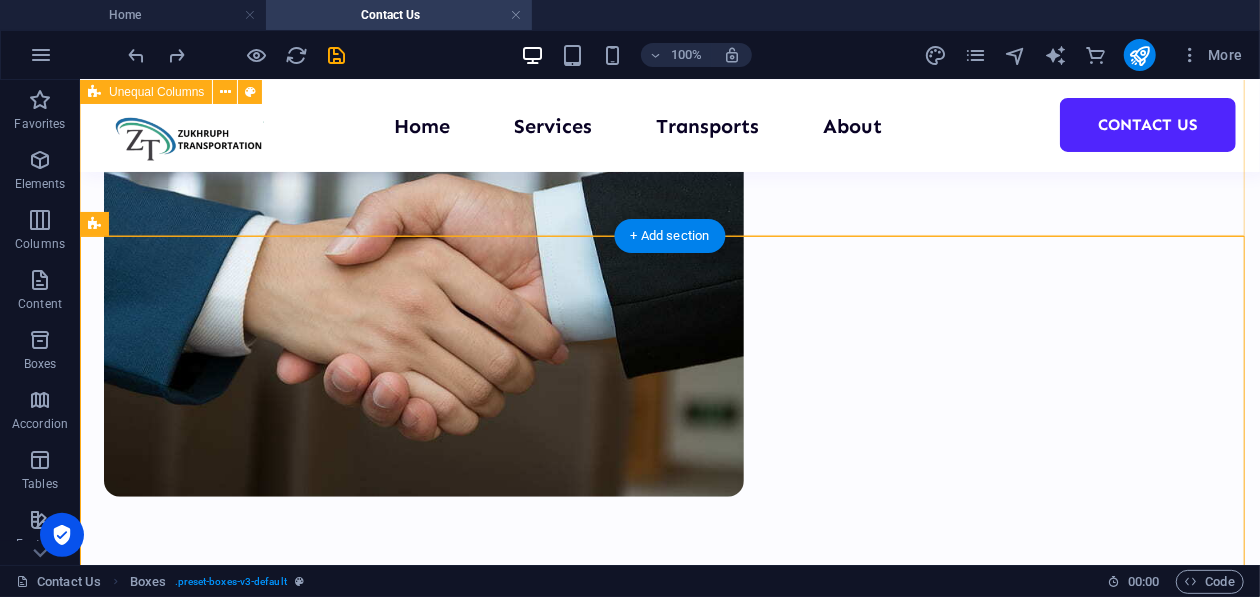 scroll, scrollTop: 545, scrollLeft: 0, axis: vertical 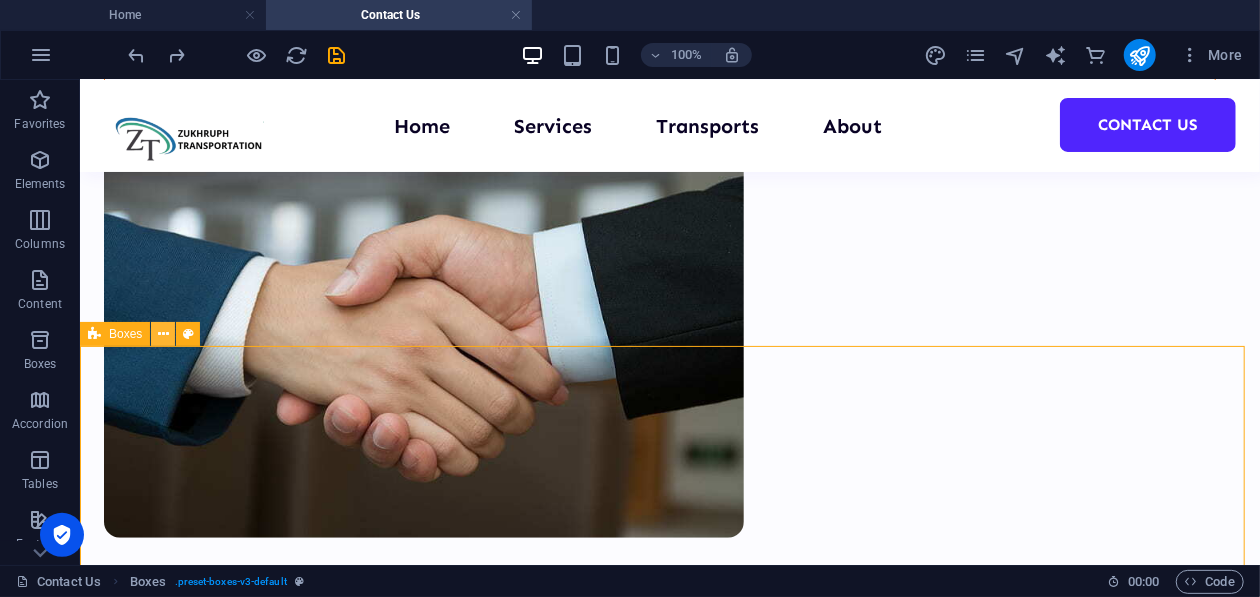 click at bounding box center (163, 334) 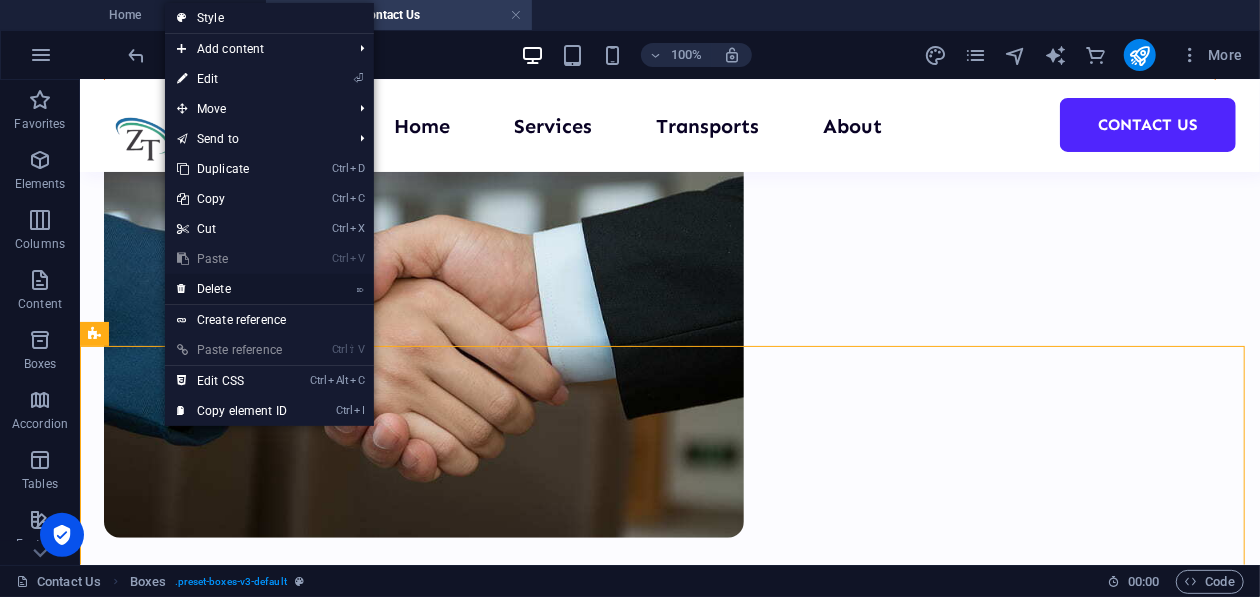 click on "⌦  Delete" at bounding box center [232, 289] 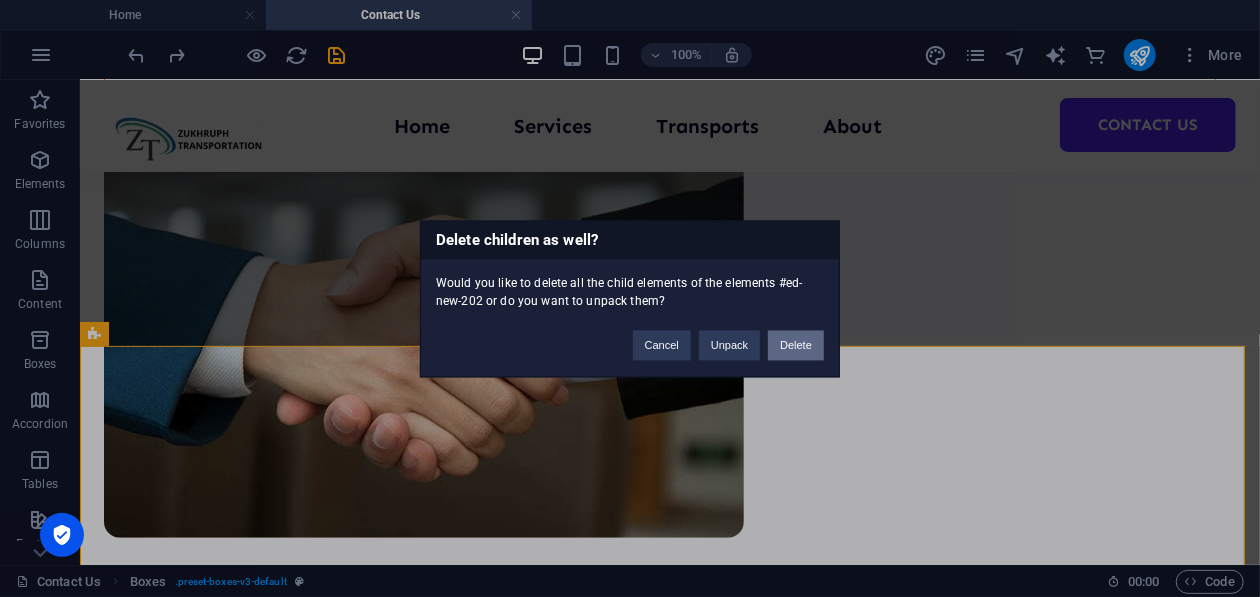 click on "Delete" at bounding box center [796, 345] 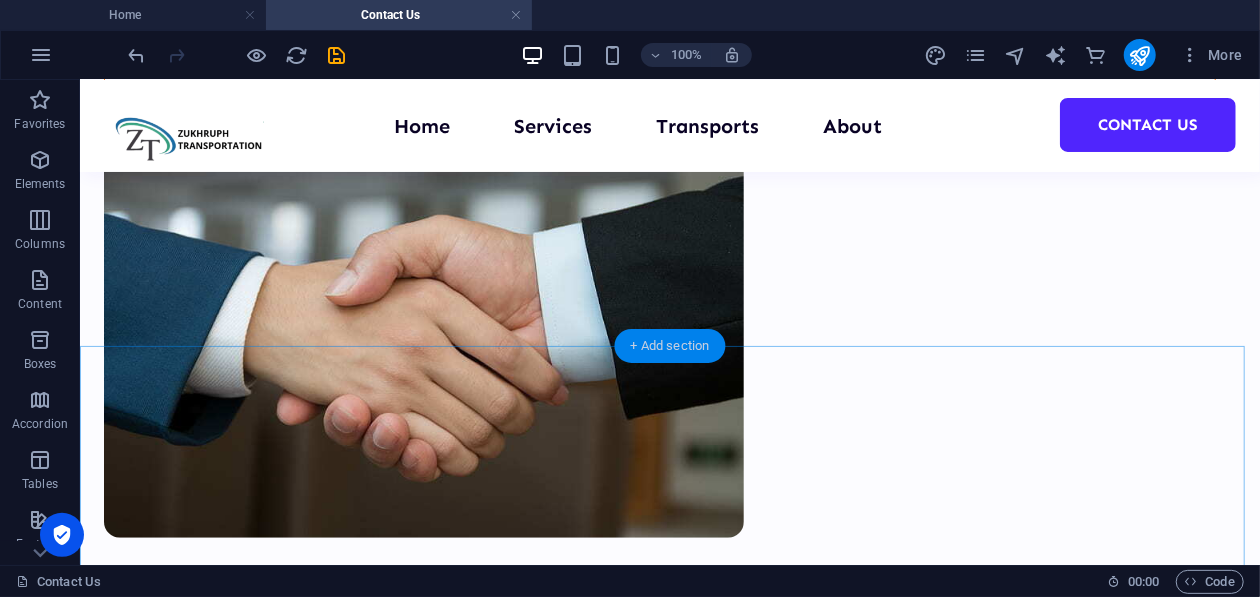 click on "+ Add section" at bounding box center (670, 346) 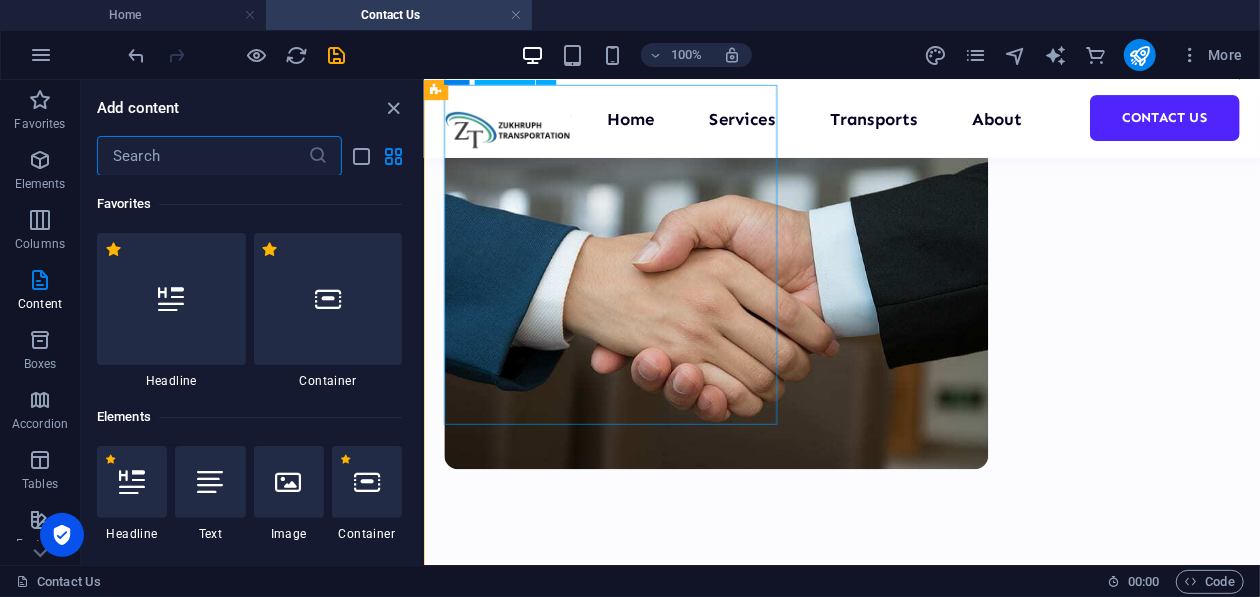 scroll, scrollTop: 165, scrollLeft: 0, axis: vertical 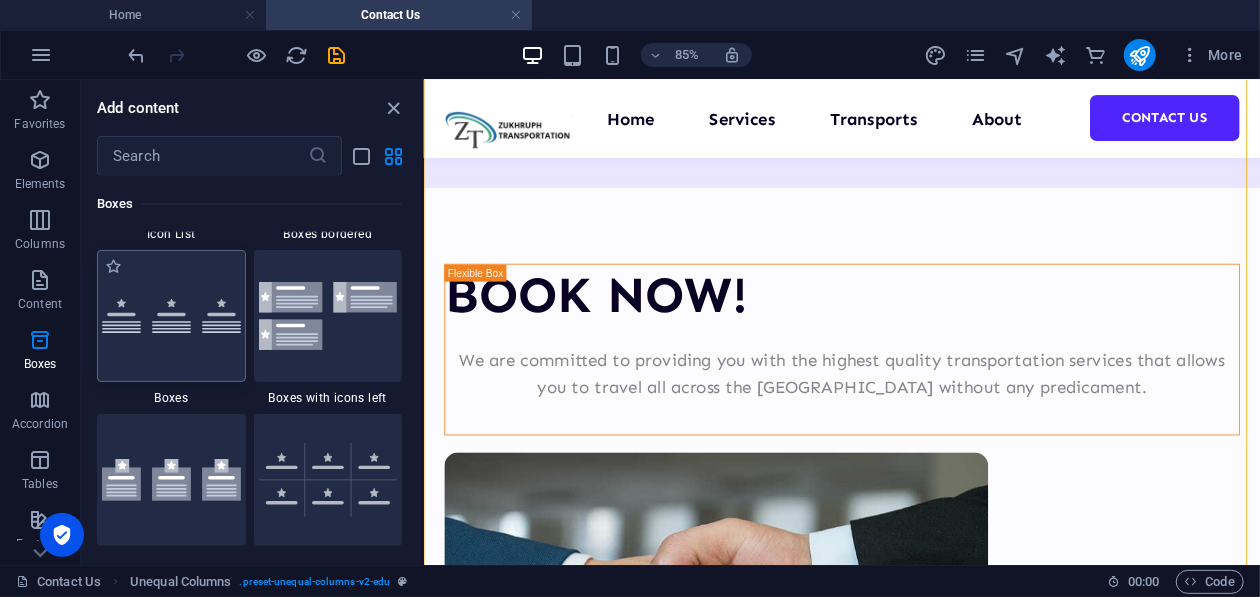 click at bounding box center (171, 316) 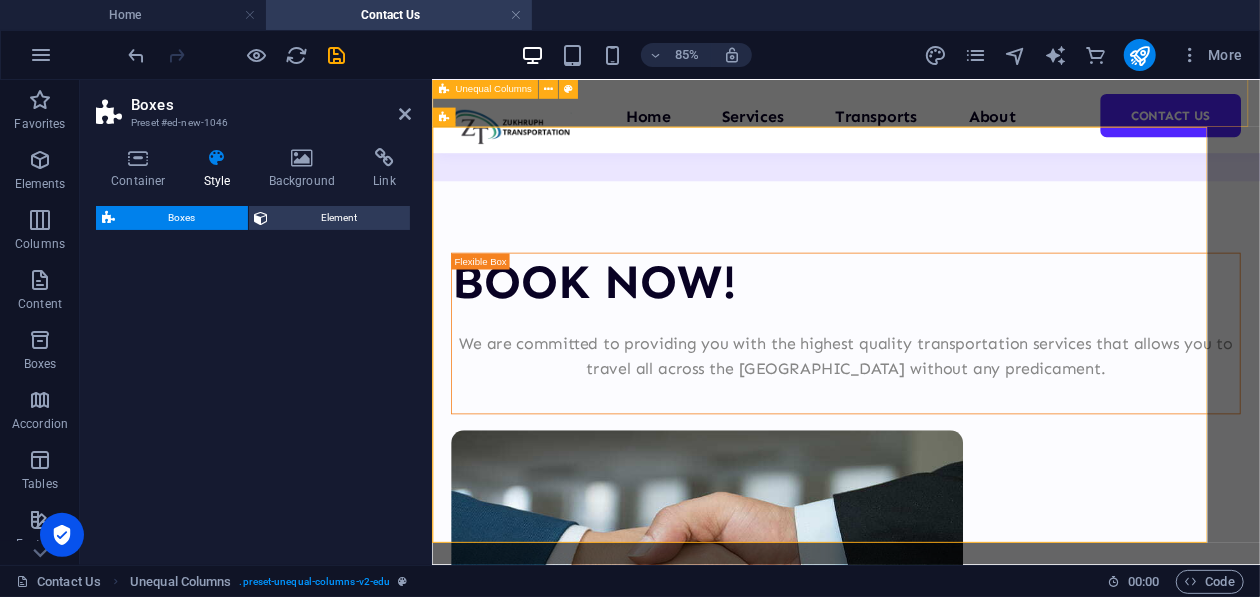 select on "rem" 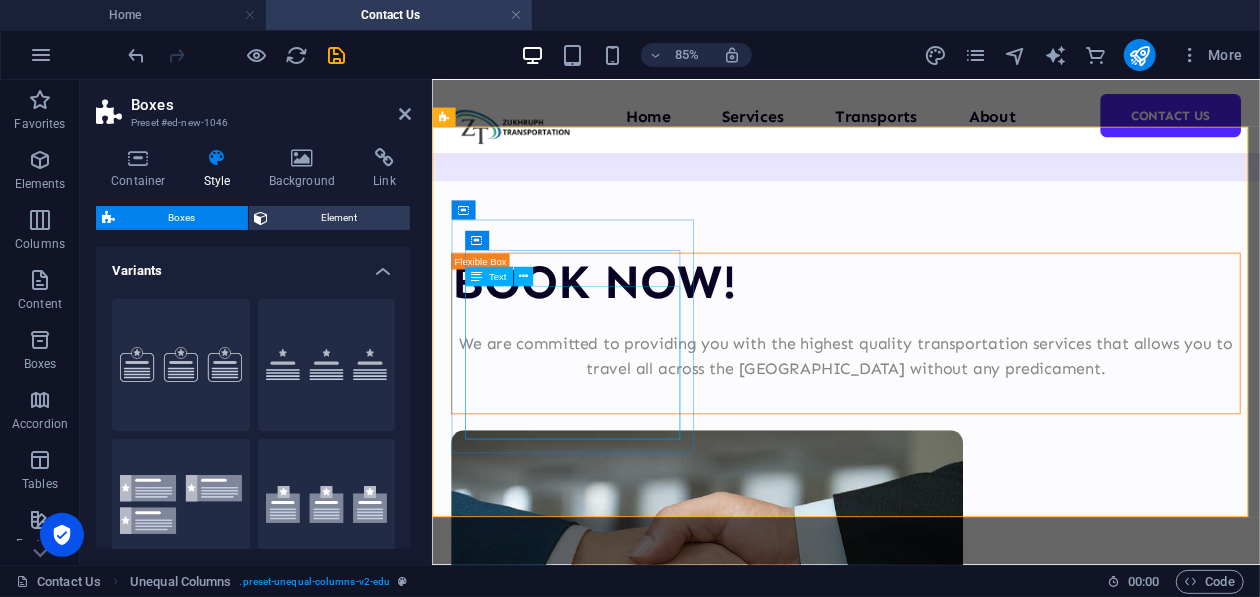 scroll, scrollTop: 752, scrollLeft: 0, axis: vertical 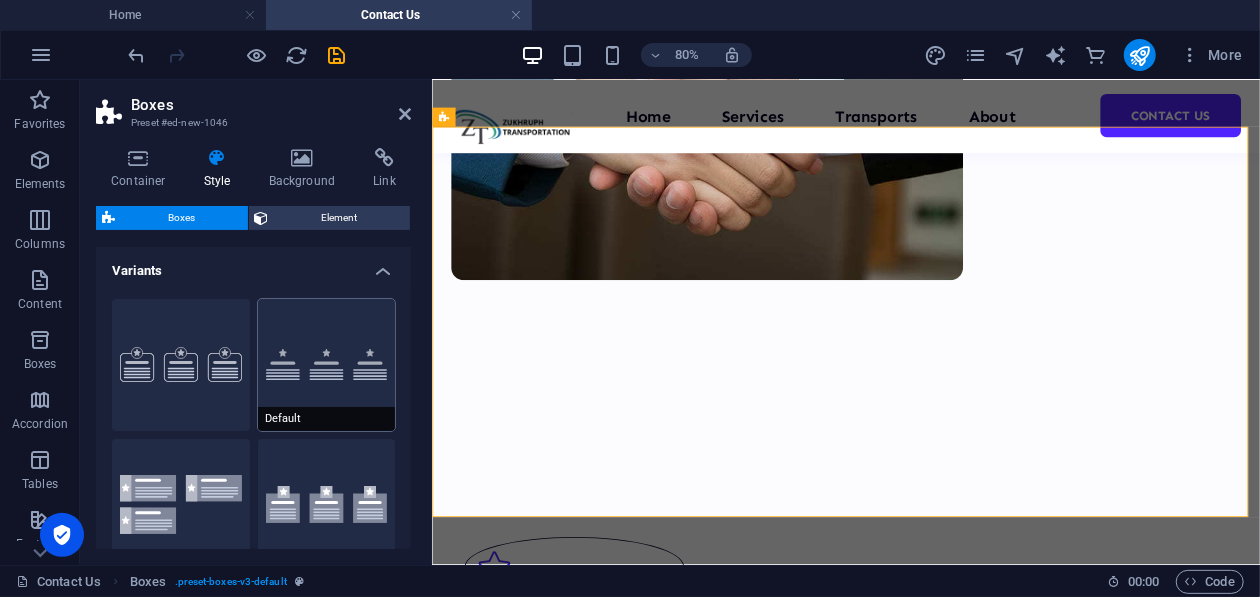 click on "Default" at bounding box center [327, 365] 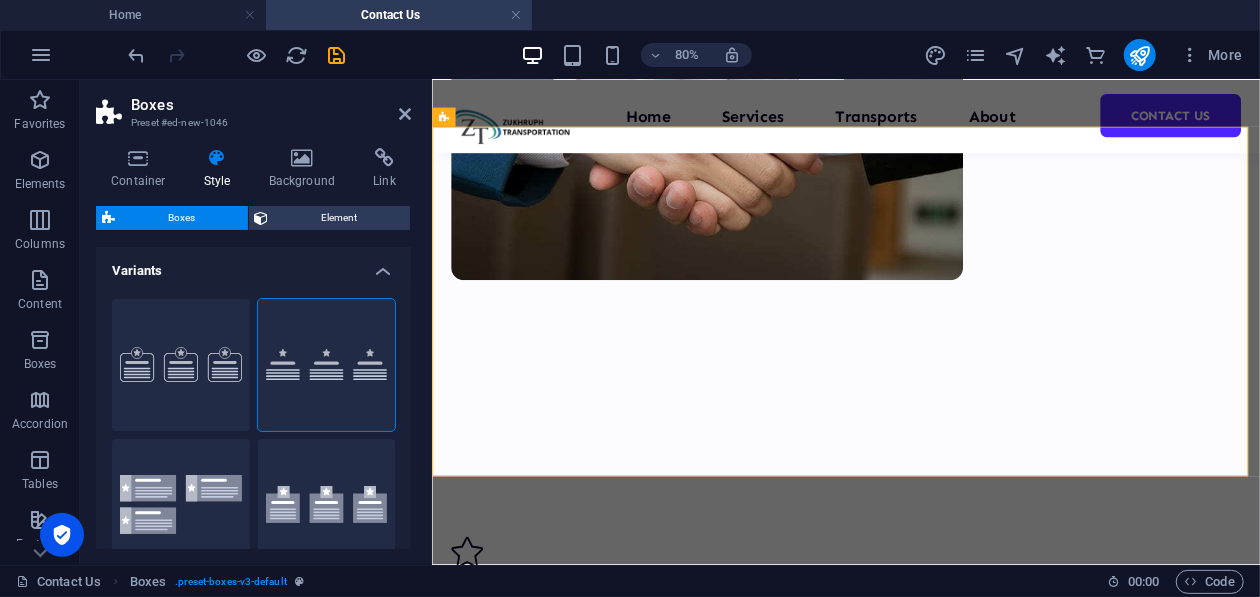 drag, startPoint x: 382, startPoint y: 108, endPoint x: 397, endPoint y: 112, distance: 15.524175 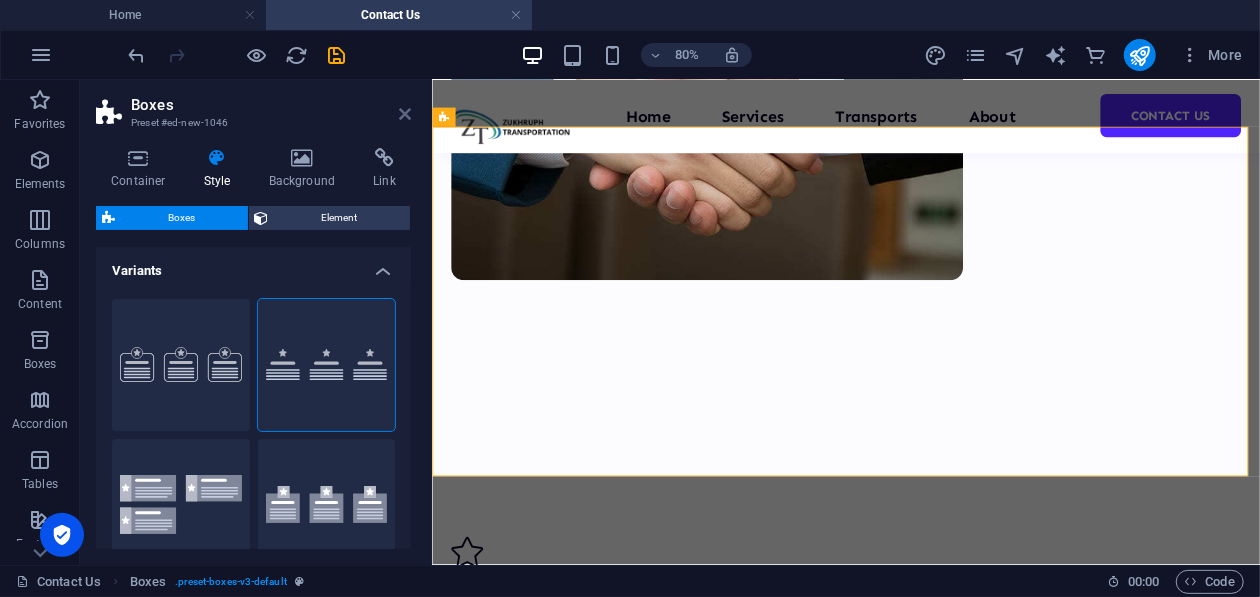 drag, startPoint x: 403, startPoint y: 113, endPoint x: 411, endPoint y: 145, distance: 32.984844 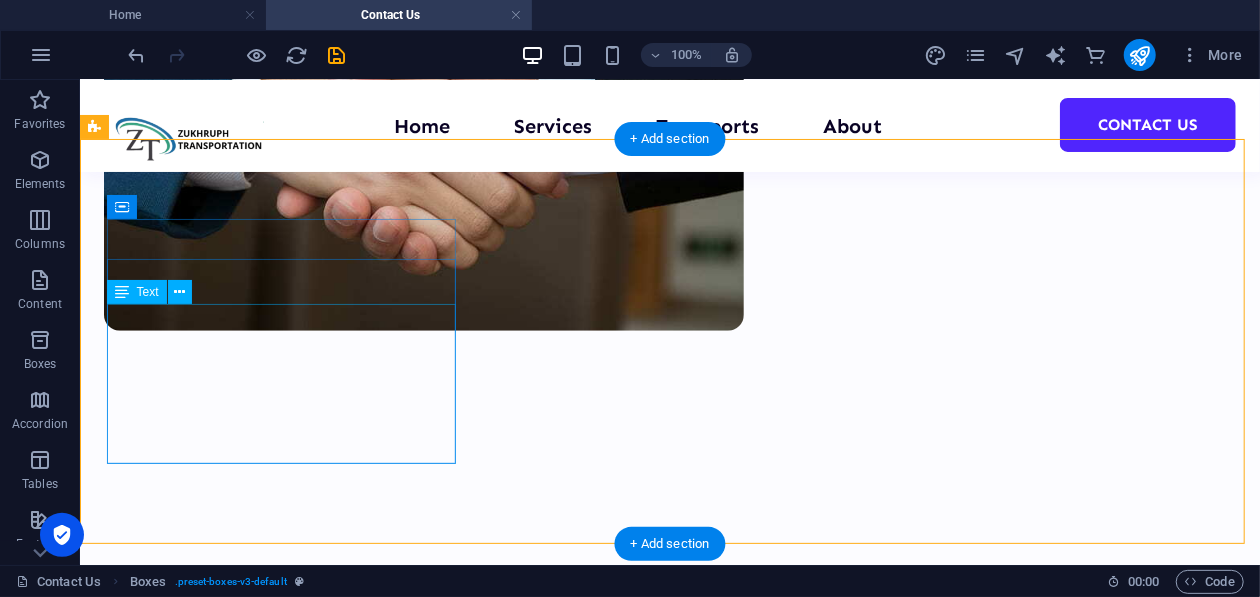 drag, startPoint x: 365, startPoint y: 376, endPoint x: 447, endPoint y: 456, distance: 114.56003 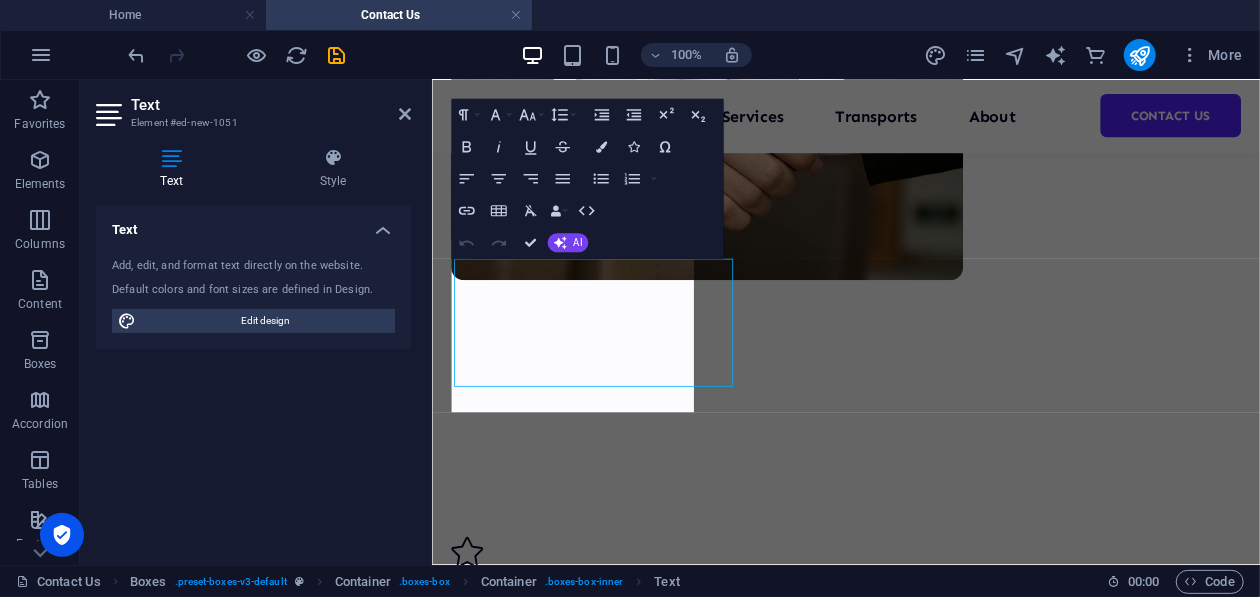 click on "Lorem ipsum dolor sit amet, consectetuer adipiscing elit. Aenean commodo ligula eget dolor. Lorem ipsum dolor sit amet, consectetuer adipiscing elit leget dolor." at bounding box center [609, 831] 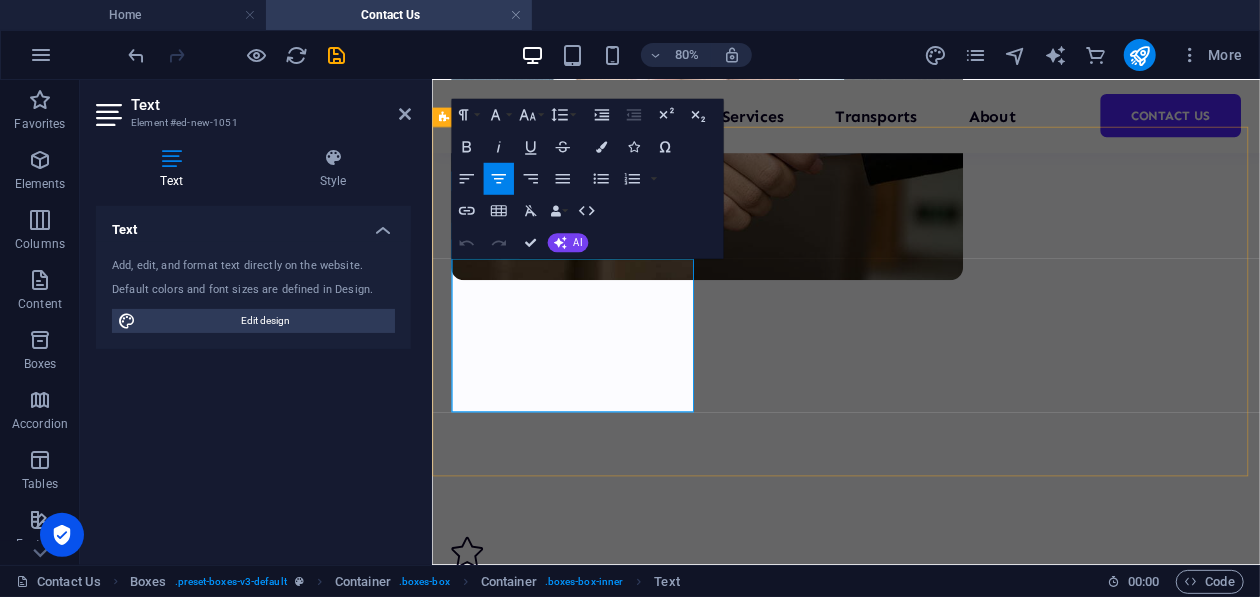 click on "Lorem ipsum dolor sit amet, consectetuer adipiscing elit. Aenean commodo ligula eget dolor. Lorem ipsum dolor sit amet, consectetuer adipiscing elit leget dolor." at bounding box center (609, 831) 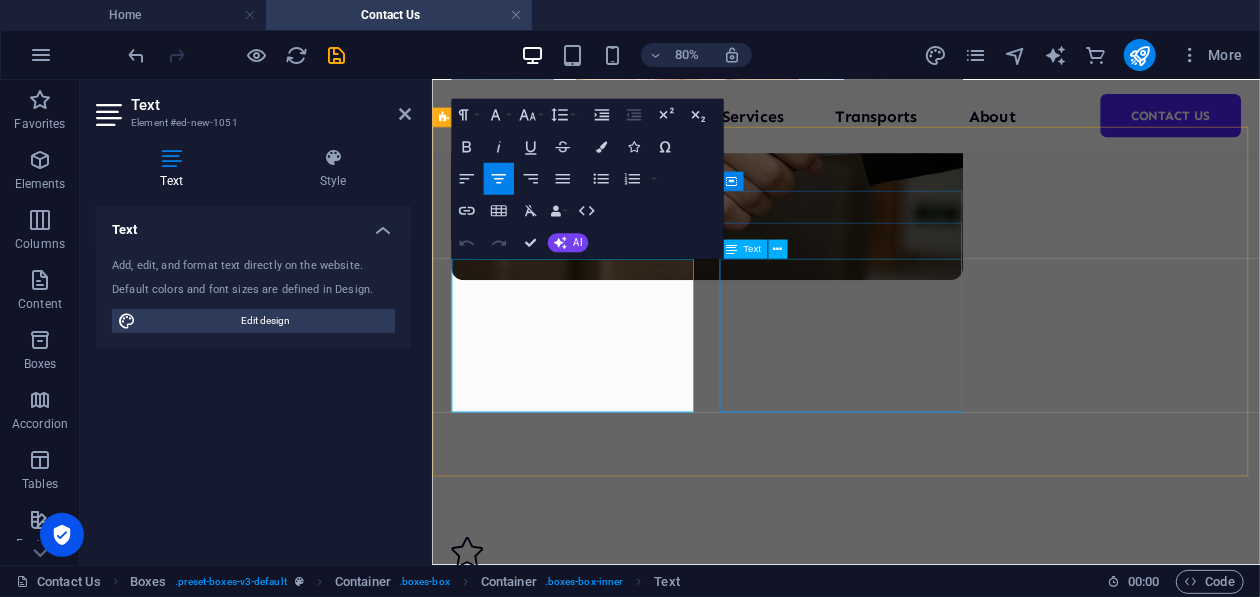 drag, startPoint x: 868, startPoint y: 322, endPoint x: 771, endPoint y: 303, distance: 98.84331 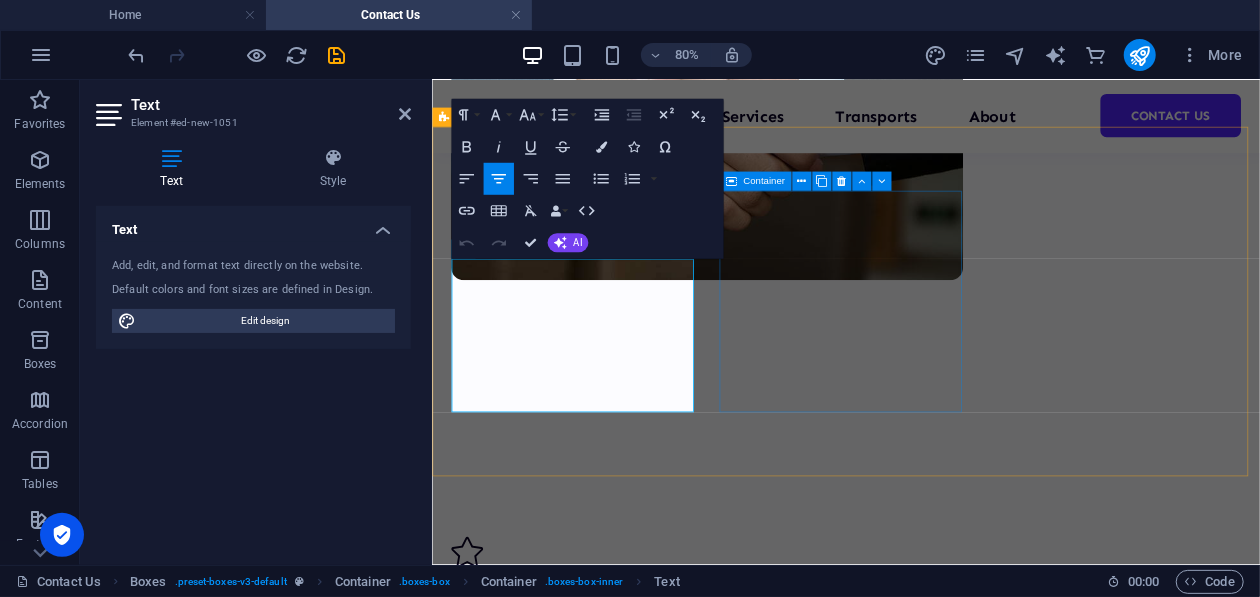 click on "Container" at bounding box center [755, 181] 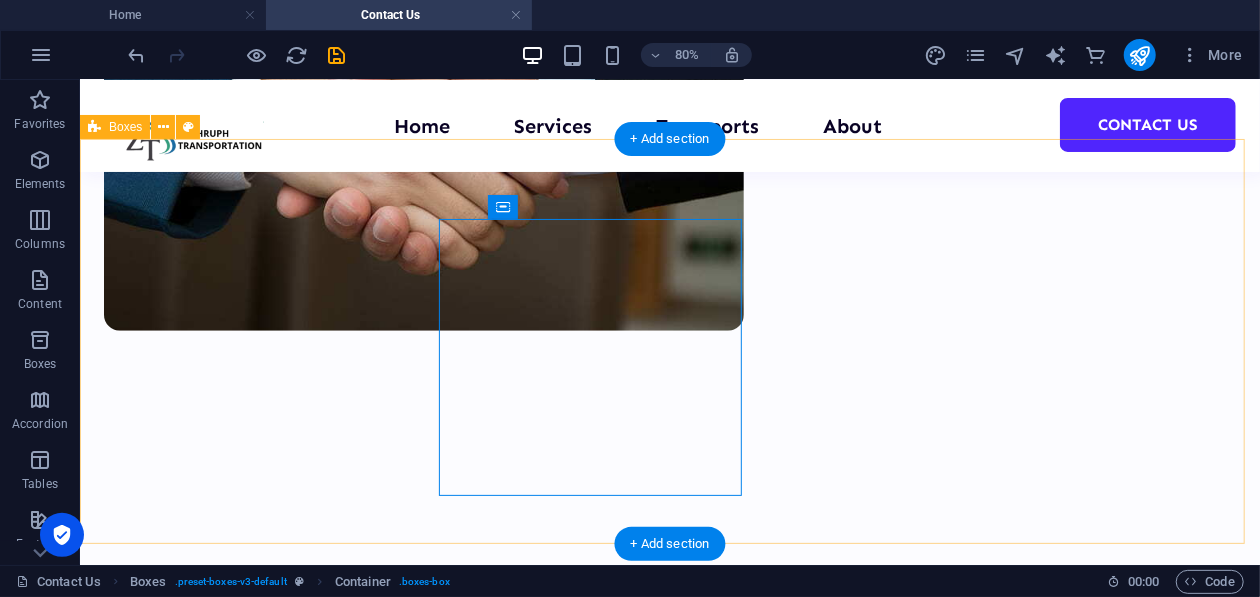 click on "Headline Lorem ipsum dolor sit amet, consectetuer adipiscing elit. Aenean commodo ligula eget dolor. Lorem ipsum dolor sit amet, consectetuer adipiscing elit leget dolor. Headline Lorem ipsum dolor sit amet, consectetuer adipiscing elit. Aenean commodo ligula eget dolor. Lorem ipsum dolor sit amet, consectetuer adipiscing elit leget dolor. Headline Lorem ipsum dolor sit amet, consectetuer adipiscing elit. Aenean commodo ligula eget dolor. Lorem ipsum dolor sit amet, consectetuer adipiscing elit leget dolor." at bounding box center [669, 1033] 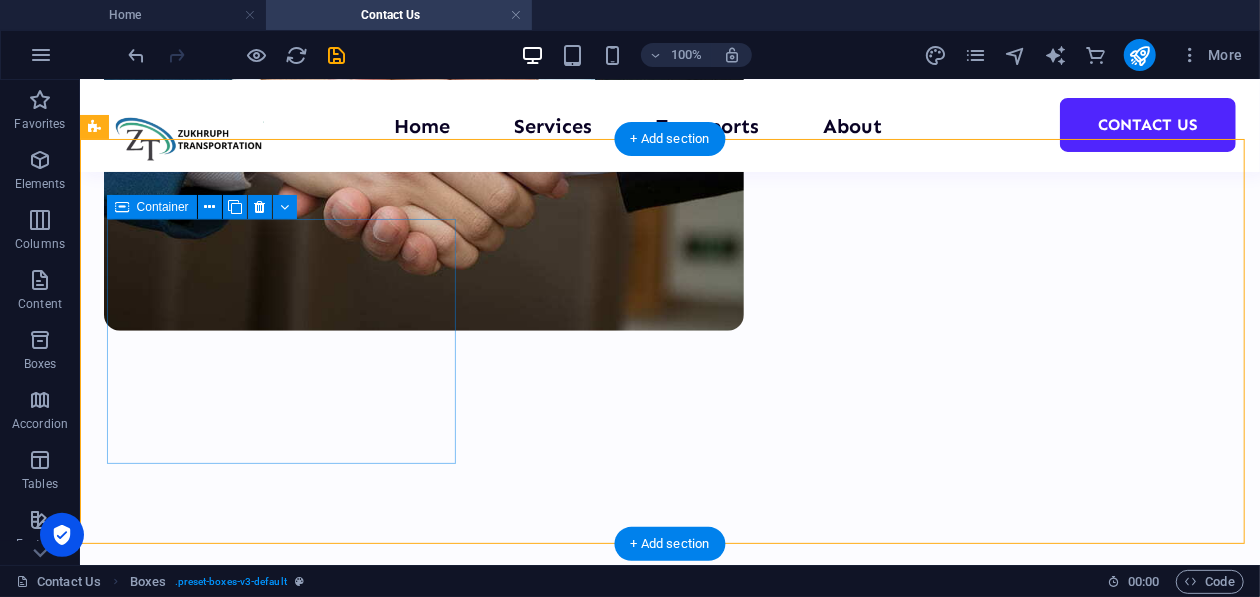 click on "Headline Lorem ipsum dolor sit amet, consectetuer adipiscing elit. Aenean commodo ligula eget dolor. Lorem ipsum dolor sit amet, consectetuer adipiscing elit leget dolor." at bounding box center [277, 772] 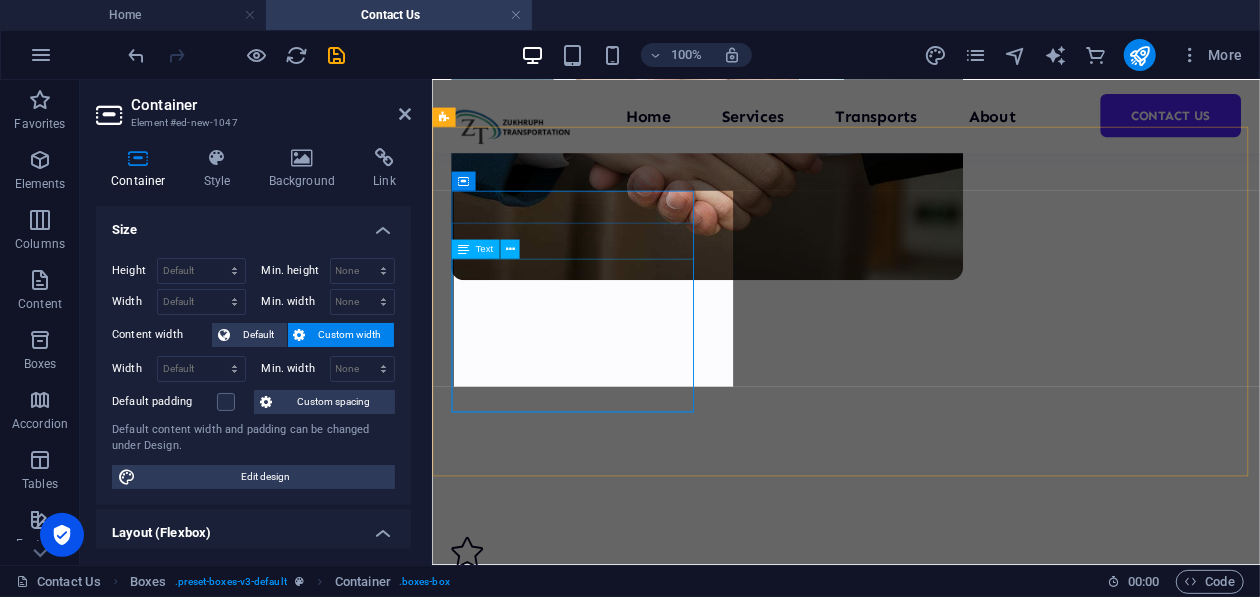 click on "Headline" at bounding box center (609, 712) 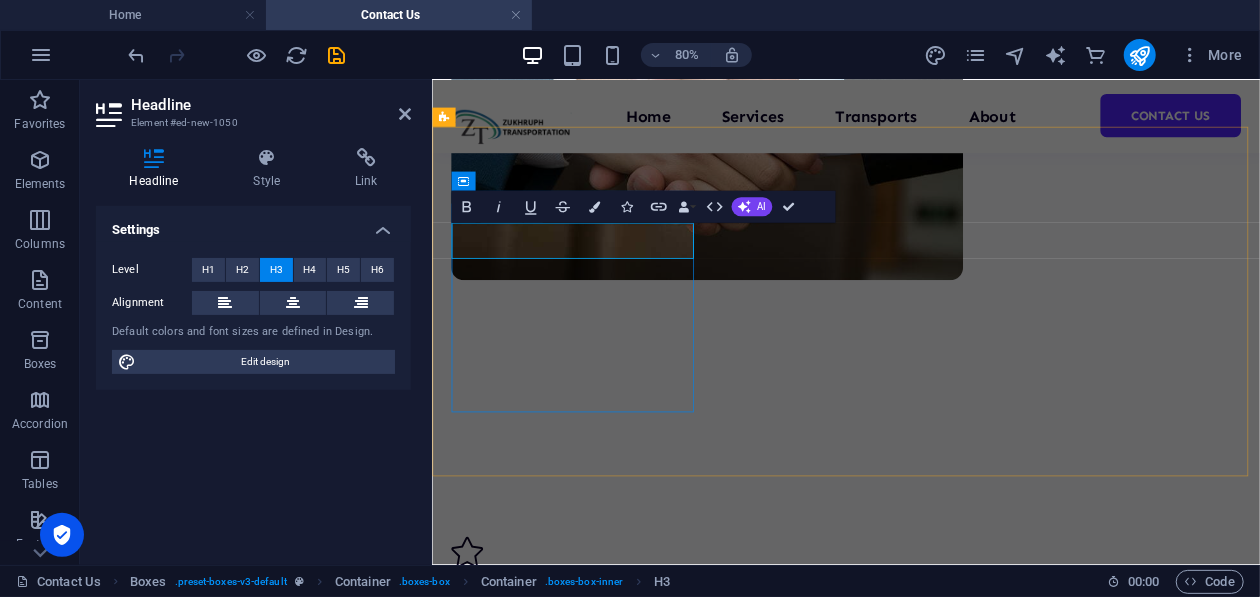 type 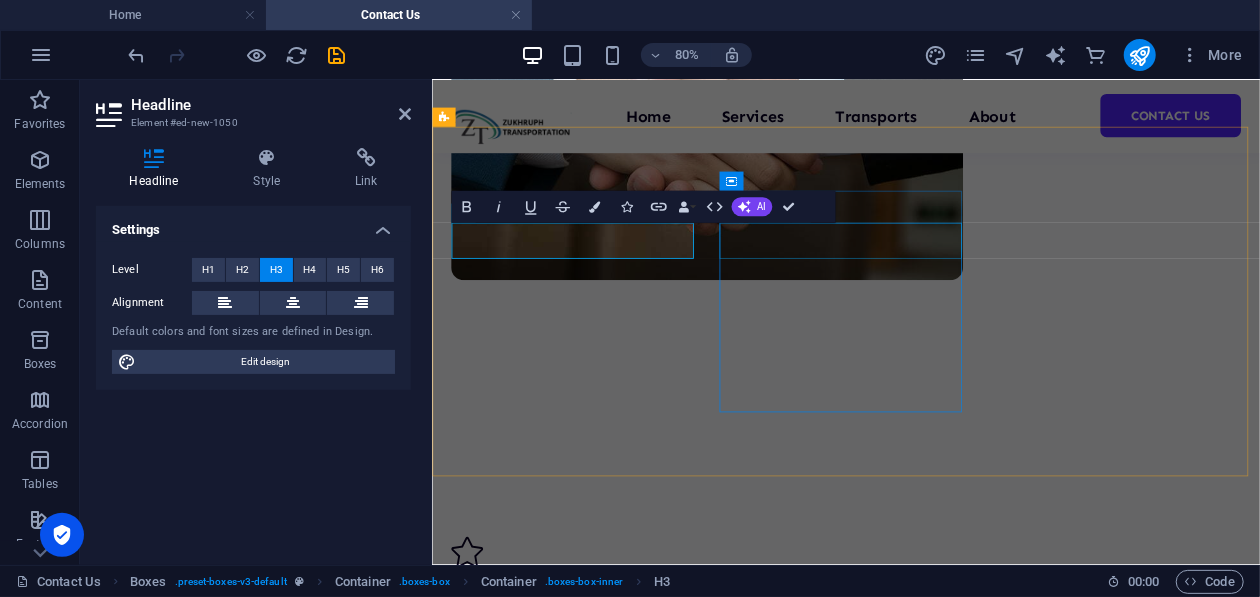 click on "Headline" at bounding box center (609, 1005) 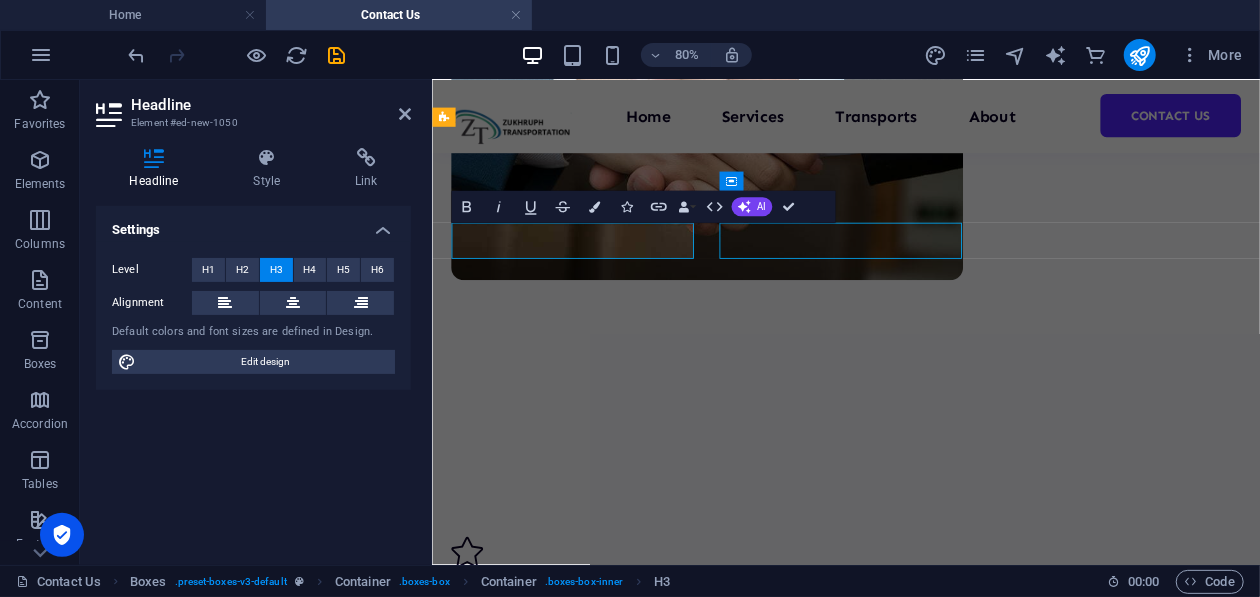click on "Headline" at bounding box center [609, 1005] 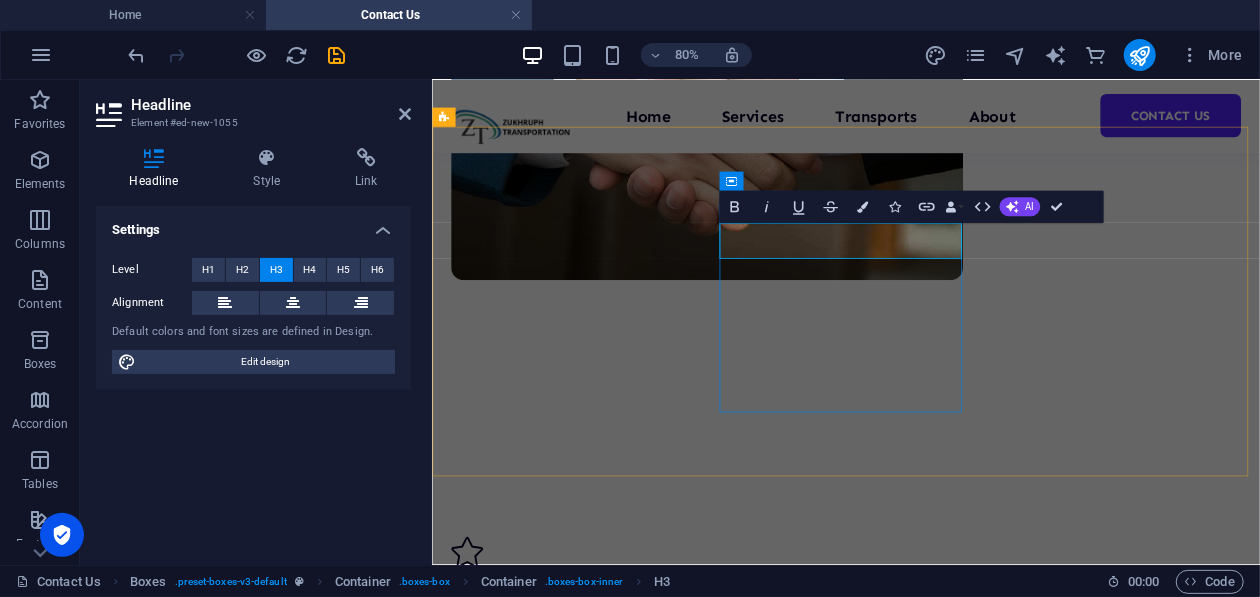 type 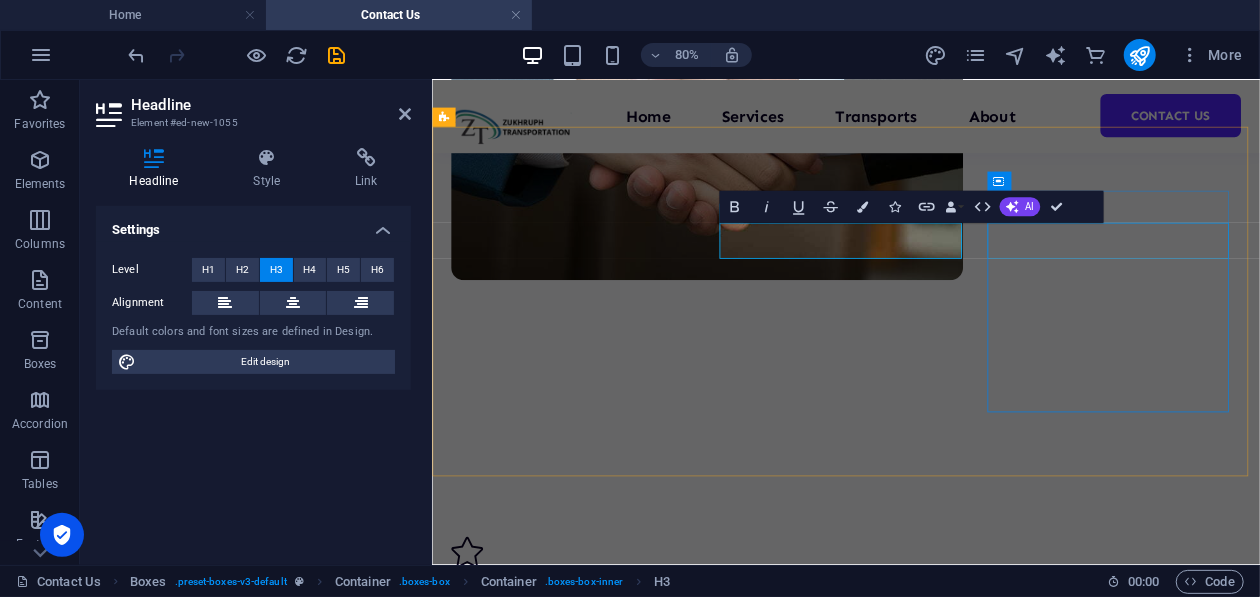 click on "Headline" at bounding box center [609, 1298] 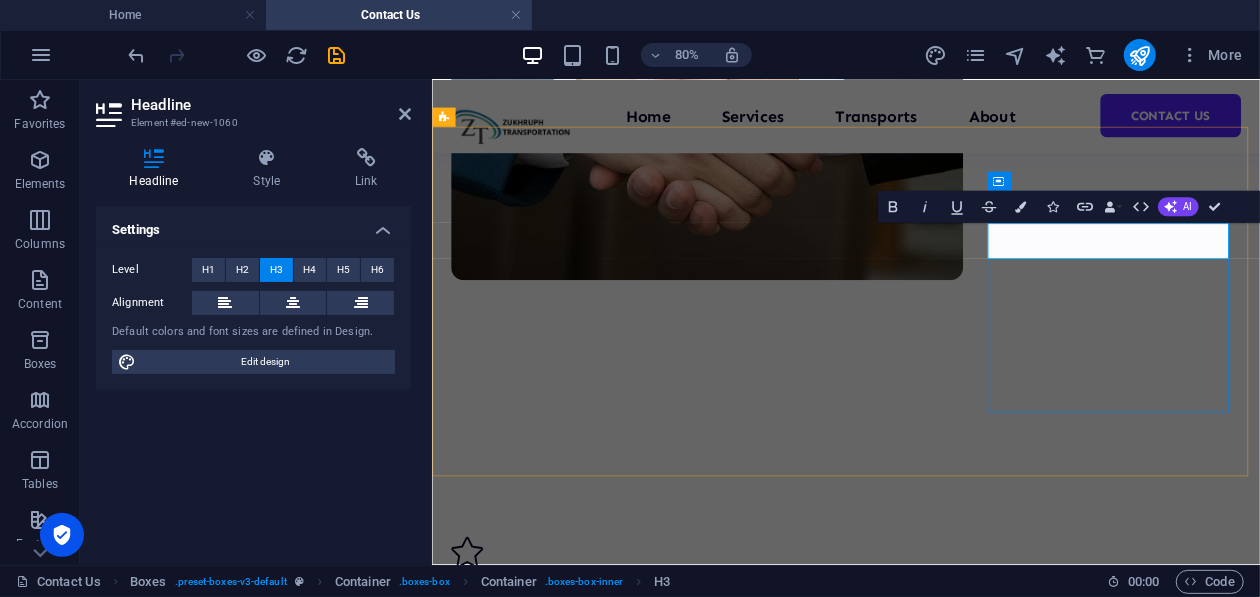 type 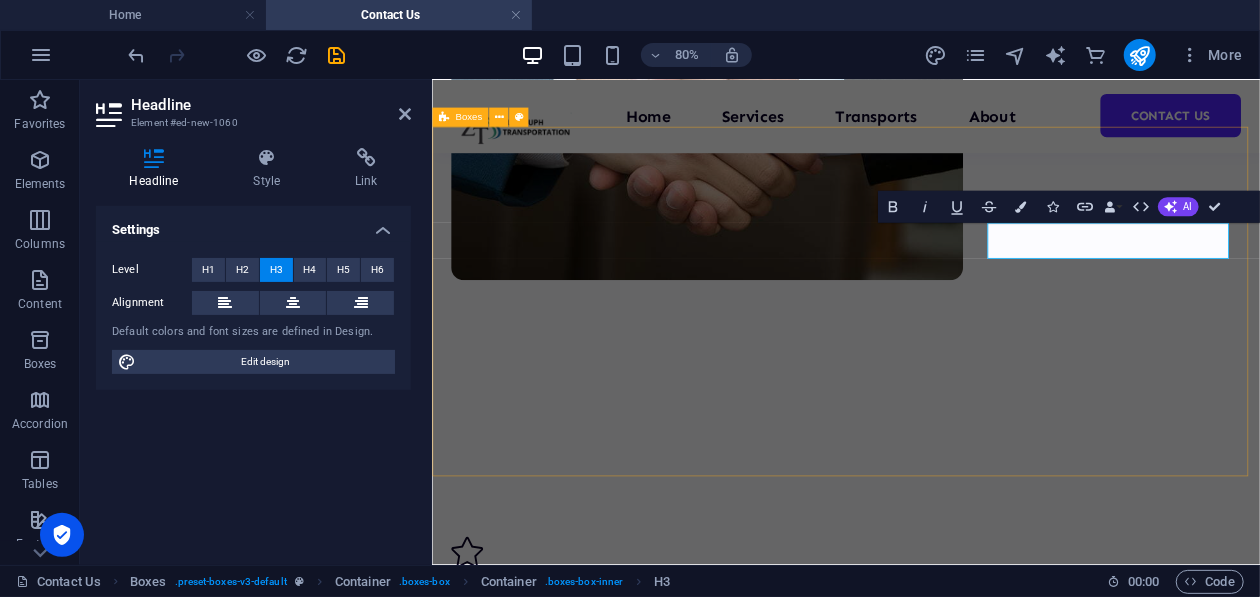 click on "Contact No. Lorem ipsum dolor sit amet, consectetuer adipiscing elit. Aenean commodo ligula eget dolor. Lorem ipsum dolor sit amet, consectetuer adipiscing elit leget dolor. Email Lorem ipsum dolor sit amet, consectetuer adipiscing elit. Aenean commodo ligula eget dolor. Lorem ipsum dolor sit amet, consectetuer adipiscing elit leget dolor. Address Lorem ipsum dolor sit amet, consectetuer adipiscing elit. Aenean commodo ligula eget dolor. Lorem ipsum dolor sit amet, consectetuer adipiscing elit leget dolor." at bounding box center (948, 1081) 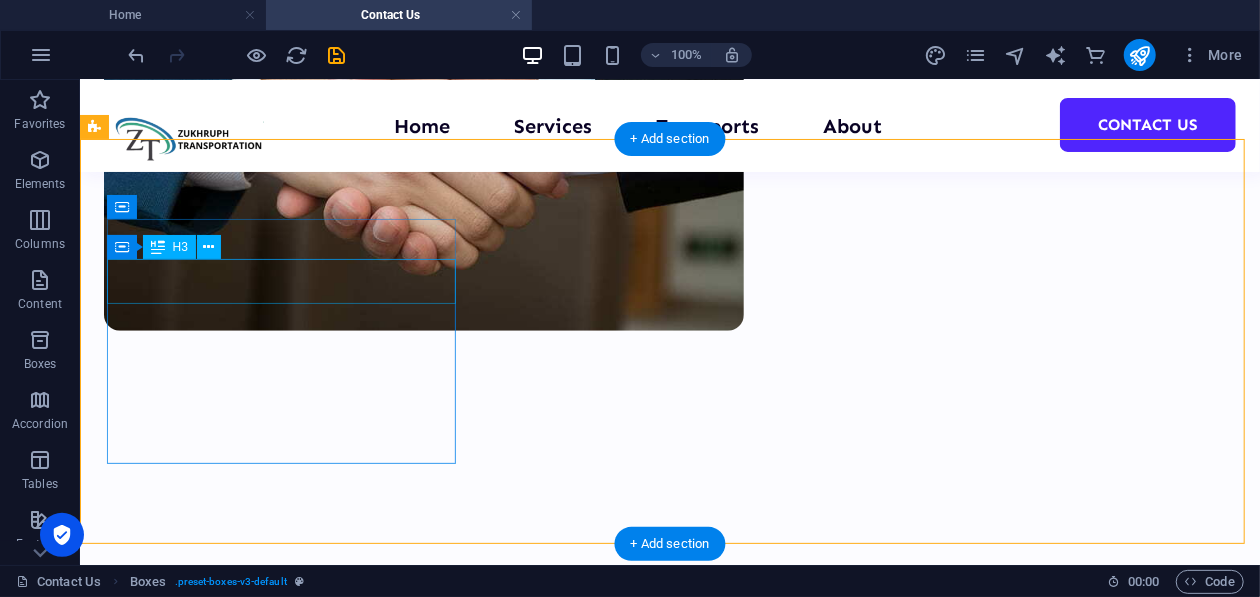click on "Contact No." at bounding box center (277, 712) 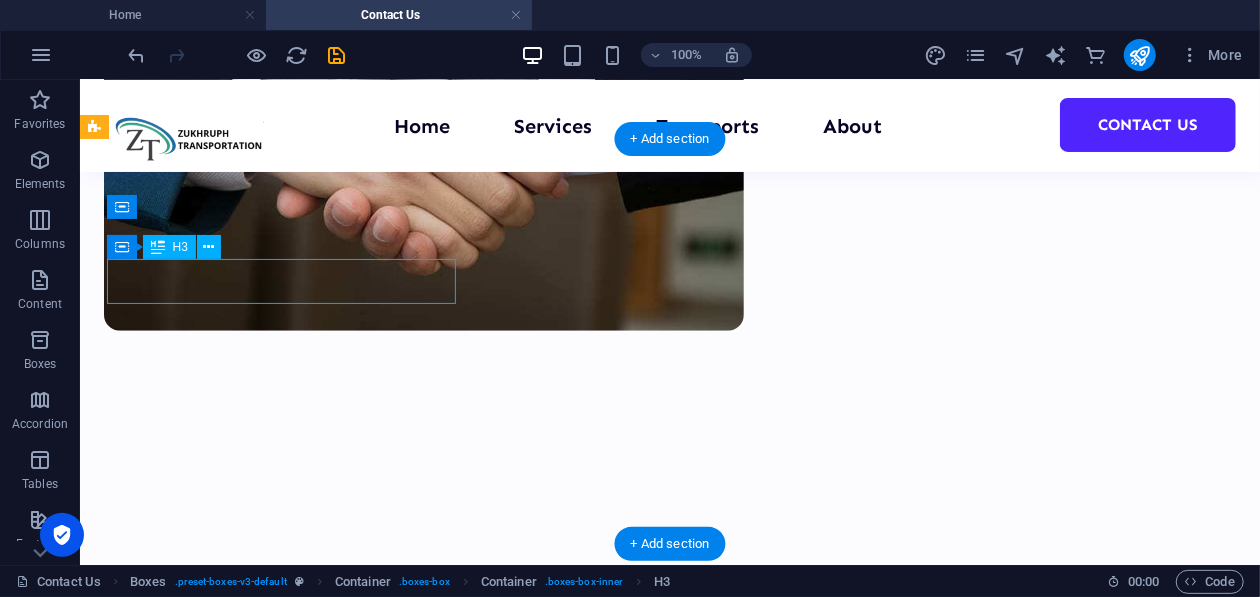 click on "Contact No." at bounding box center [277, 712] 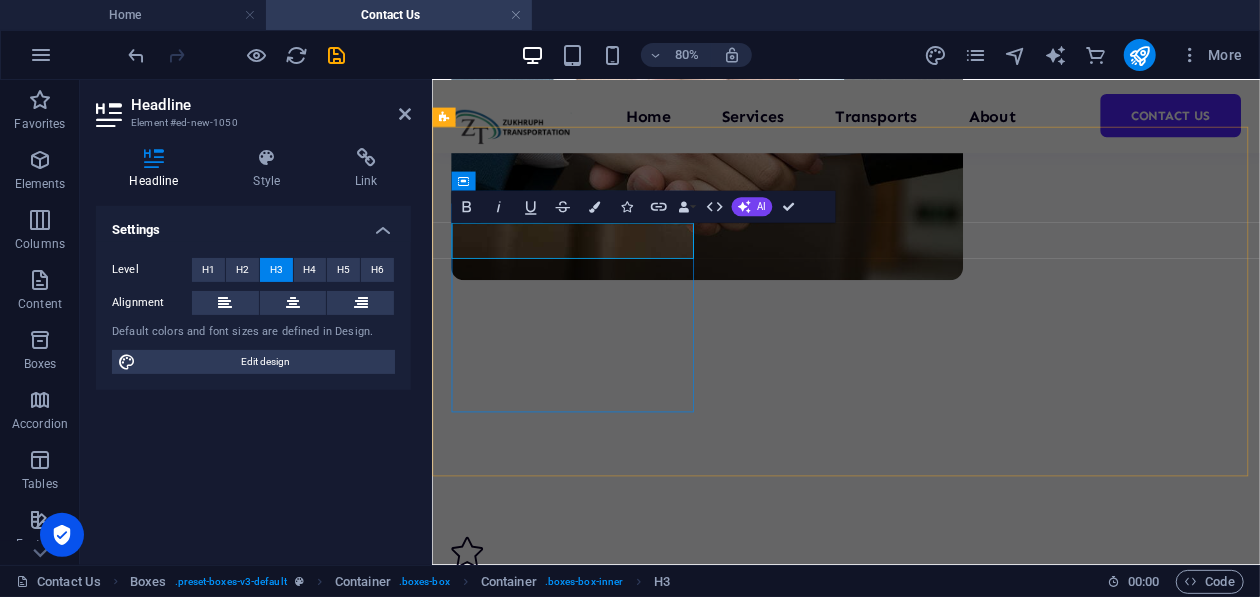 click on "Contact No." at bounding box center (609, 712) 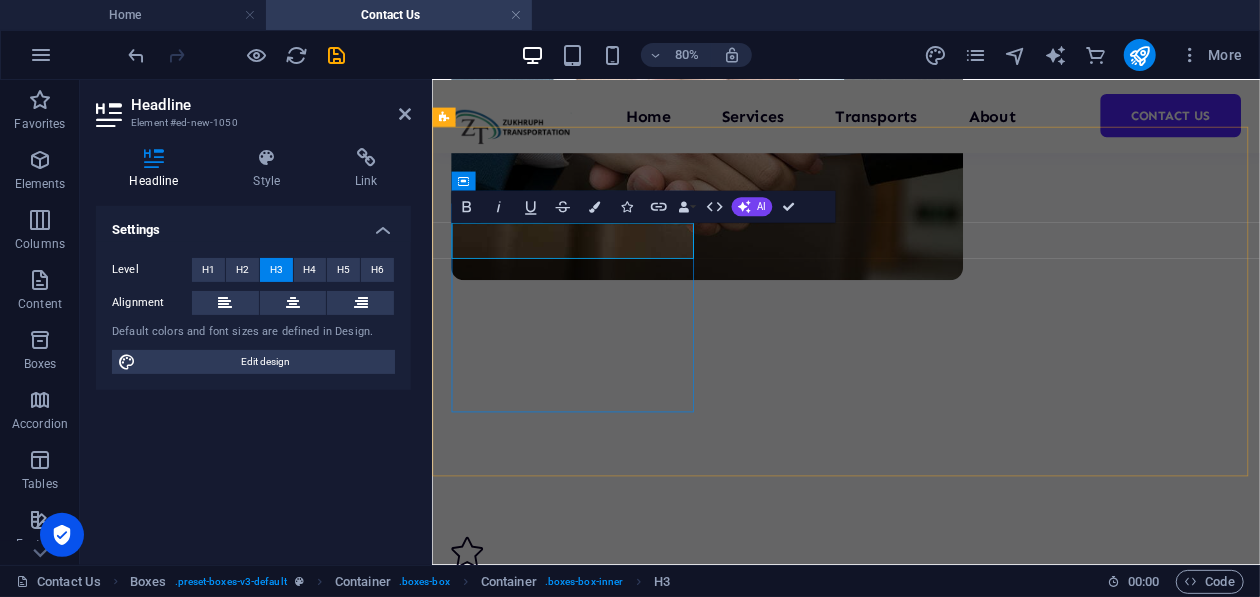 type 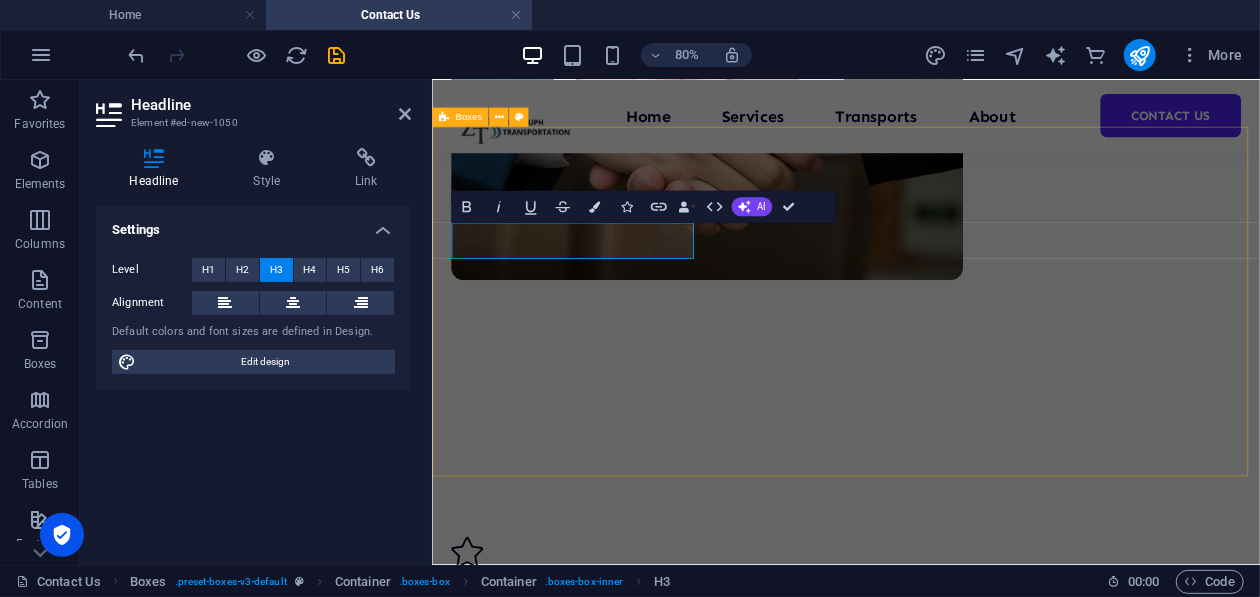 click on "Contact Number Lorem ipsum dolor sit amet, consectetuer adipiscing elit. Aenean commodo ligula eget dolor. Lorem ipsum dolor sit amet, consectetuer adipiscing elit leget dolor. Email Lorem ipsum dolor sit amet, consectetuer adipiscing elit. Aenean commodo ligula eget dolor. Lorem ipsum dolor sit amet, consectetuer adipiscing elit leget dolor. Address Lorem ipsum dolor sit amet, consectetuer adipiscing elit. Aenean commodo ligula eget dolor. Lorem ipsum dolor sit amet, consectetuer adipiscing elit leget dolor." at bounding box center (948, 1081) 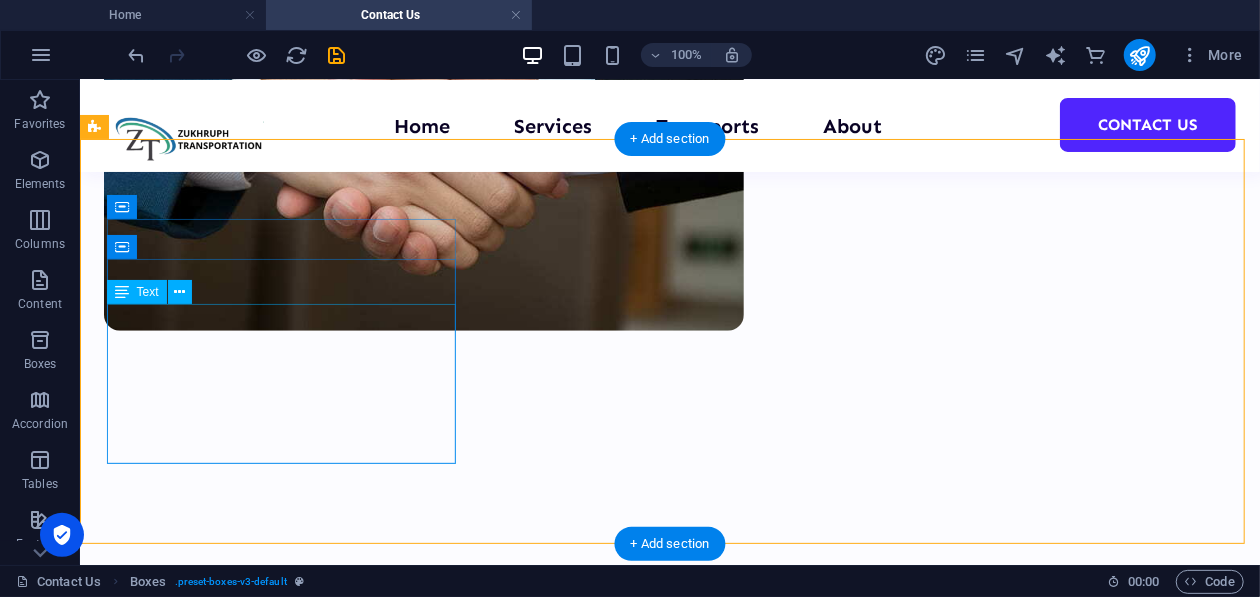 click on "Lorem ipsum dolor sit amet, consectetuer adipiscing elit. Aenean commodo ligula eget dolor. Lorem ipsum dolor sit amet, consectetuer adipiscing elit leget dolor." at bounding box center (277, 815) 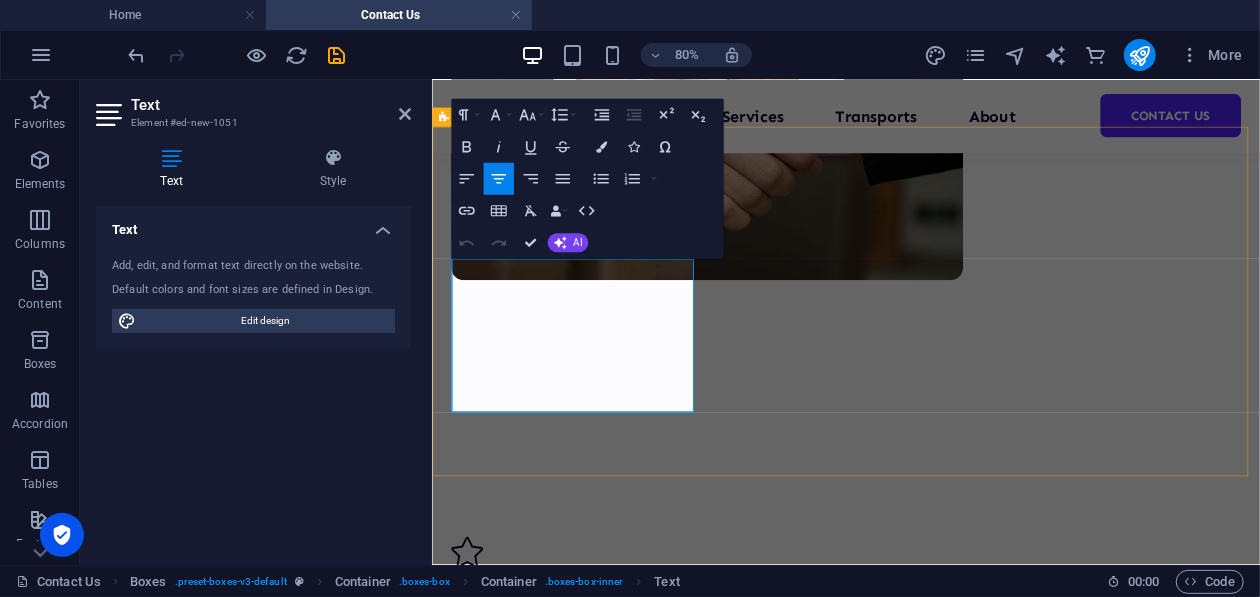 click on "Lorem ipsum dolor sit amet, consectetuer adipiscing elit. Aenean commodo ligula eget dolor. Lorem ipsum dolor sit amet, consectetuer adipiscing elit leget dolor." at bounding box center [609, 831] 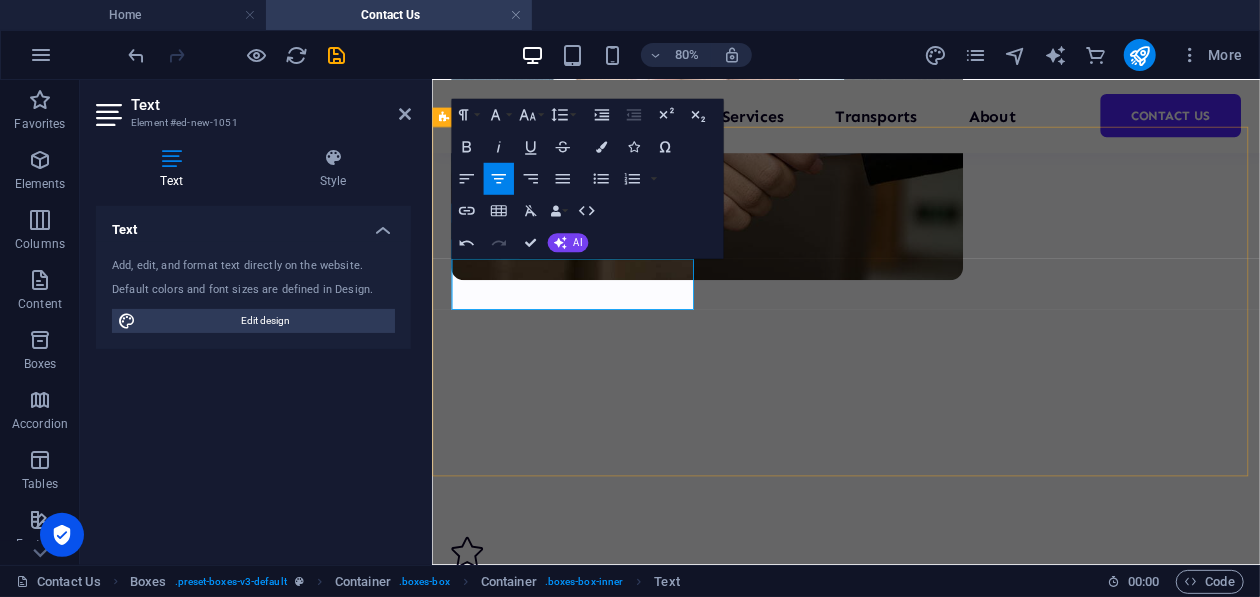 click on "Contact Number [PHONE_NUMBER] [PHONE_NUMBER] Email Lorem ipsum dolor sit amet, consectetuer adipiscing elit. Aenean commodo ligula eget dolor. Lorem ipsum dolor sit amet, consectetuer adipiscing elit leget dolor. Address Lorem ipsum dolor sit amet, consectetuer adipiscing elit. Aenean commodo ligula eget dolor. Lorem ipsum dolor sit amet, consectetuer adipiscing elit leget dolor." at bounding box center (948, 1017) 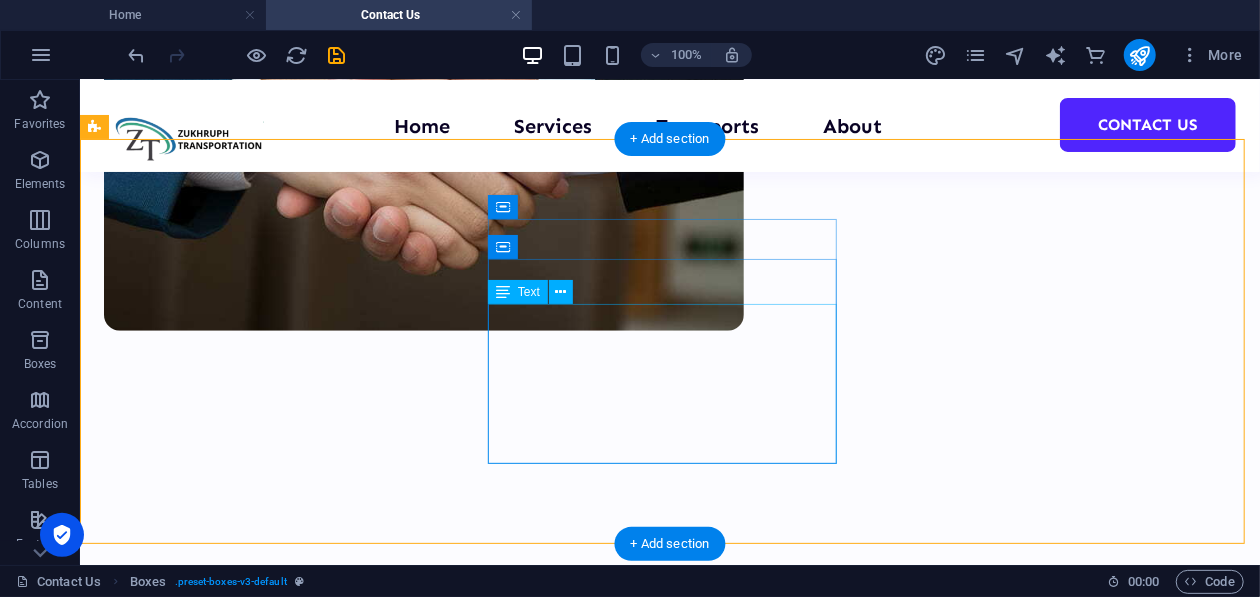 click on "Lorem ipsum dolor sit amet, consectetuer adipiscing elit. Aenean commodo ligula eget dolor. Lorem ipsum dolor sit amet, consectetuer adipiscing elit leget dolor." at bounding box center (277, 980) 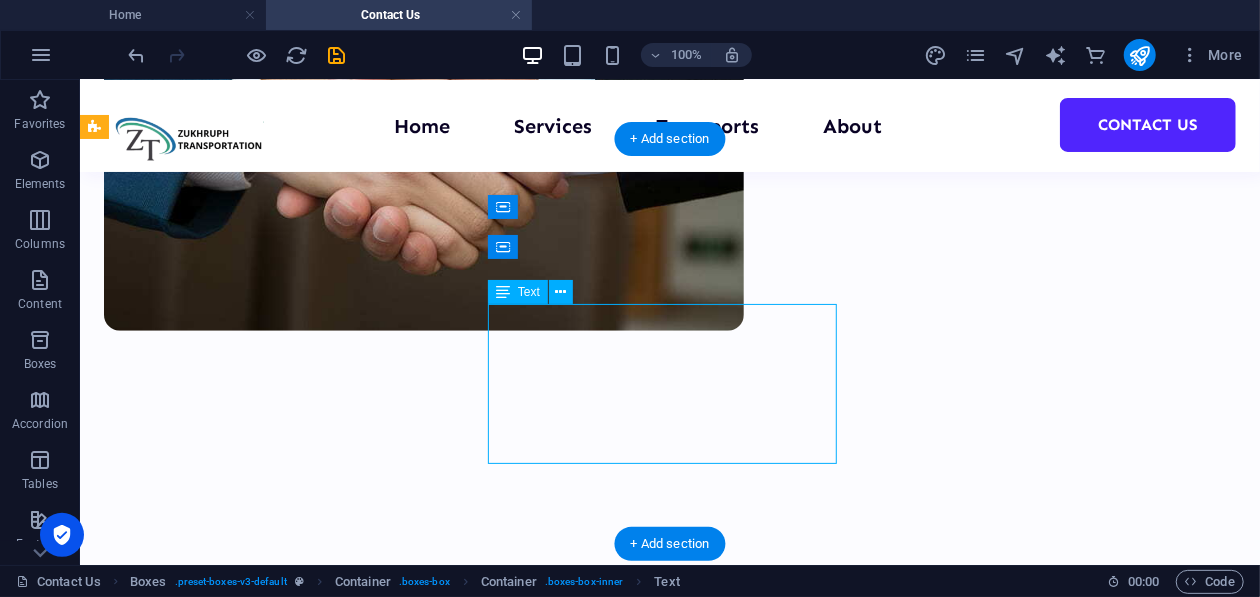 click on "Lorem ipsum dolor sit amet, consectetuer adipiscing elit. Aenean commodo ligula eget dolor. Lorem ipsum dolor sit amet, consectetuer adipiscing elit leget dolor." at bounding box center [277, 980] 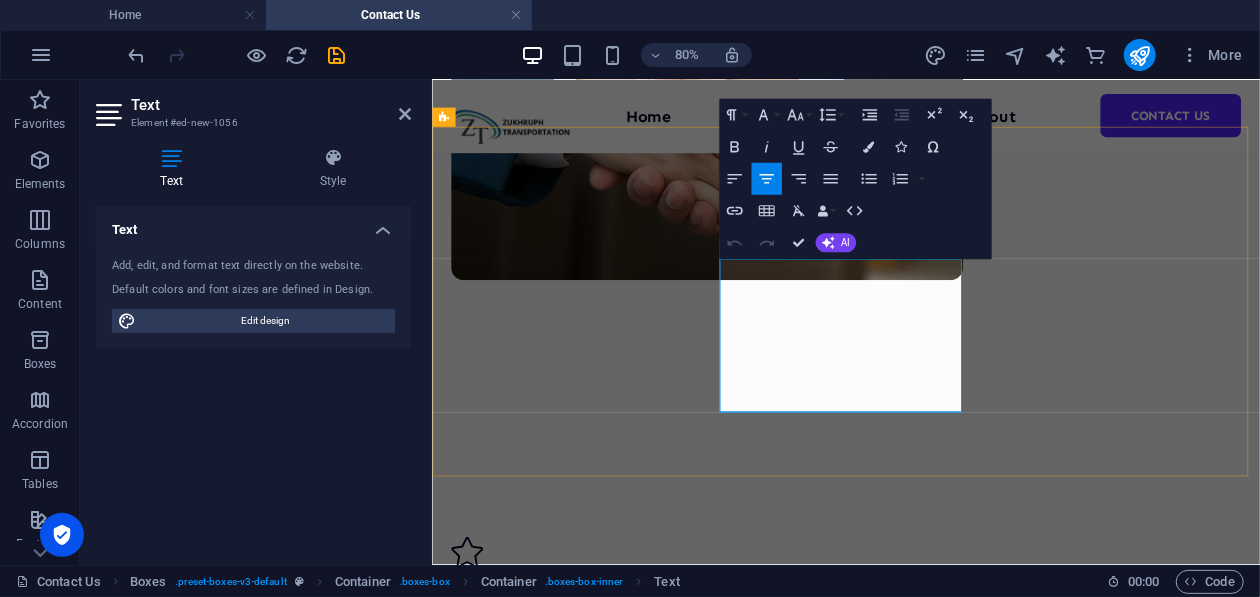 click on "Lorem ipsum dolor sit amet, consectetuer adipiscing elit. Aenean commodo ligula eget dolor. Lorem ipsum dolor sit amet, consectetuer adipiscing elit leget dolor." at bounding box center (609, 996) 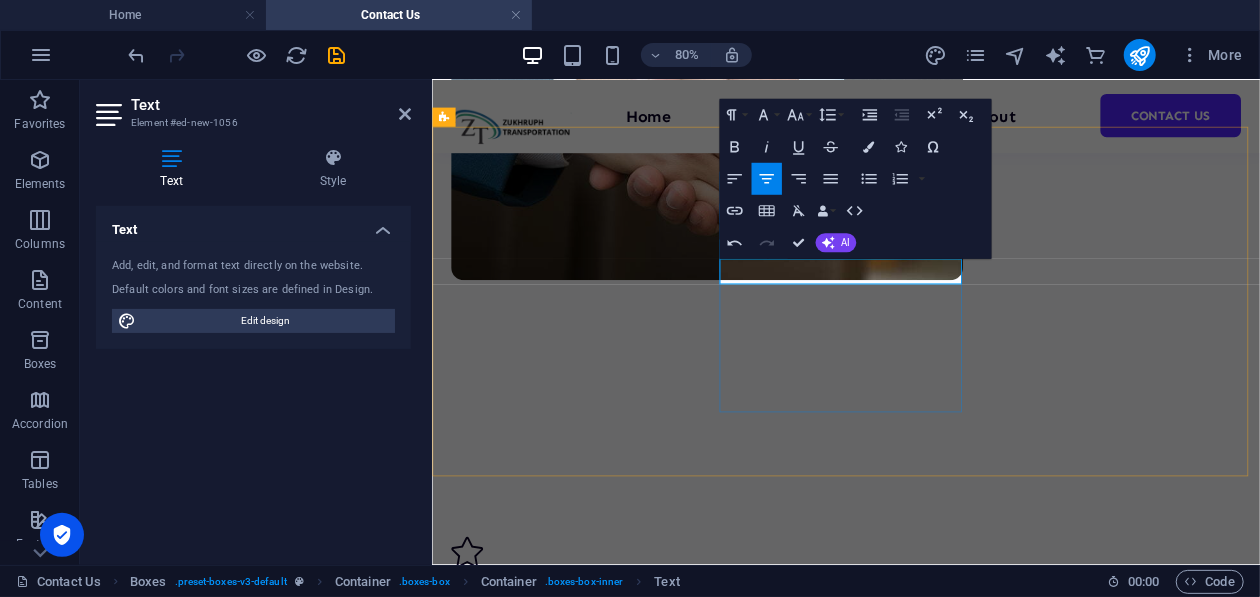 click on "Info.Zukhruphtrans" at bounding box center [609, 916] 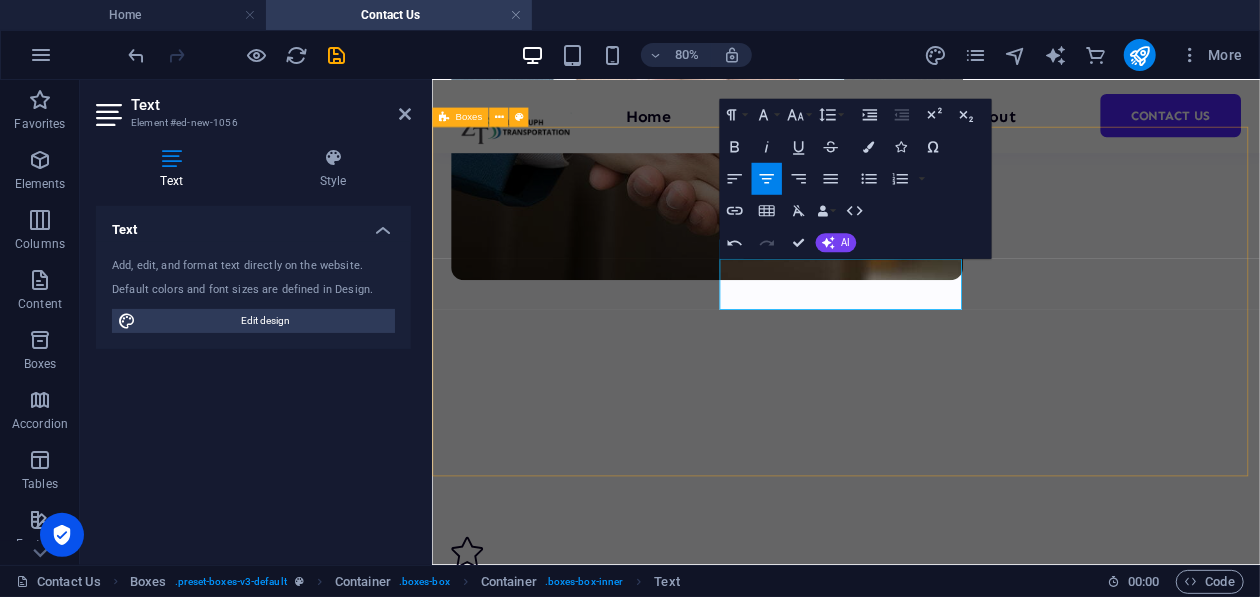 click on "Contact Number [PHONE_NUMBER] [PHONE_NUMBER] Email [EMAIL_ADDRESS][DOMAIN_NAME] Address Lorem ipsum dolor sit amet, consectetuer adipiscing elit. Aenean commodo ligula eget dolor. Lorem ipsum dolor sit amet, consectetuer adipiscing elit leget dolor." at bounding box center [948, 953] 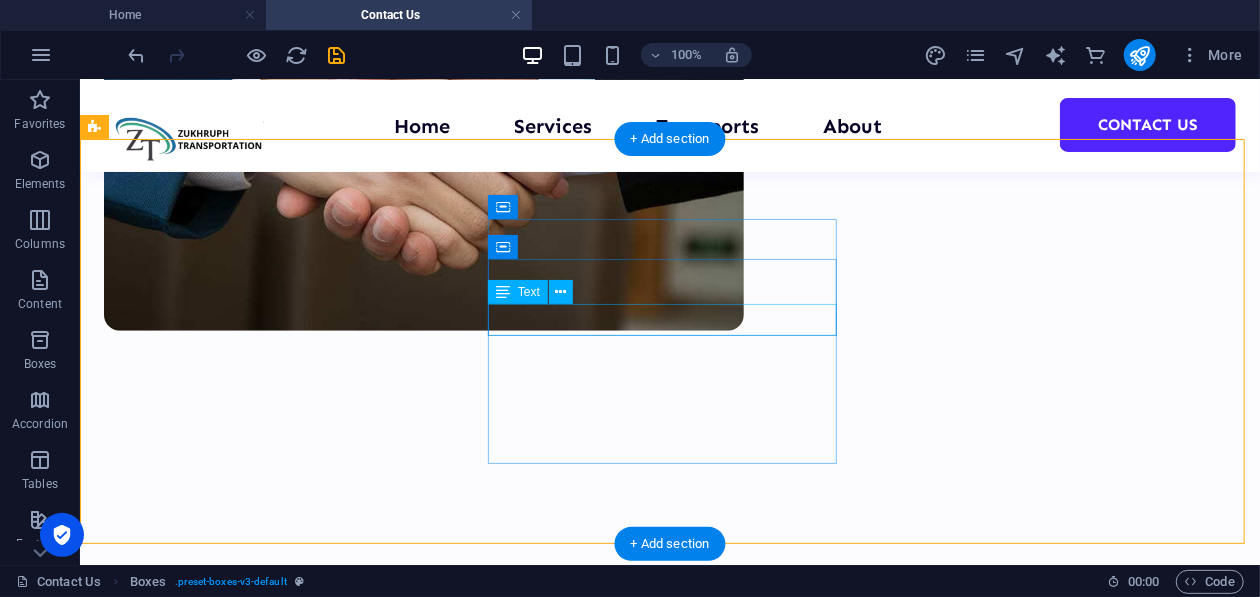 click on "[EMAIL_ADDRESS][DOMAIN_NAME]" at bounding box center [277, 916] 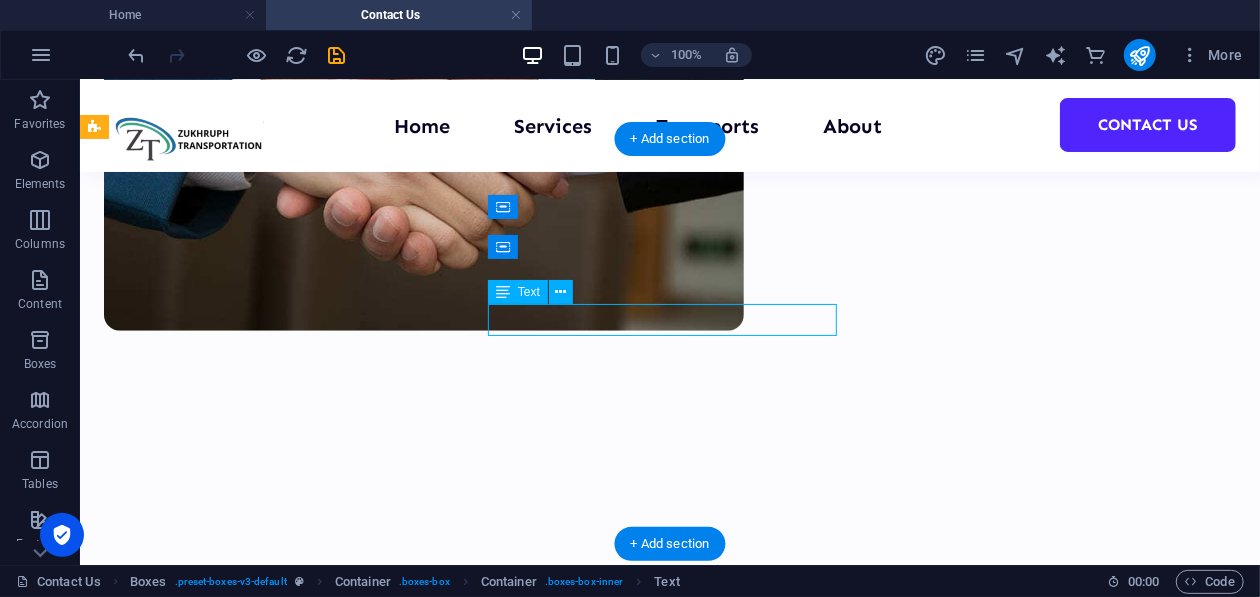click on "[EMAIL_ADDRESS][DOMAIN_NAME]" at bounding box center (277, 916) 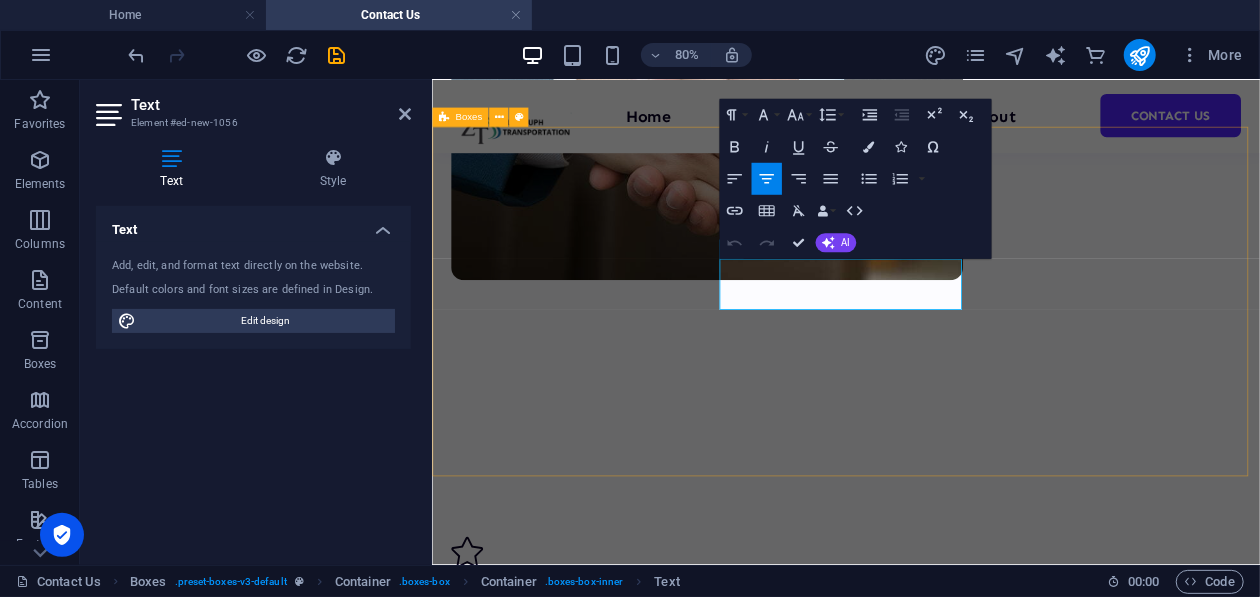 click on "Contact Number [PHONE_NUMBER] [PHONE_NUMBER] Email [EMAIL_ADDRESS][DOMAIN_NAME] Address Lorem ipsum dolor sit amet, consectetuer adipiscing elit. Aenean commodo ligula eget dolor. Lorem ipsum dolor sit amet, consectetuer adipiscing elit leget dolor." at bounding box center (948, 953) 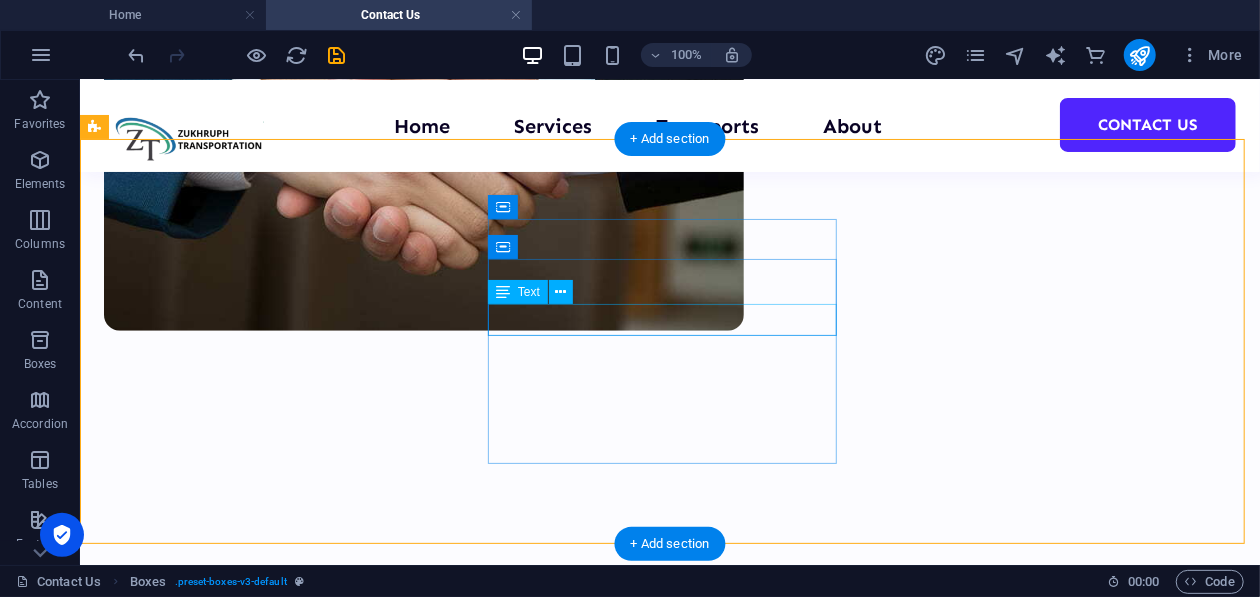 click on "[EMAIL_ADDRESS][DOMAIN_NAME]" at bounding box center (277, 916) 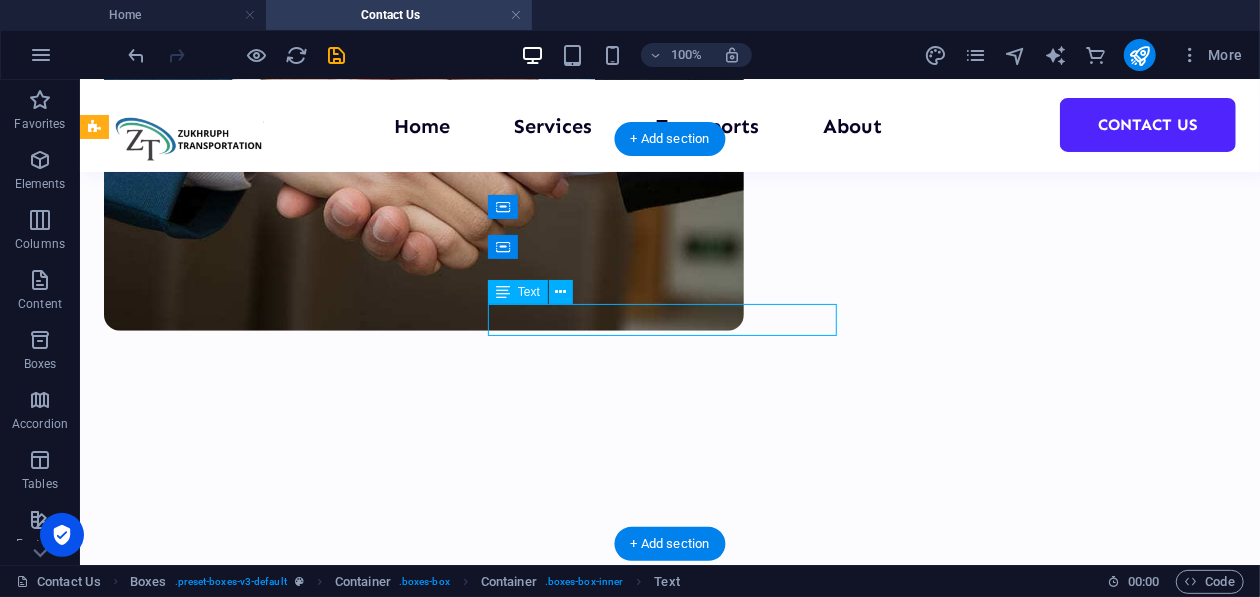 click on "[EMAIL_ADDRESS][DOMAIN_NAME]" at bounding box center (277, 916) 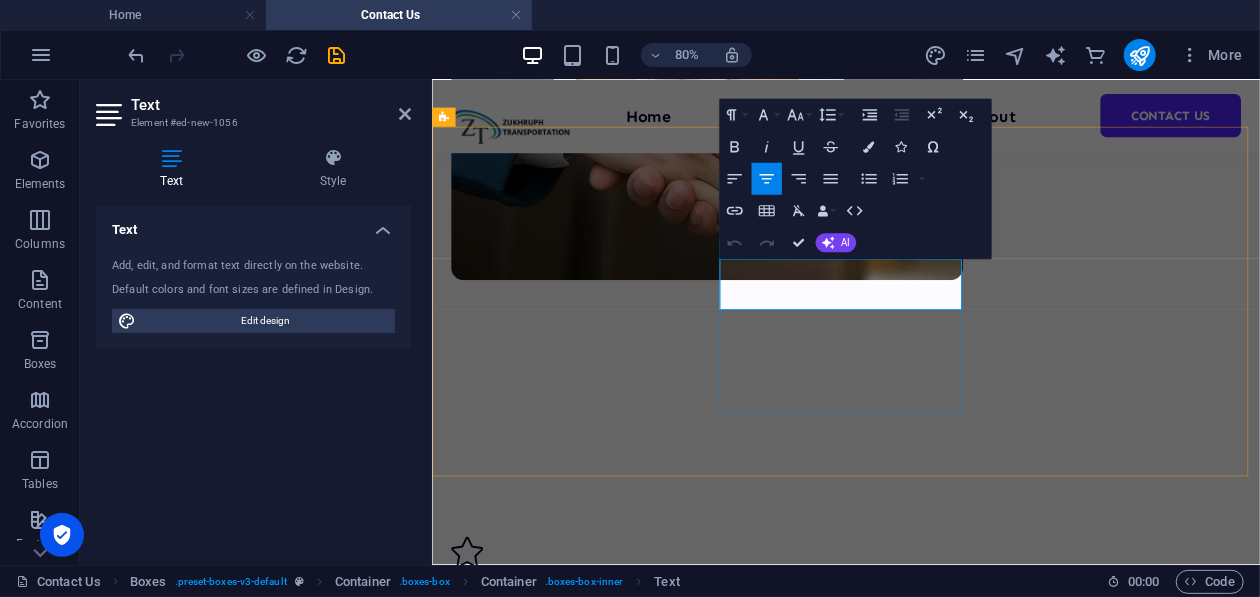 click on "[EMAIL_ADDRESS][DOMAIN_NAME]" at bounding box center (609, 932) 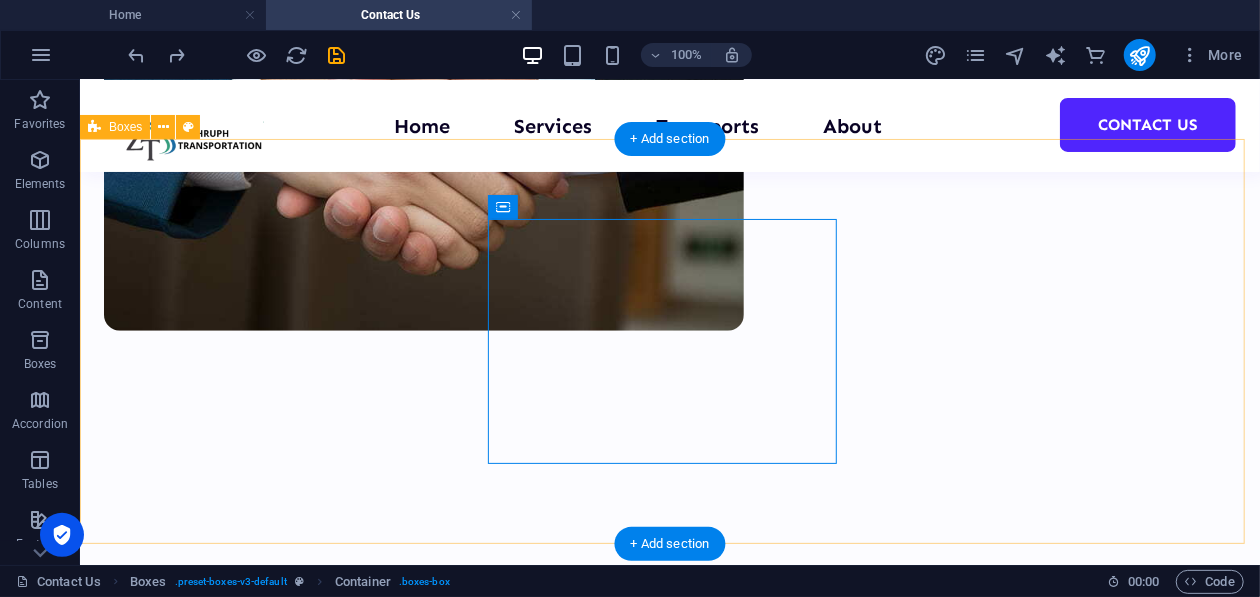 click on "Contact Number [PHONE_NUMBER] [PHONE_NUMBER] Email [EMAIL_ADDRESS][DOMAIN_NAME] Address Lorem ipsum dolor sit amet, consectetuer adipiscing elit. Aenean commodo ligula eget dolor. Lorem ipsum dolor sit amet, consectetuer adipiscing elit leget dolor." at bounding box center [669, 937] 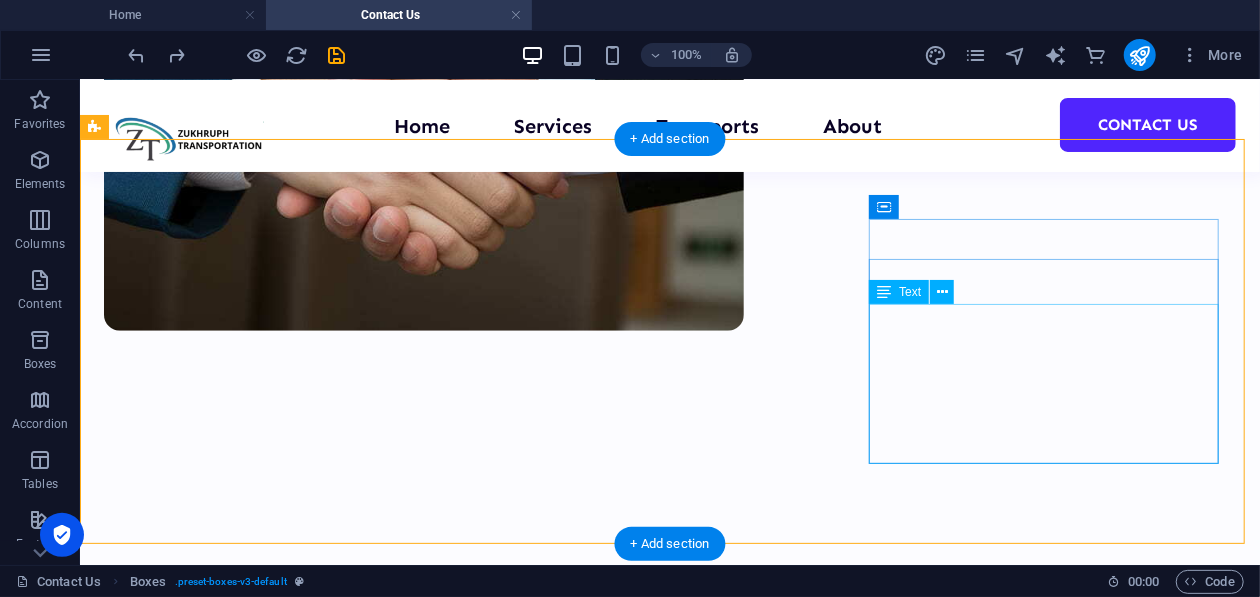 click on "Lorem ipsum dolor sit amet, consectetuer adipiscing elit. Aenean commodo ligula eget dolor. Lorem ipsum dolor sit amet, consectetuer adipiscing elit leget dolor." at bounding box center (277, 1144) 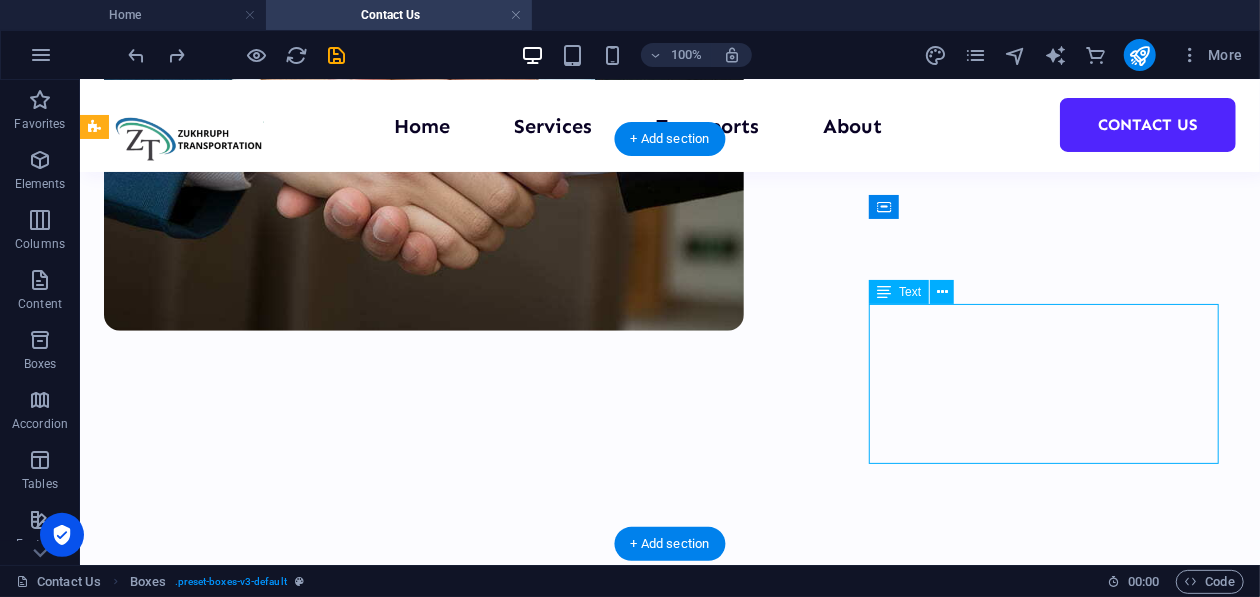 click on "Lorem ipsum dolor sit amet, consectetuer adipiscing elit. Aenean commodo ligula eget dolor. Lorem ipsum dolor sit amet, consectetuer adipiscing elit leget dolor." at bounding box center (277, 1144) 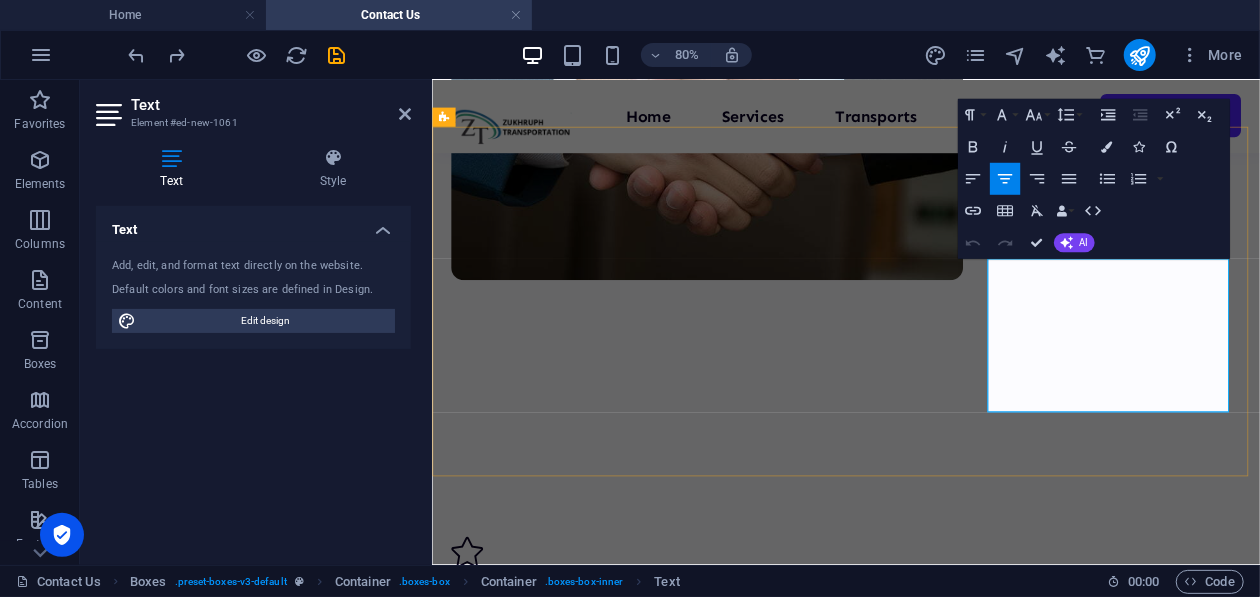 click on "Lorem ipsum dolor sit amet, consectetuer adipiscing elit. Aenean commodo ligula eget dolor. Lorem ipsum dolor sit amet, consectetuer adipiscing elit leget dolor." at bounding box center (609, 1160) 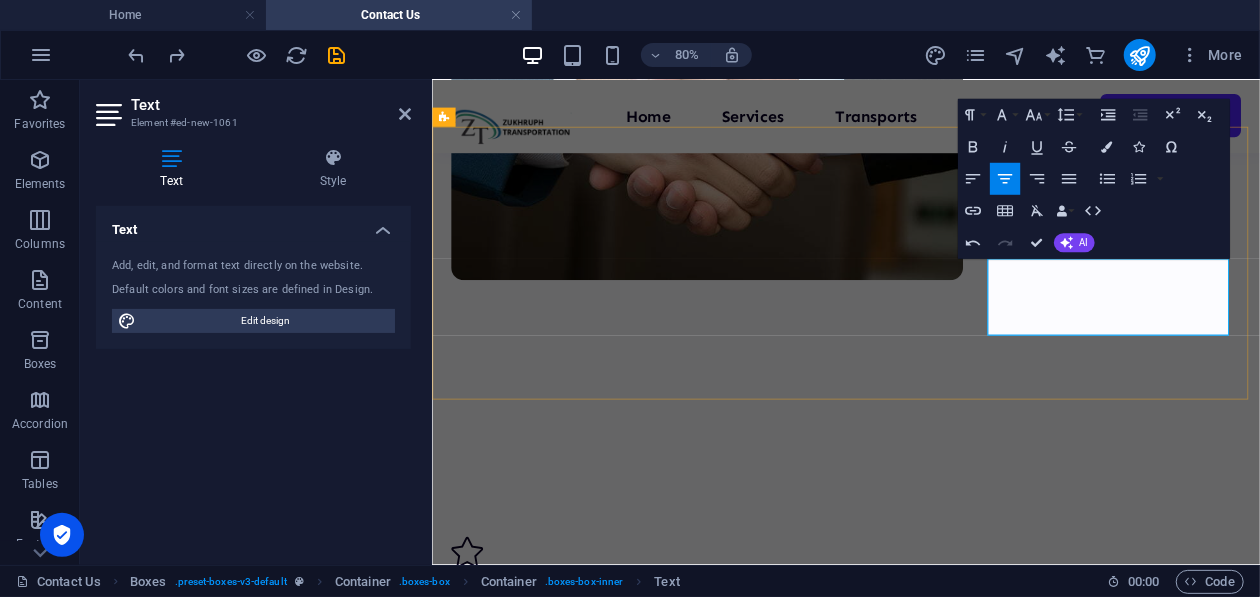 click on "Flamingo Mall, Fine sweets Building Floor # 01" at bounding box center [609, 1160] 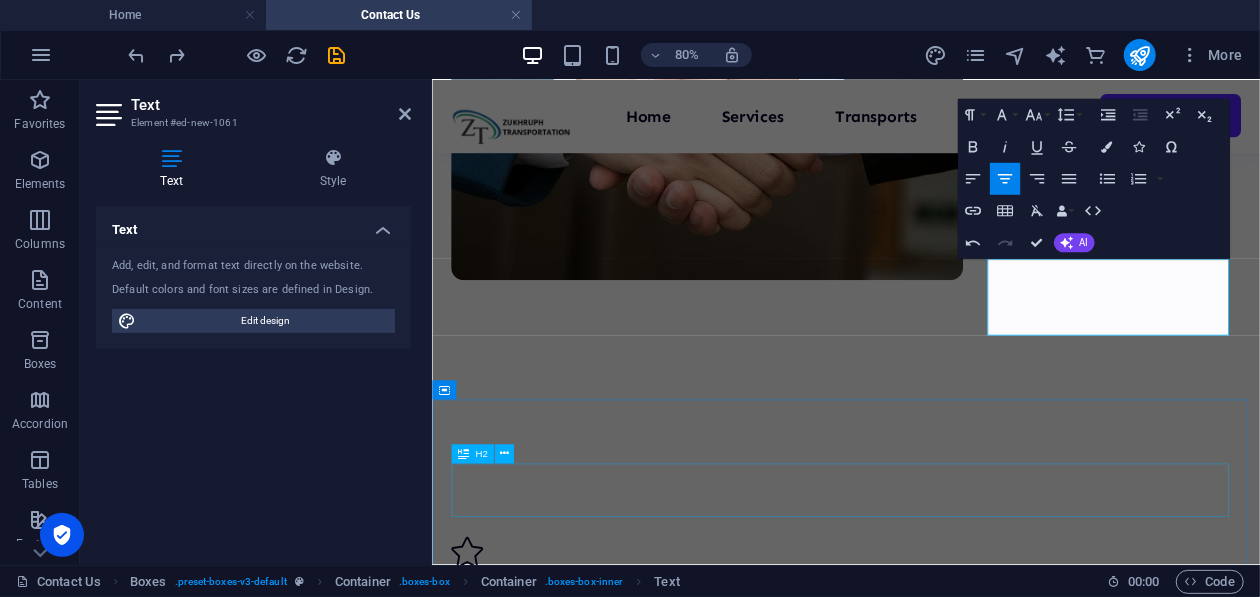 drag, startPoint x: 1325, startPoint y: 573, endPoint x: 1502, endPoint y: 423, distance: 232.01077 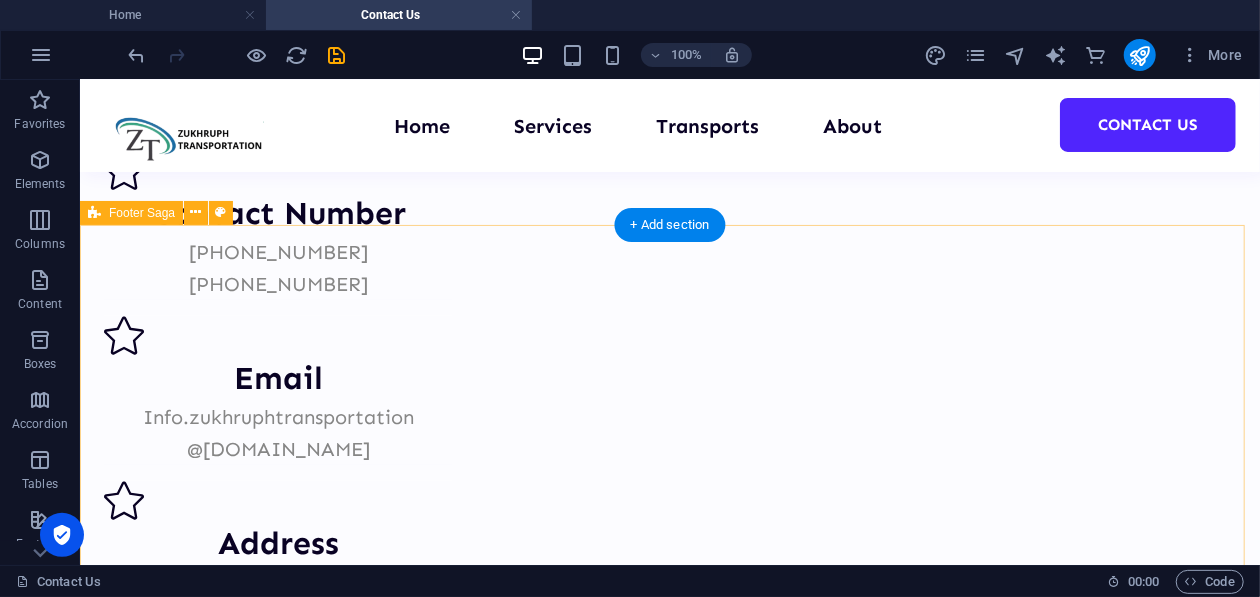 scroll, scrollTop: 1327, scrollLeft: 0, axis: vertical 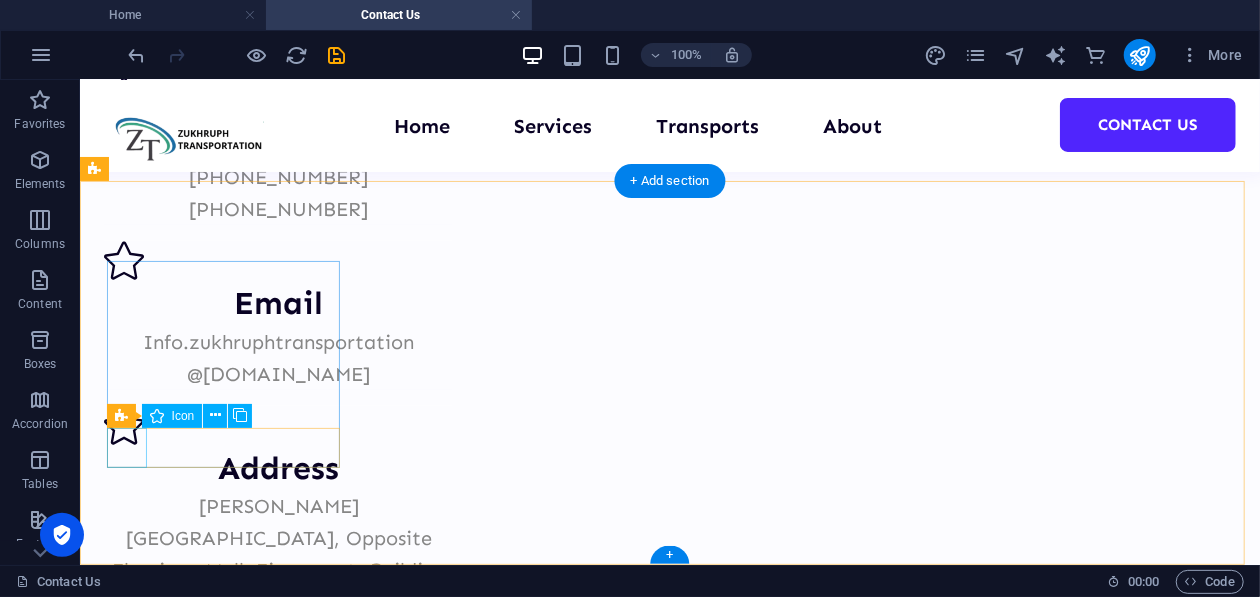 click at bounding box center (219, 1240) 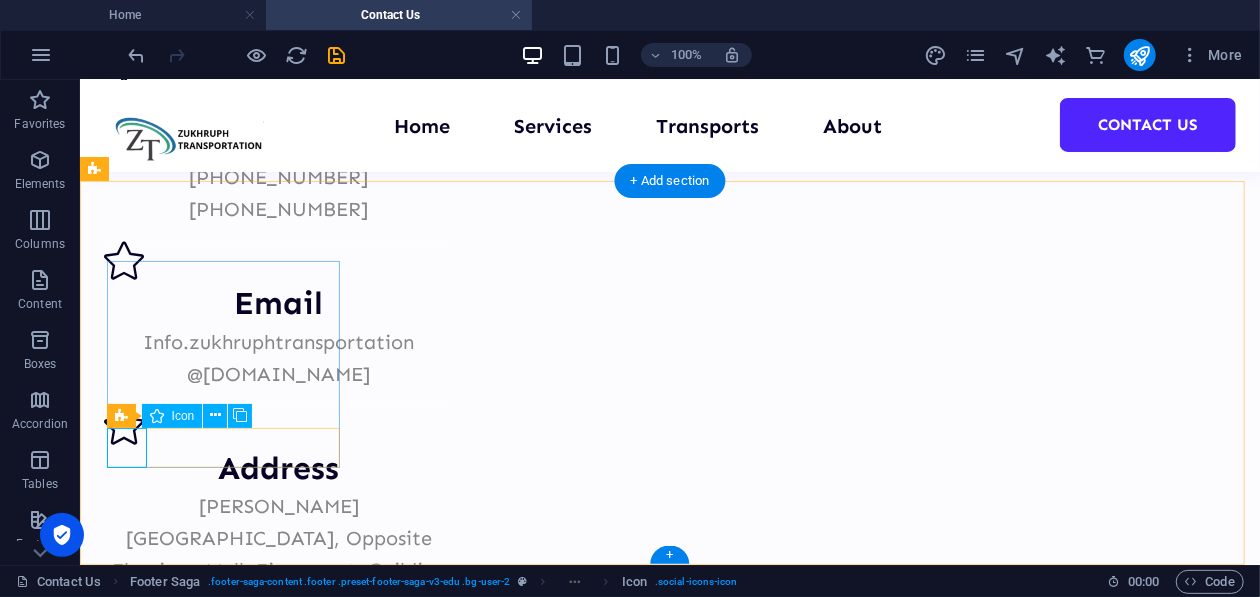 click at bounding box center (219, 1240) 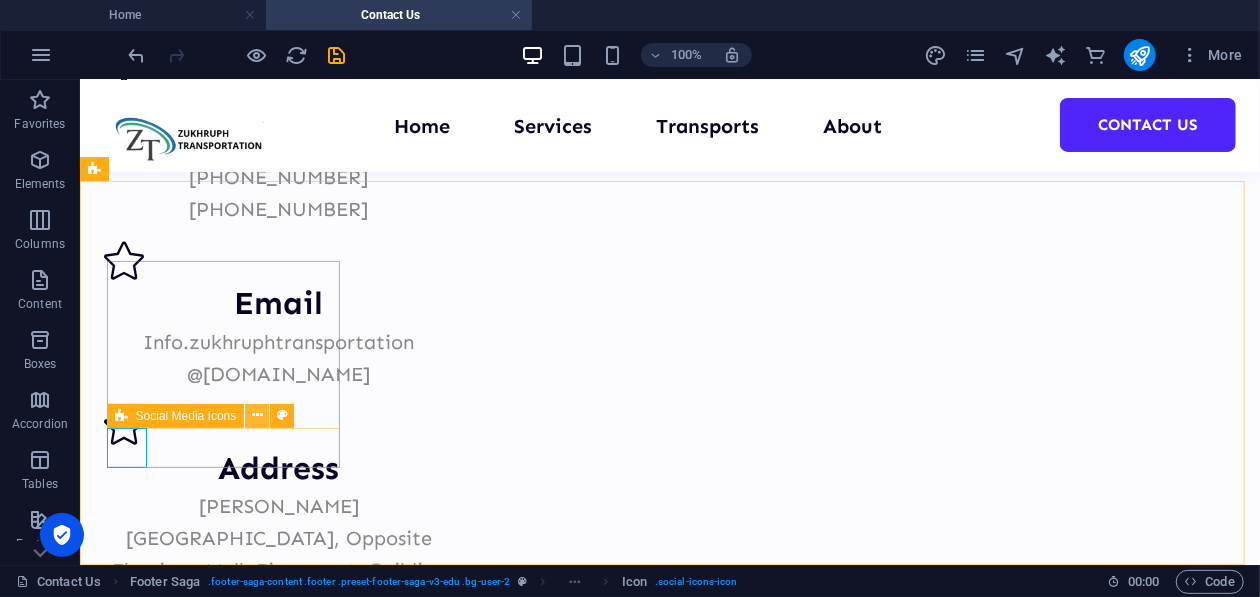 click at bounding box center (257, 415) 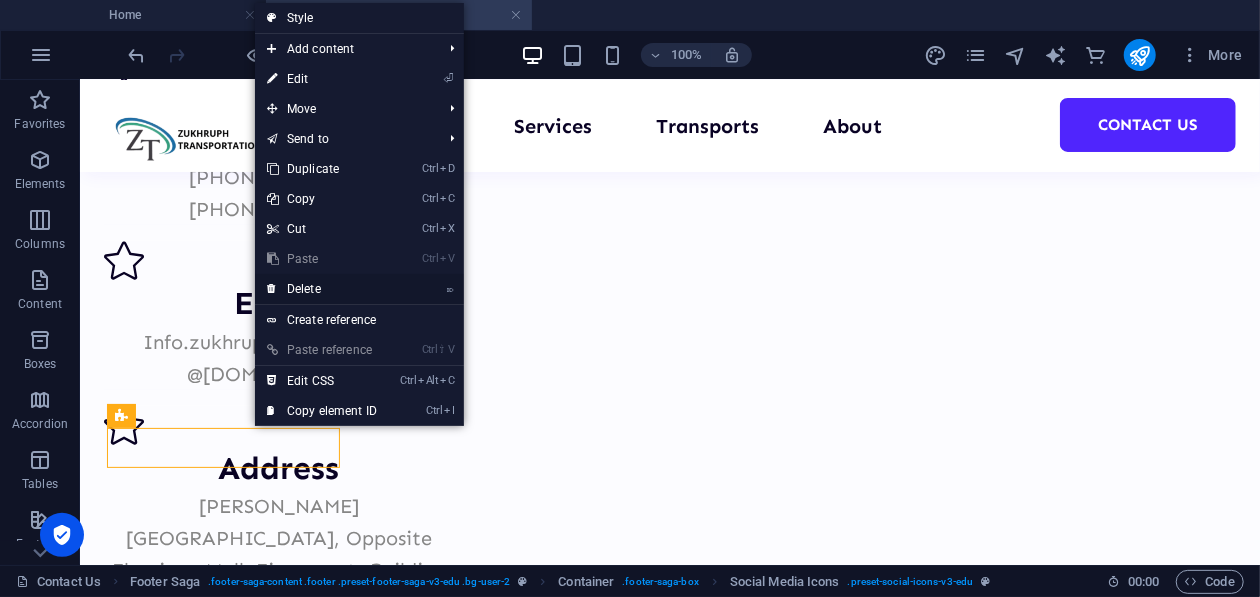 click on "⌦  Delete" at bounding box center [322, 289] 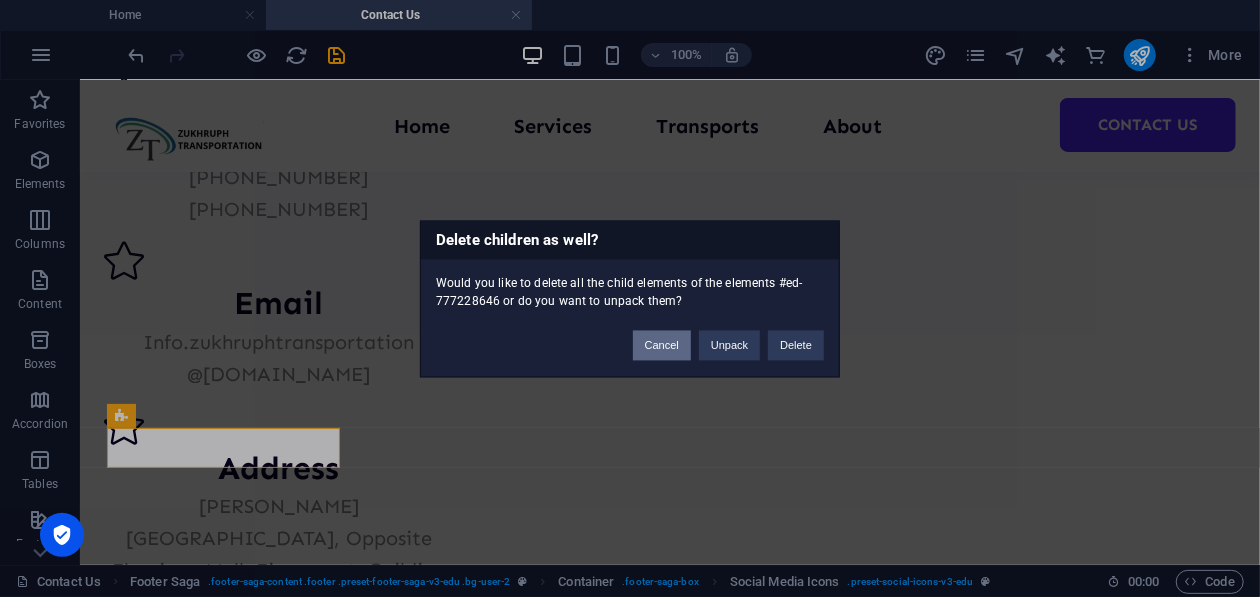 click on "Cancel" at bounding box center [662, 345] 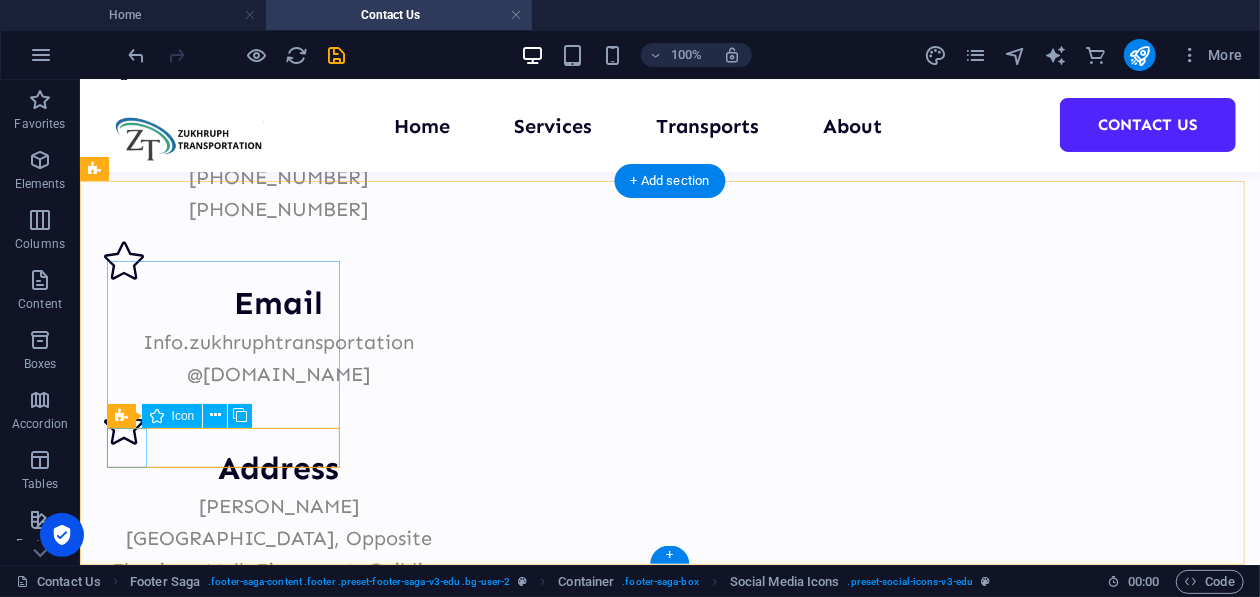 click at bounding box center (219, 1240) 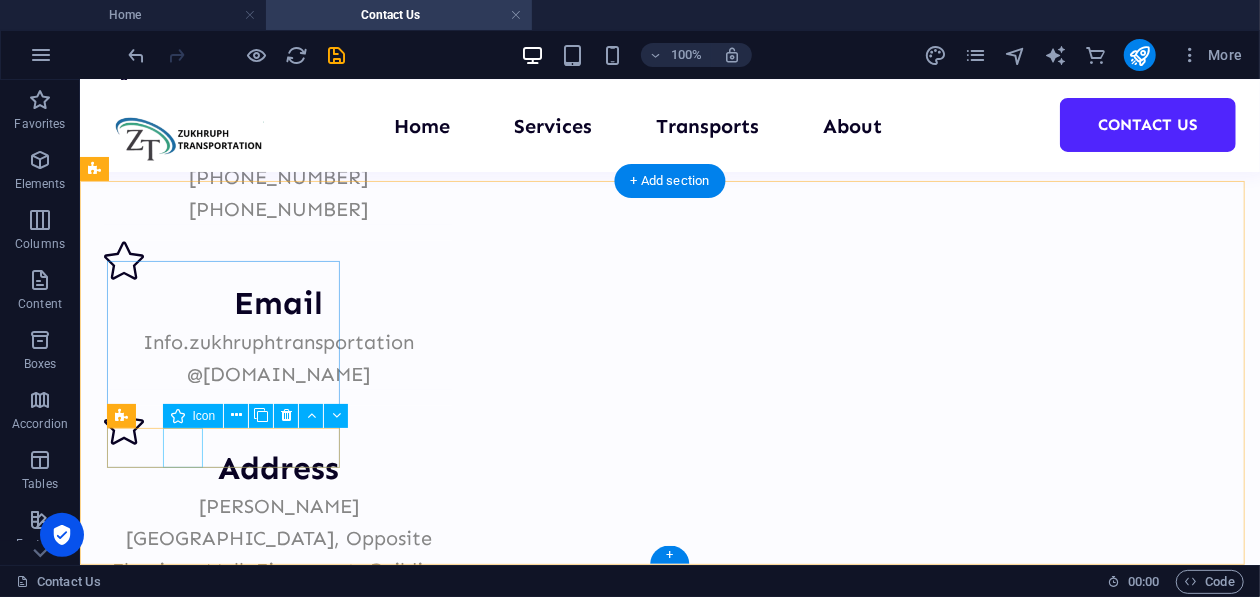 click at bounding box center (219, 1288) 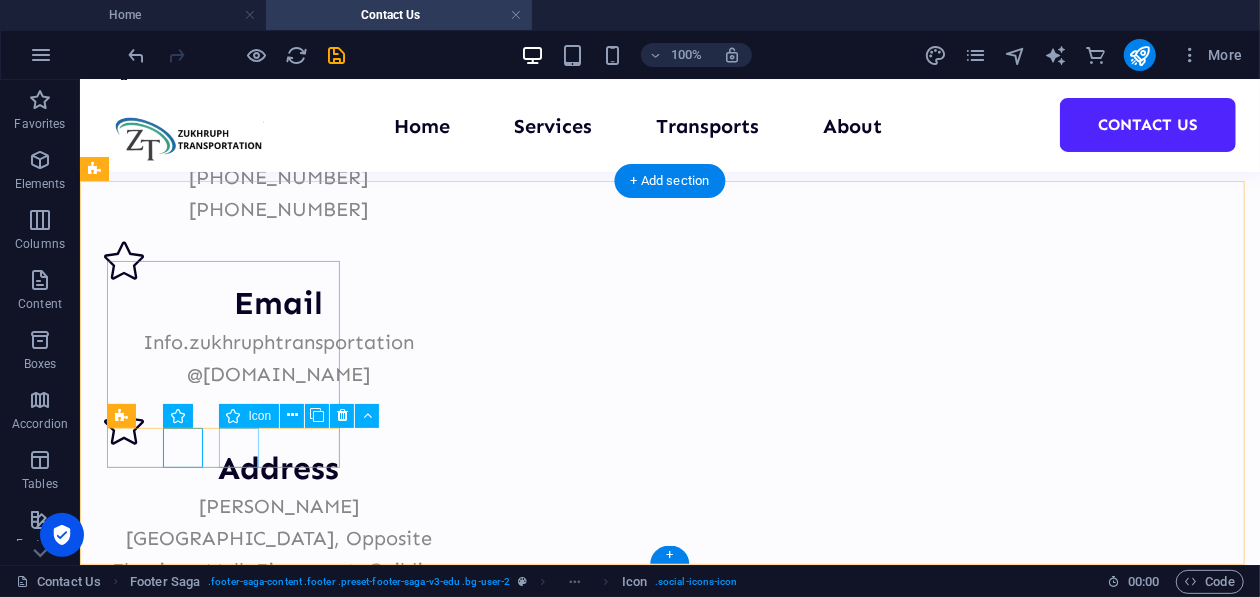 click at bounding box center [219, 1336] 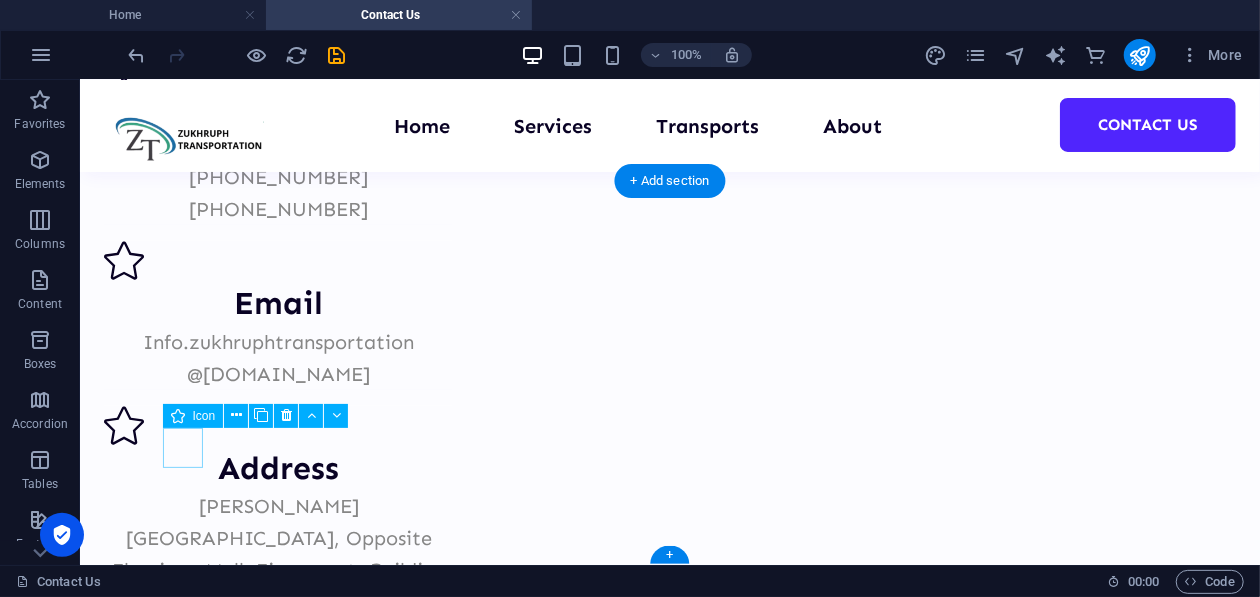 click at bounding box center (219, 1288) 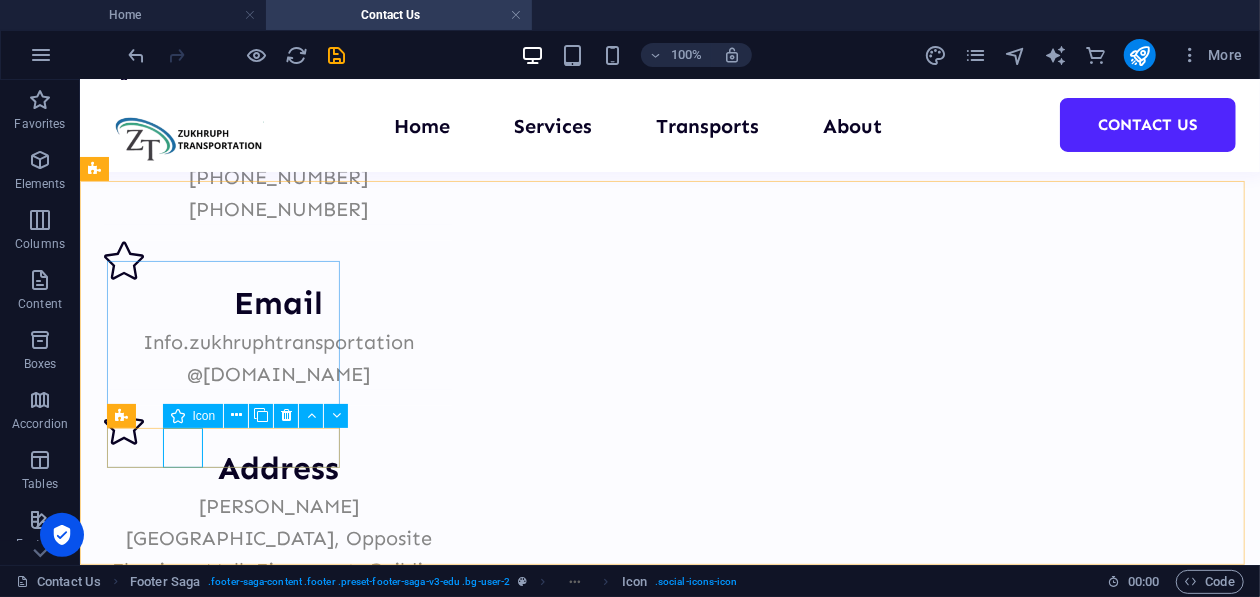 click on "Icon" at bounding box center (204, 416) 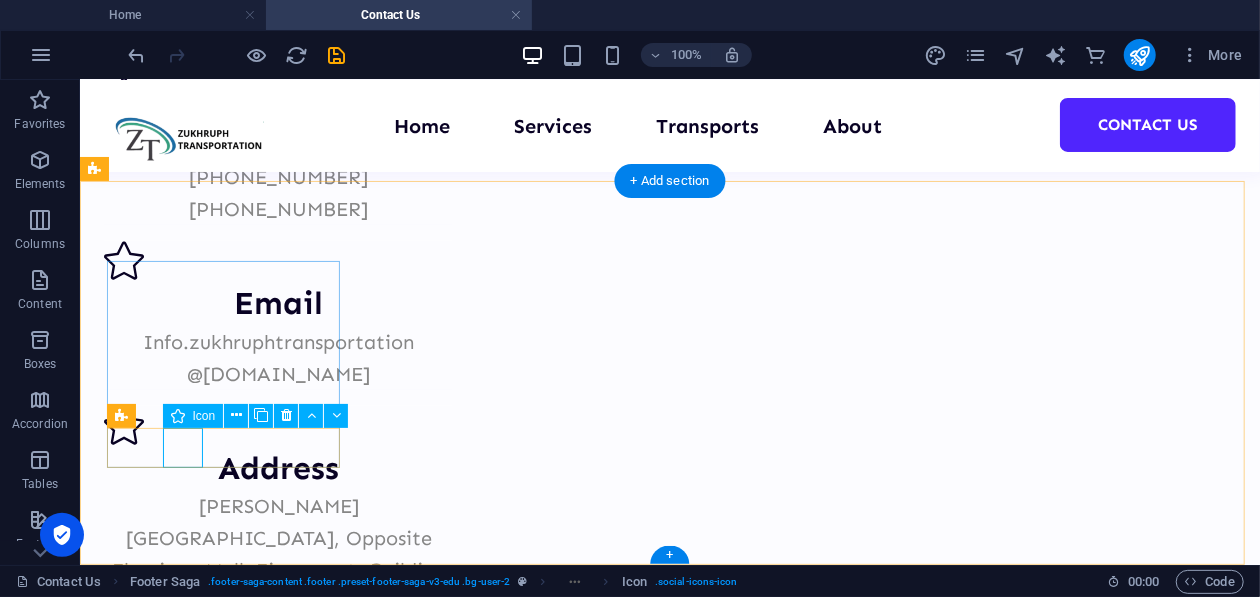 drag, startPoint x: 178, startPoint y: 451, endPoint x: 258, endPoint y: 531, distance: 113.137085 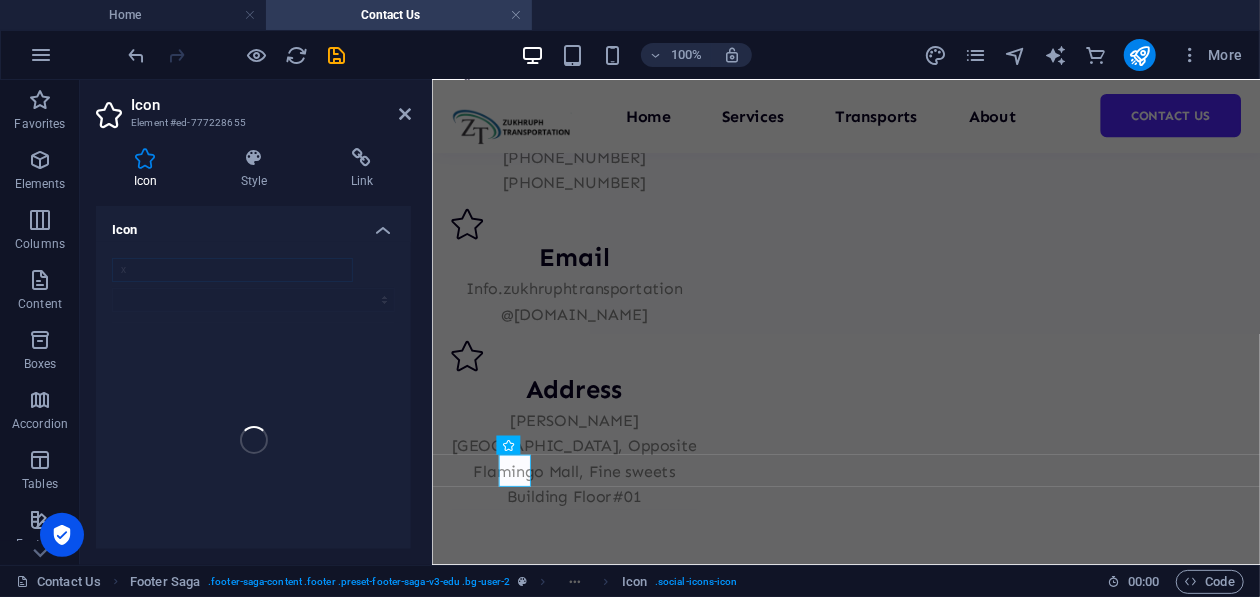 scroll, scrollTop: 1205, scrollLeft: 0, axis: vertical 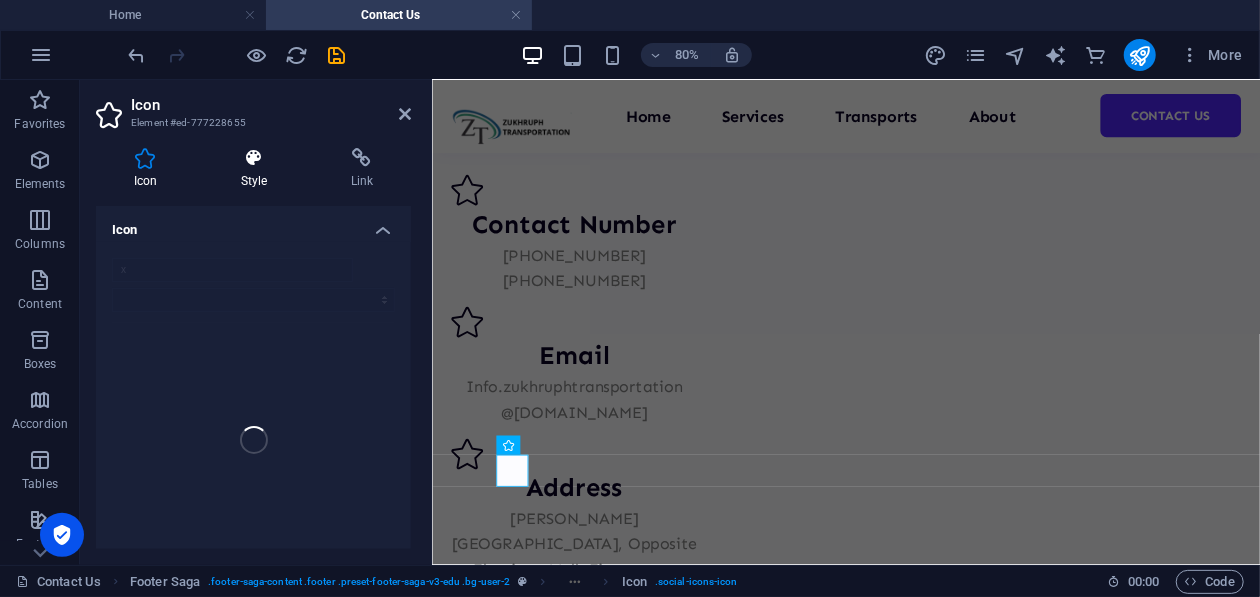 click at bounding box center (254, 158) 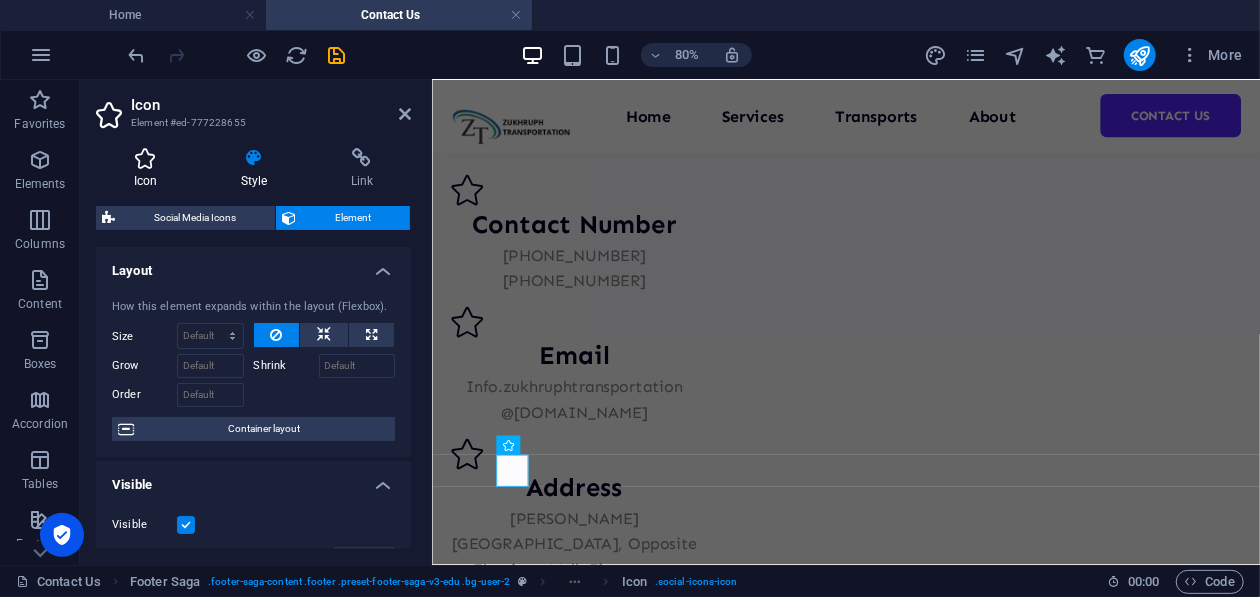 click at bounding box center [145, 158] 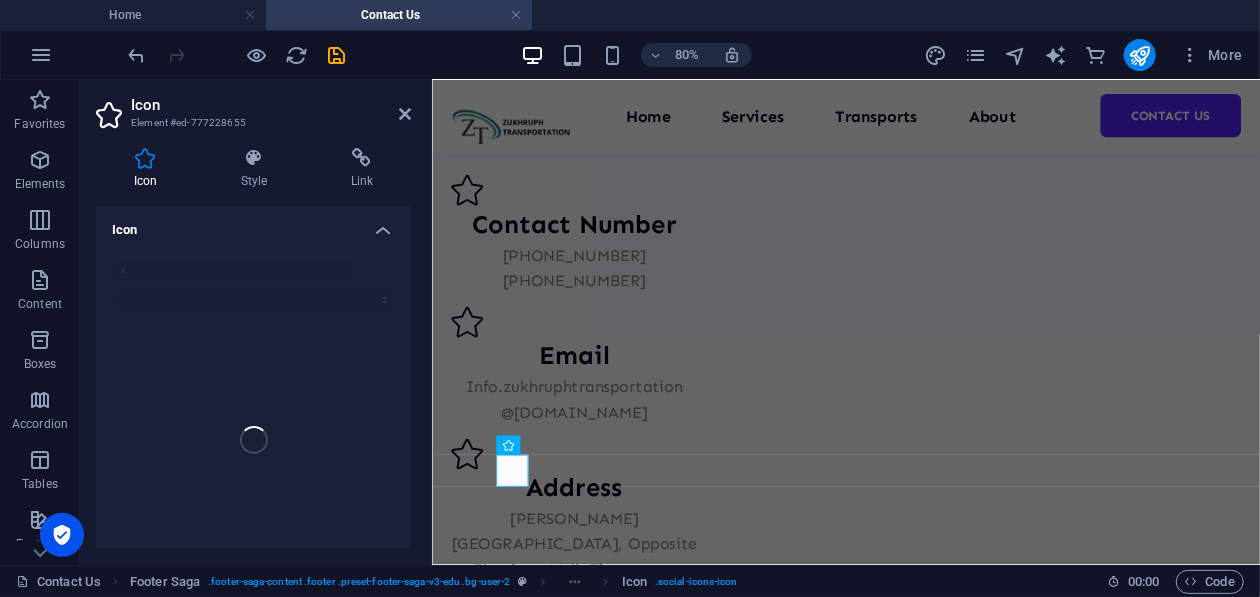 click on "x" at bounding box center [253, 440] 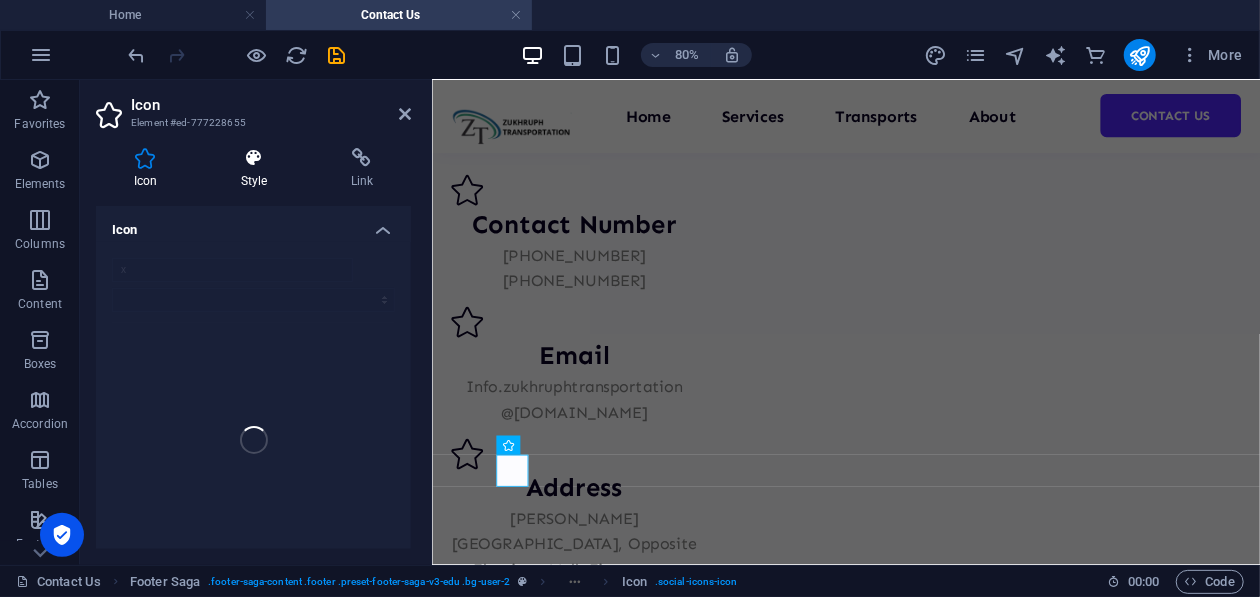 click at bounding box center [254, 158] 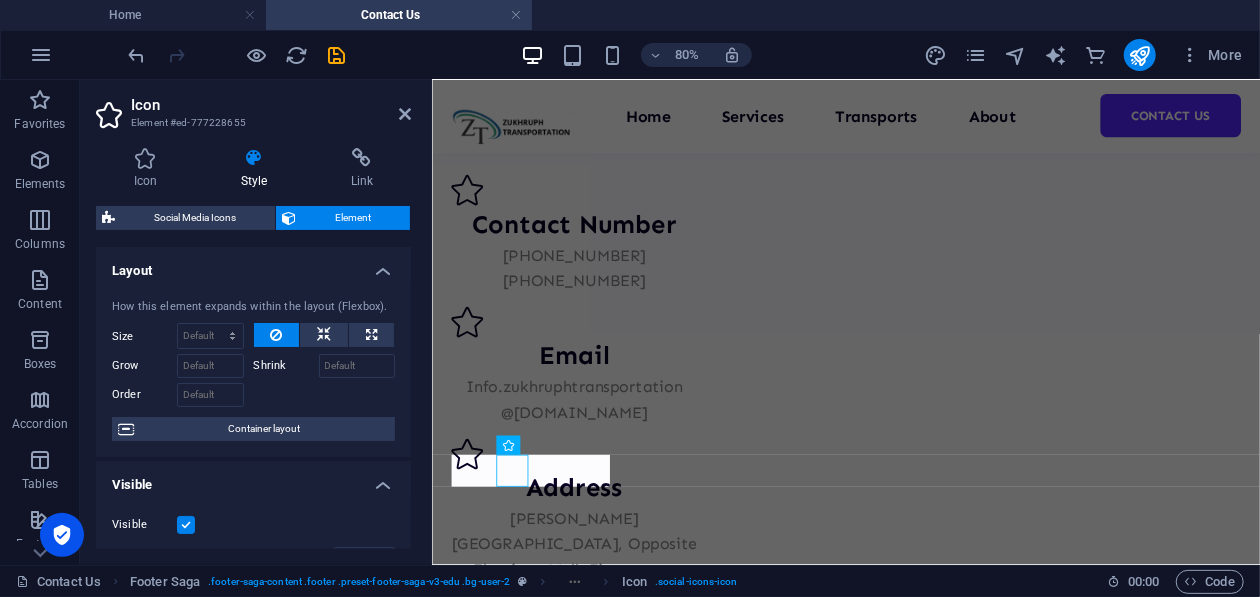 click on "Social Media Icons" at bounding box center (195, 218) 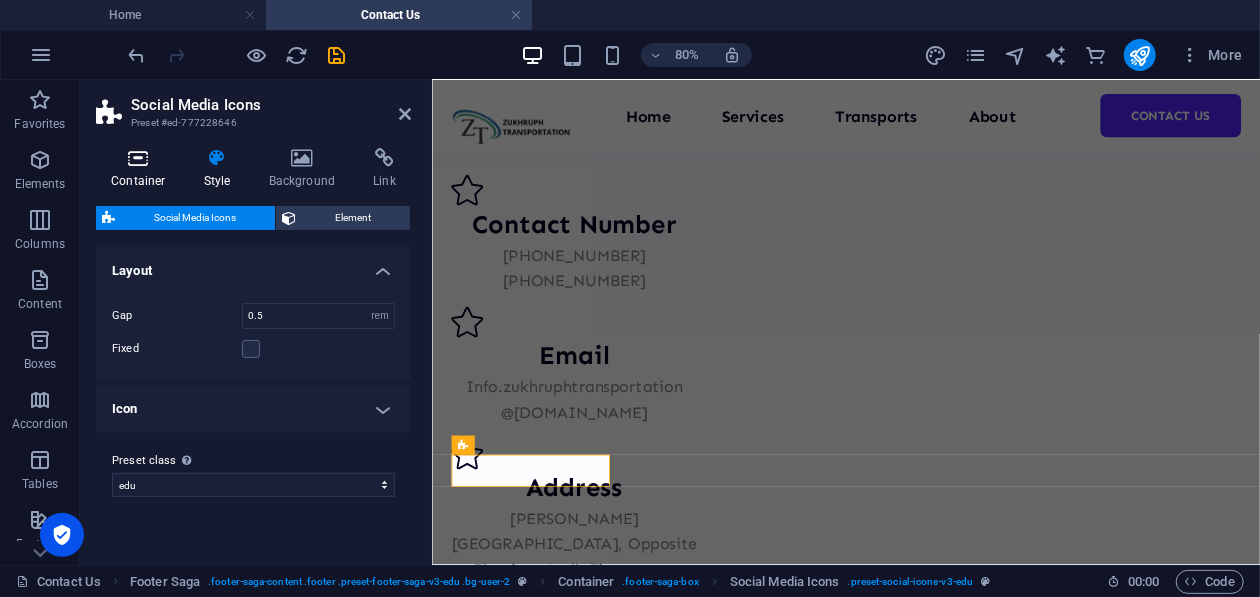 click at bounding box center [138, 158] 